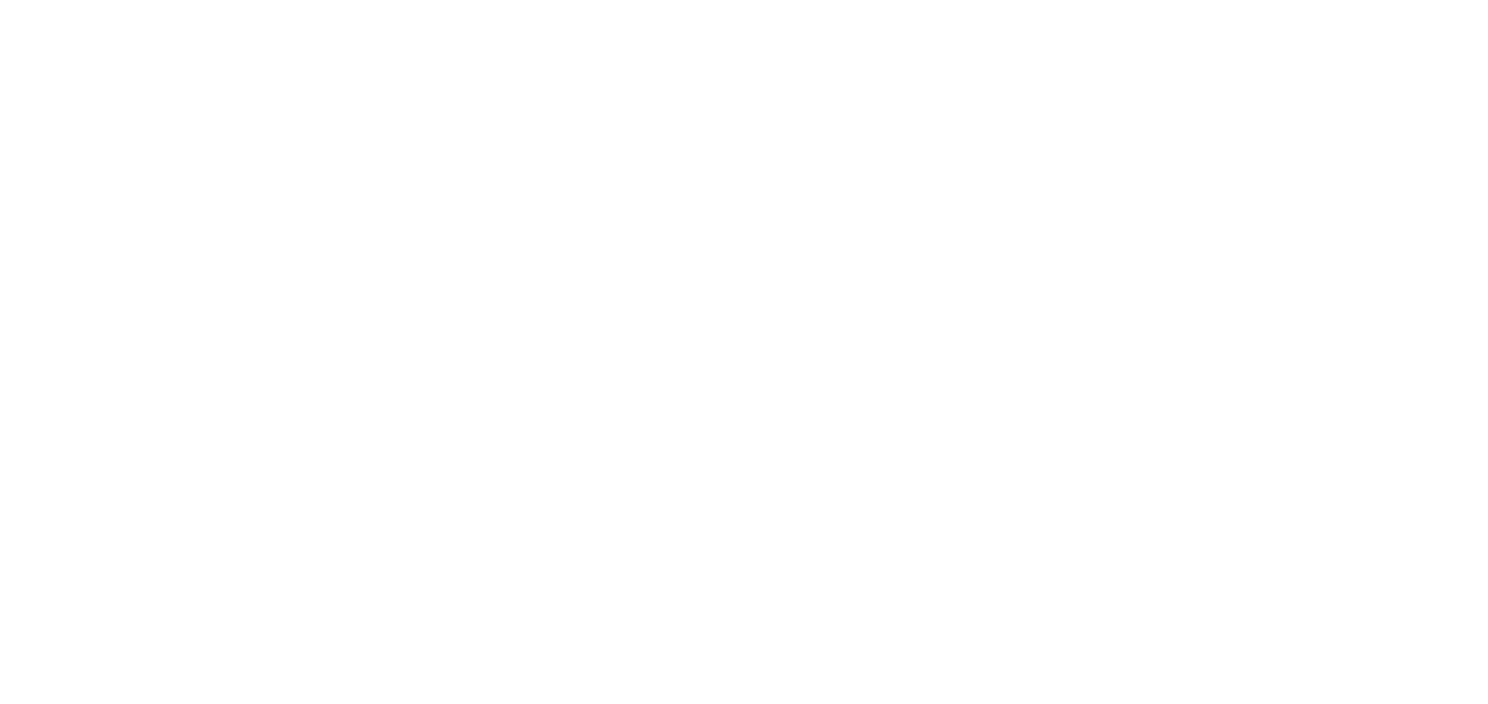 scroll, scrollTop: 0, scrollLeft: 0, axis: both 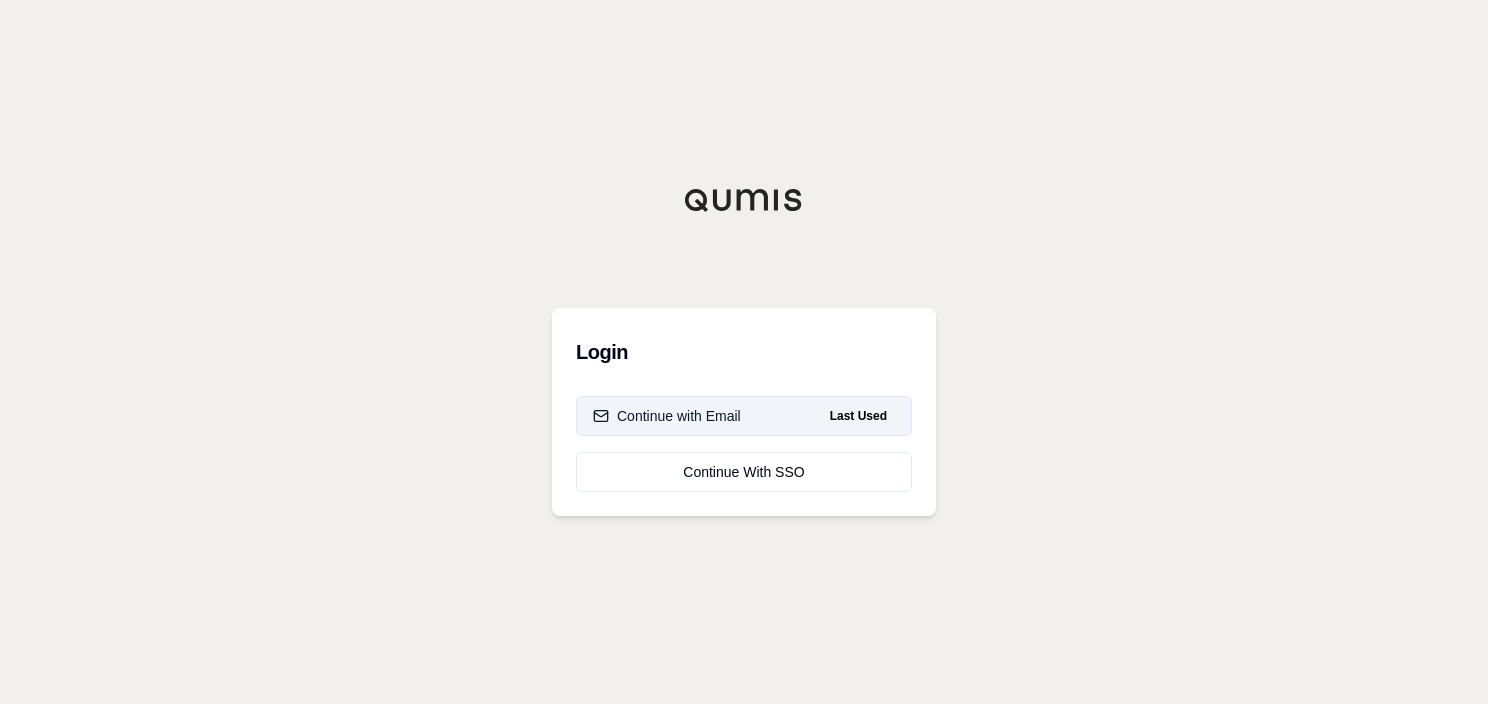 click on "Continue with Email Last Used" at bounding box center (744, 416) 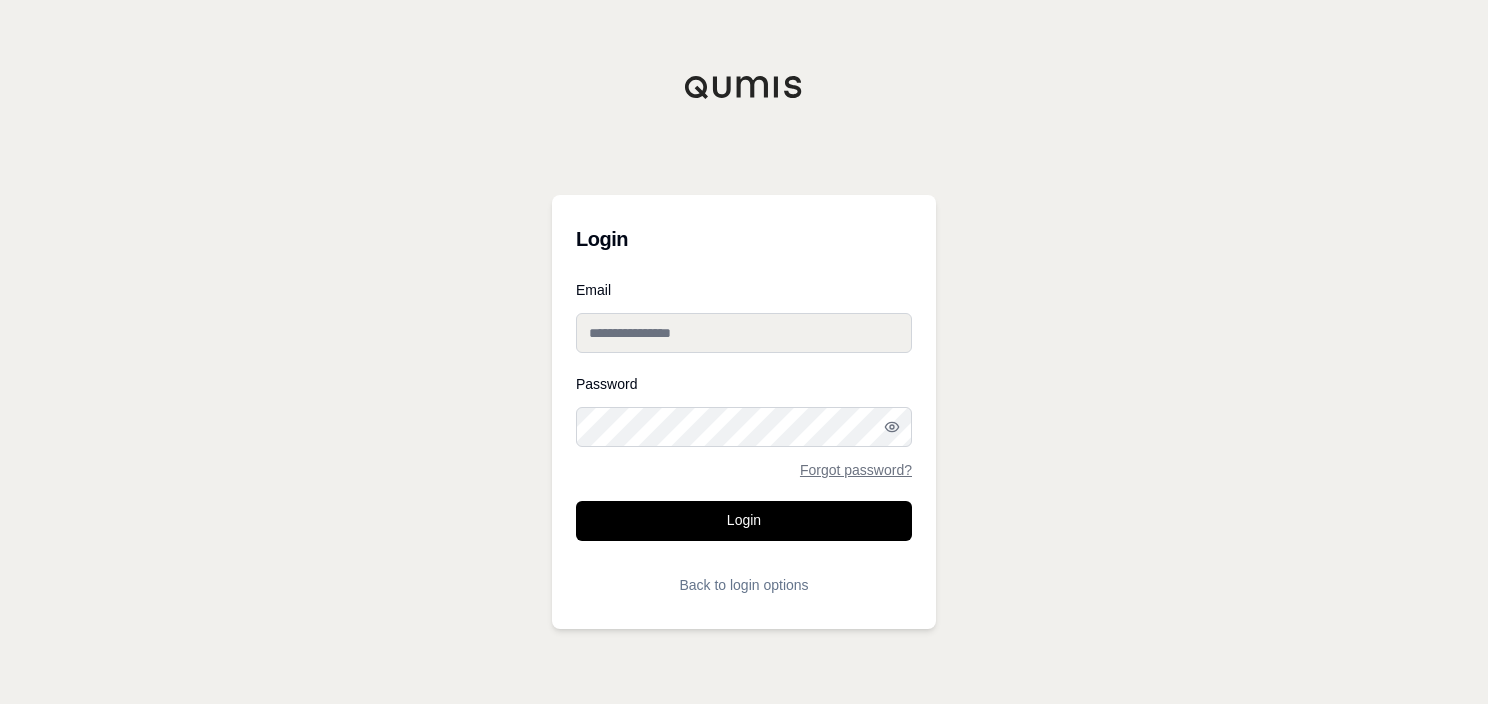 type on "**********" 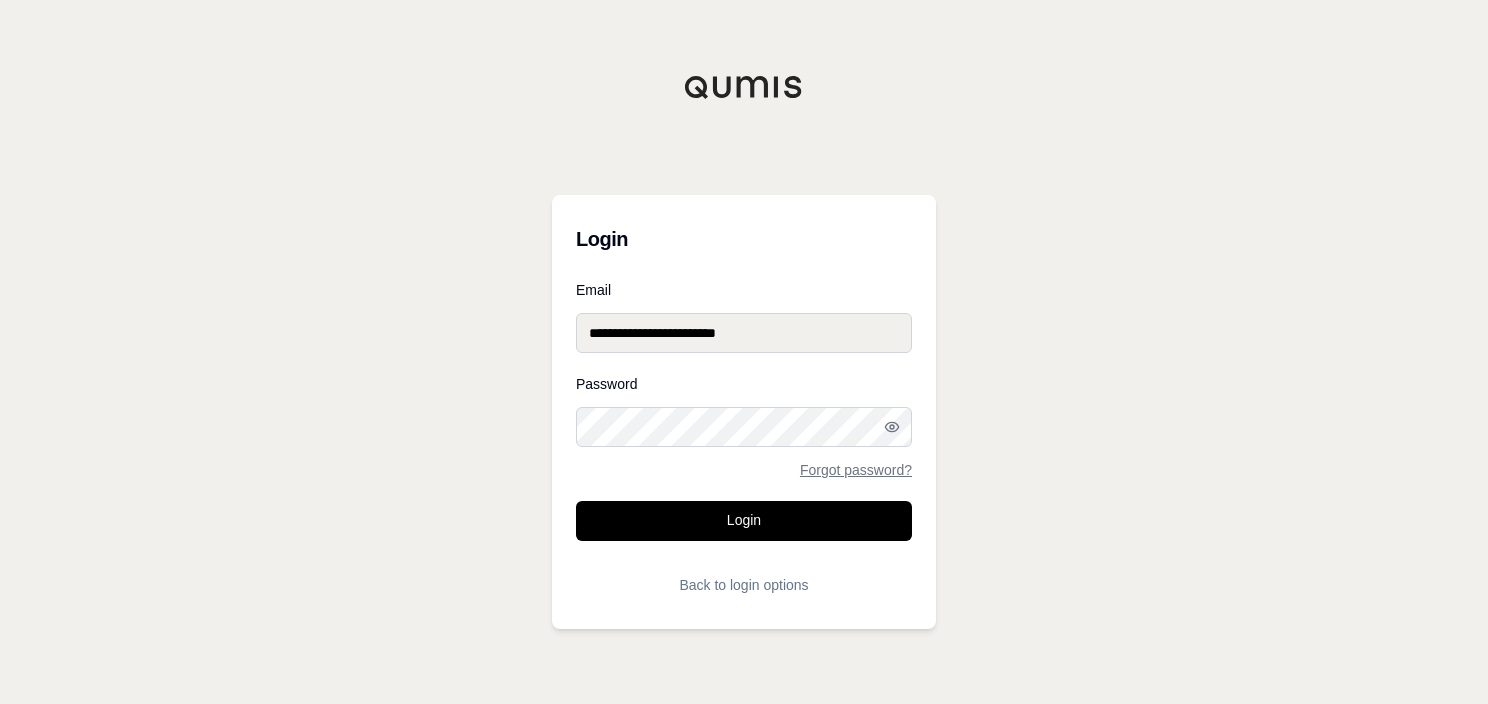 click on "**********" at bounding box center [744, 333] 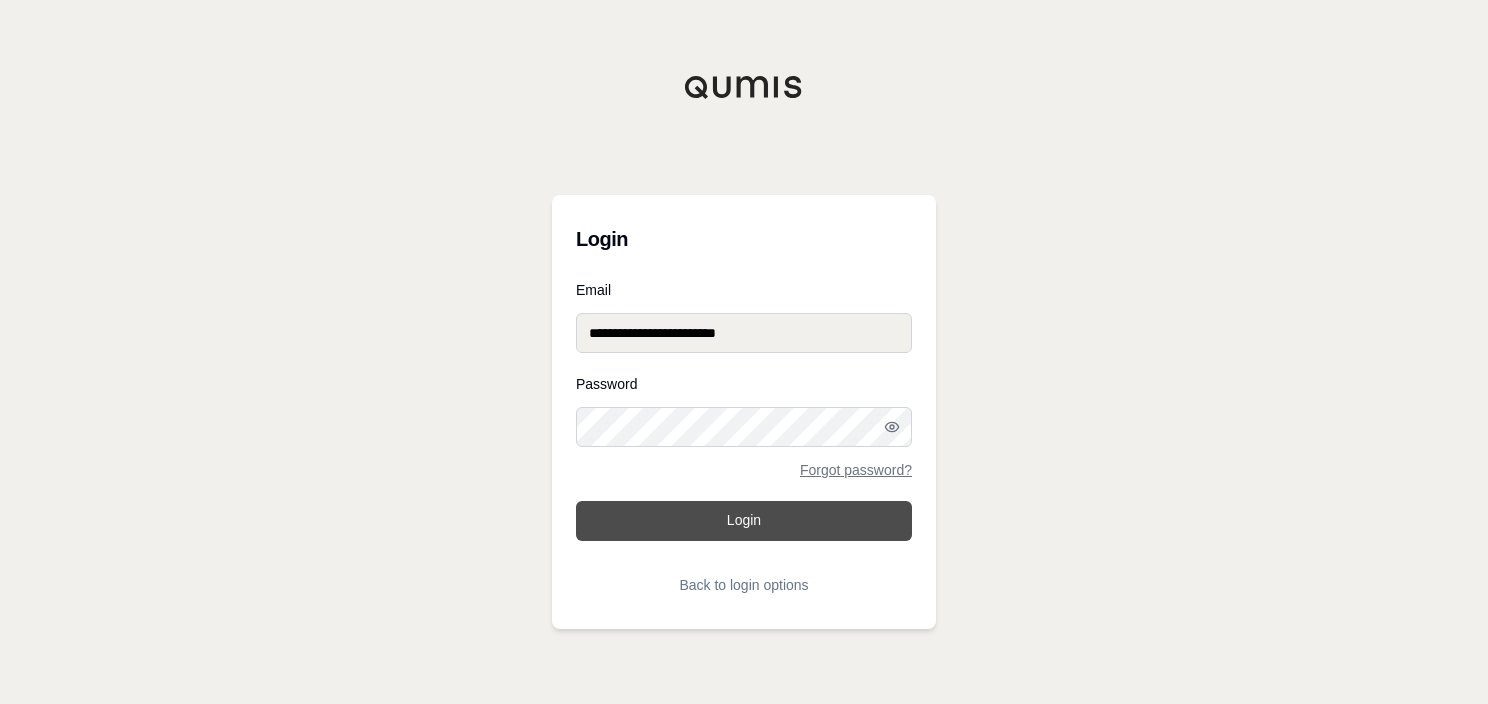 click on "Login" at bounding box center (744, 521) 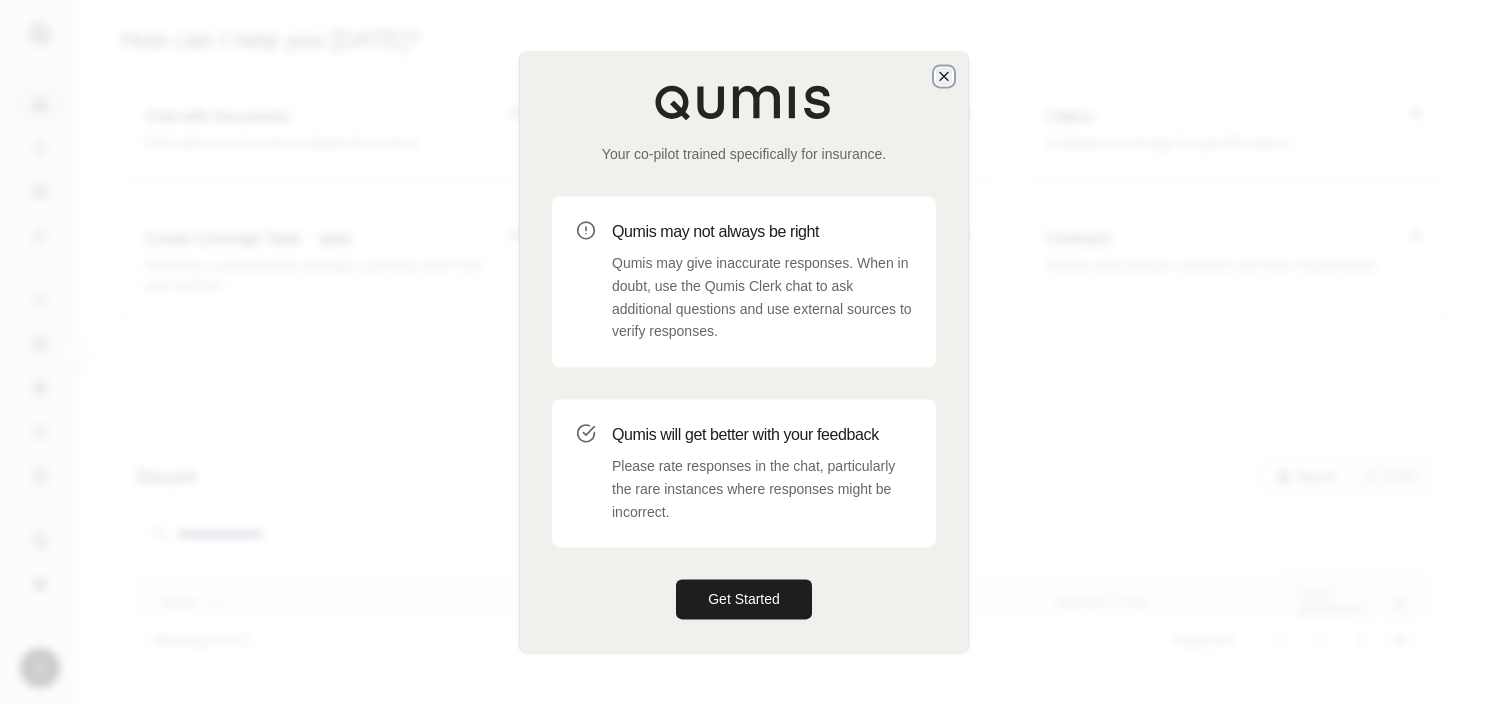 click 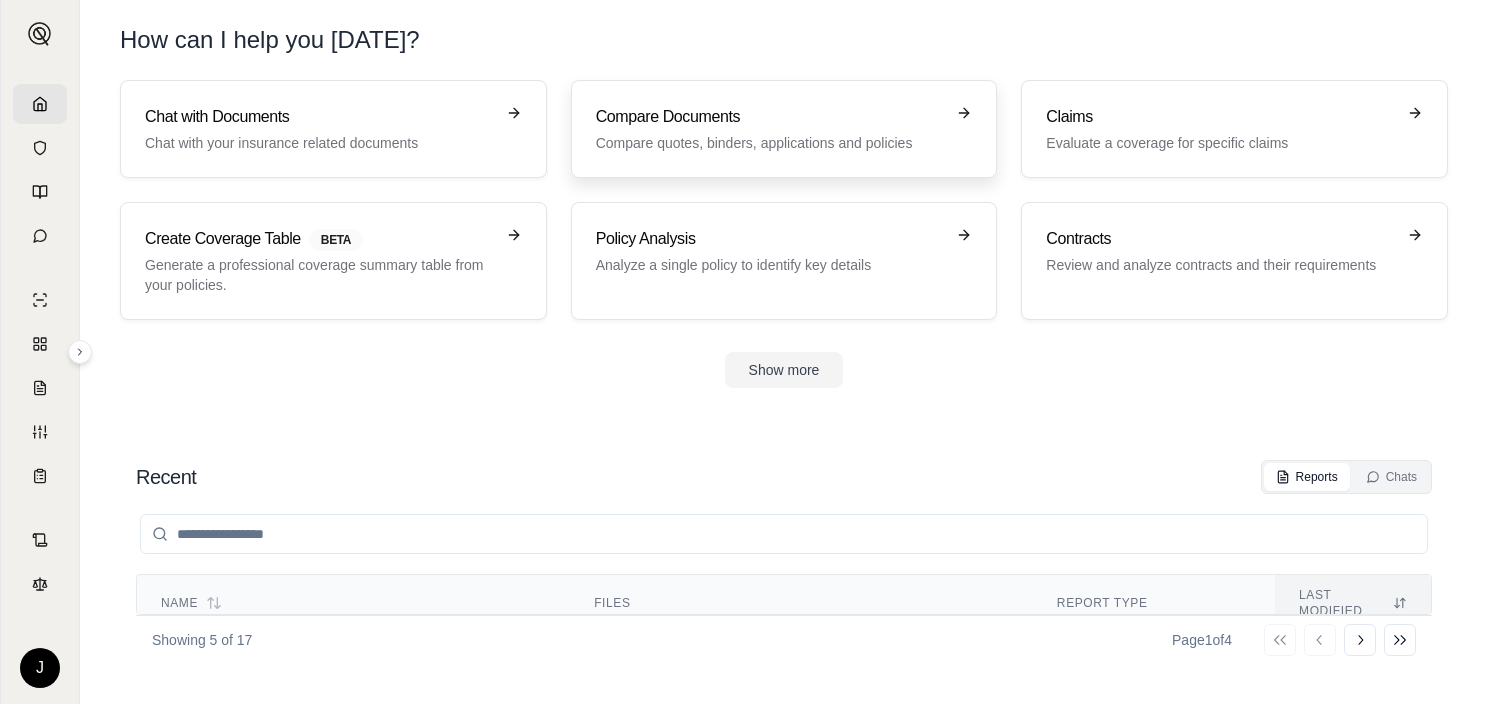 click 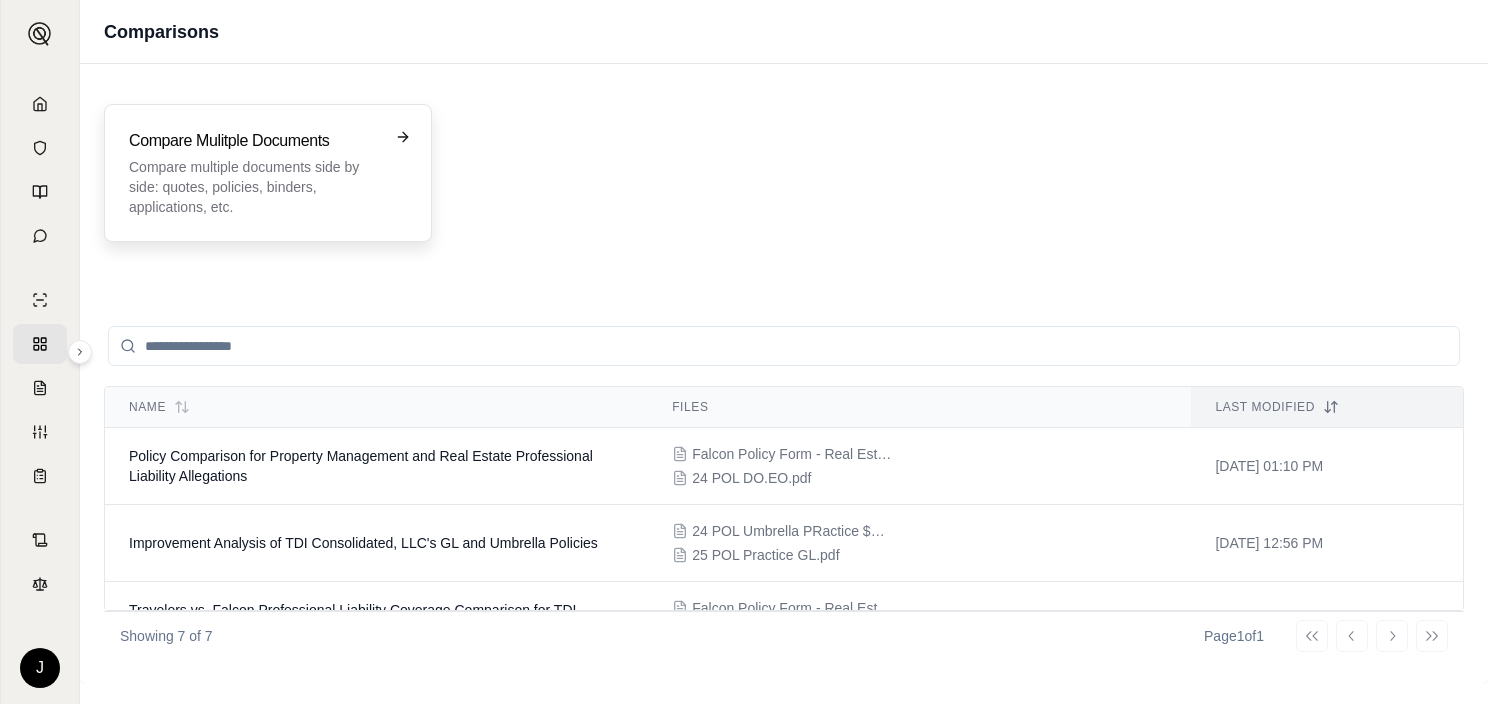 click on "Compare Mulitple Documents Compare multiple documents side by side: quotes, policies, binders, applications, etc." at bounding box center [268, 173] 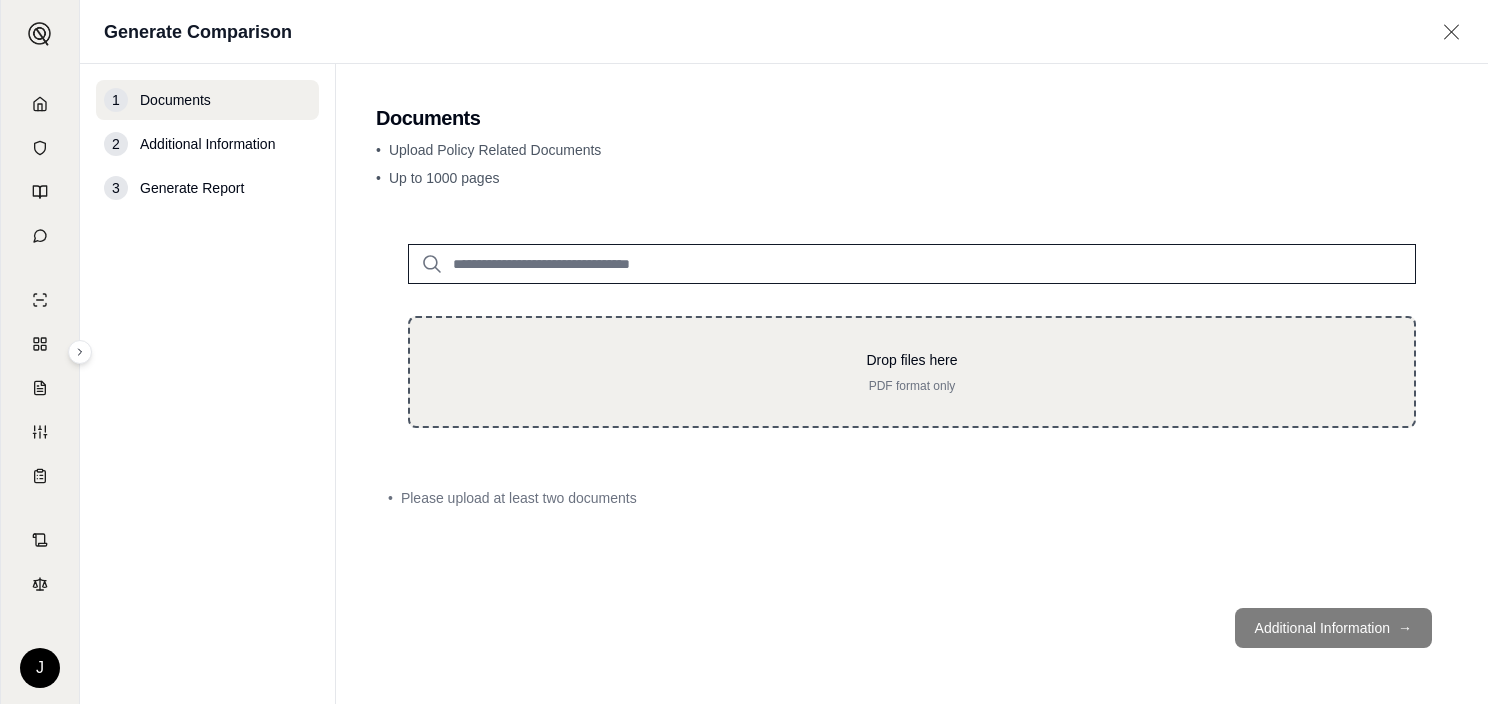click on "Drop files here" at bounding box center (912, 360) 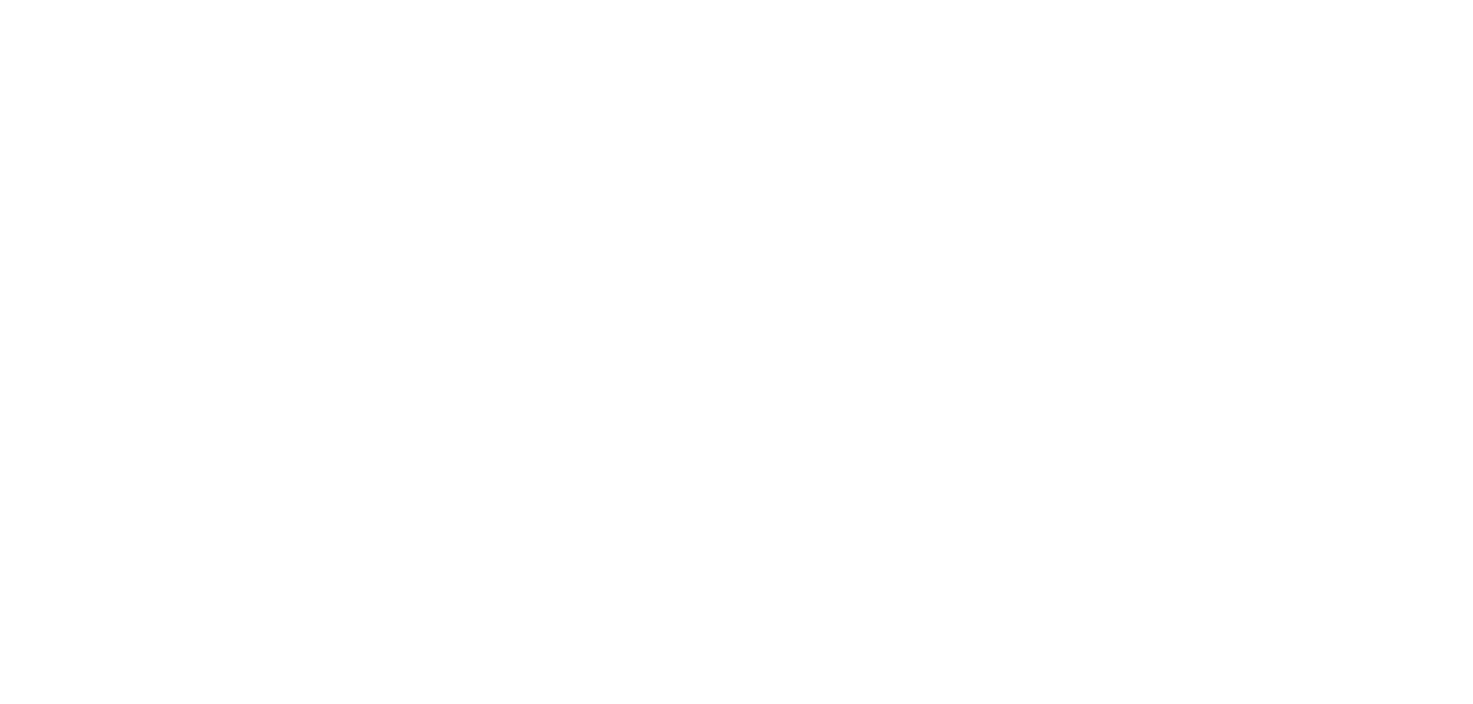 scroll, scrollTop: 0, scrollLeft: 0, axis: both 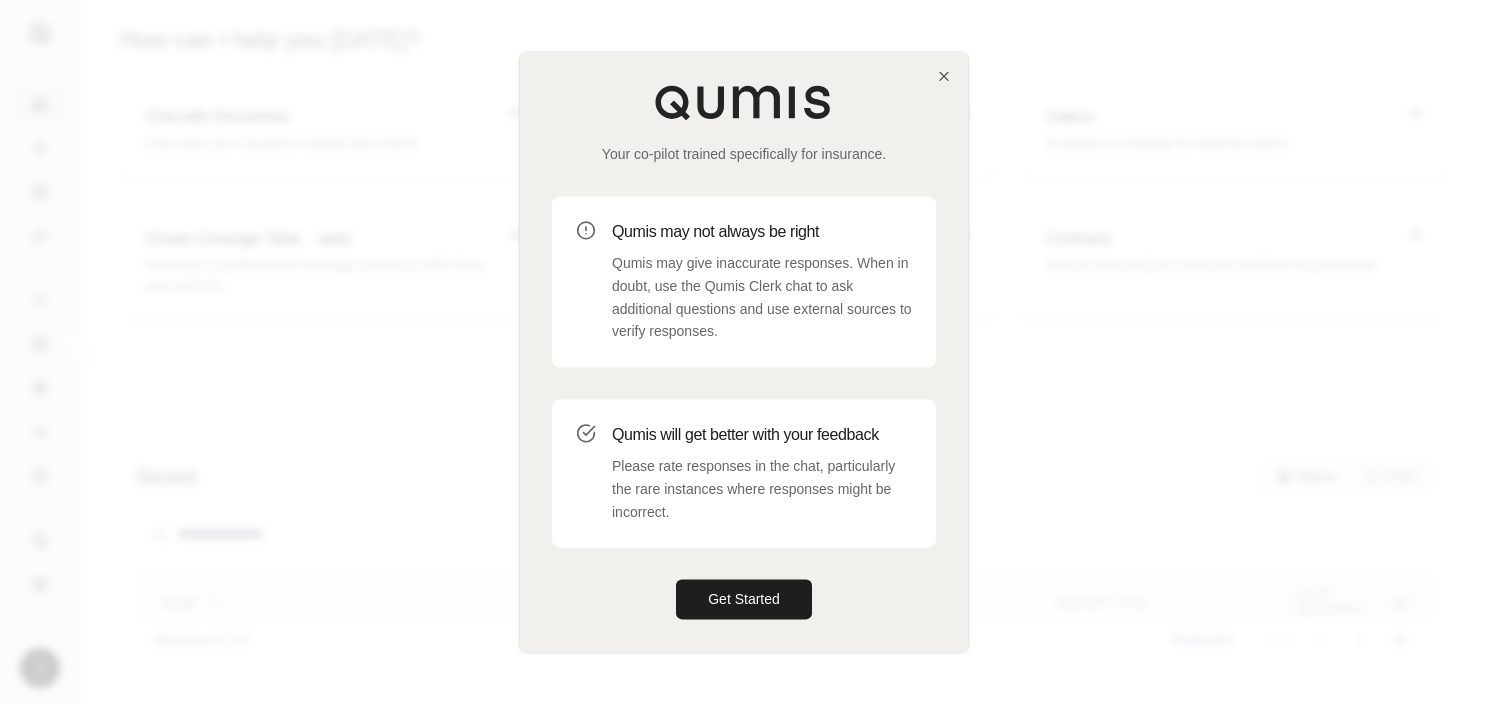 click on "Your co-pilot trained specifically for insurance. Qumis may not always be right Qumis may give inaccurate responses. When in doubt, use the Qumis Clerk chat to ask additional questions and use external sources to verify responses. Qumis will get better with your feedback Please rate responses in the chat, particularly the rare instances where responses might be incorrect. Get Started" at bounding box center (744, 351) 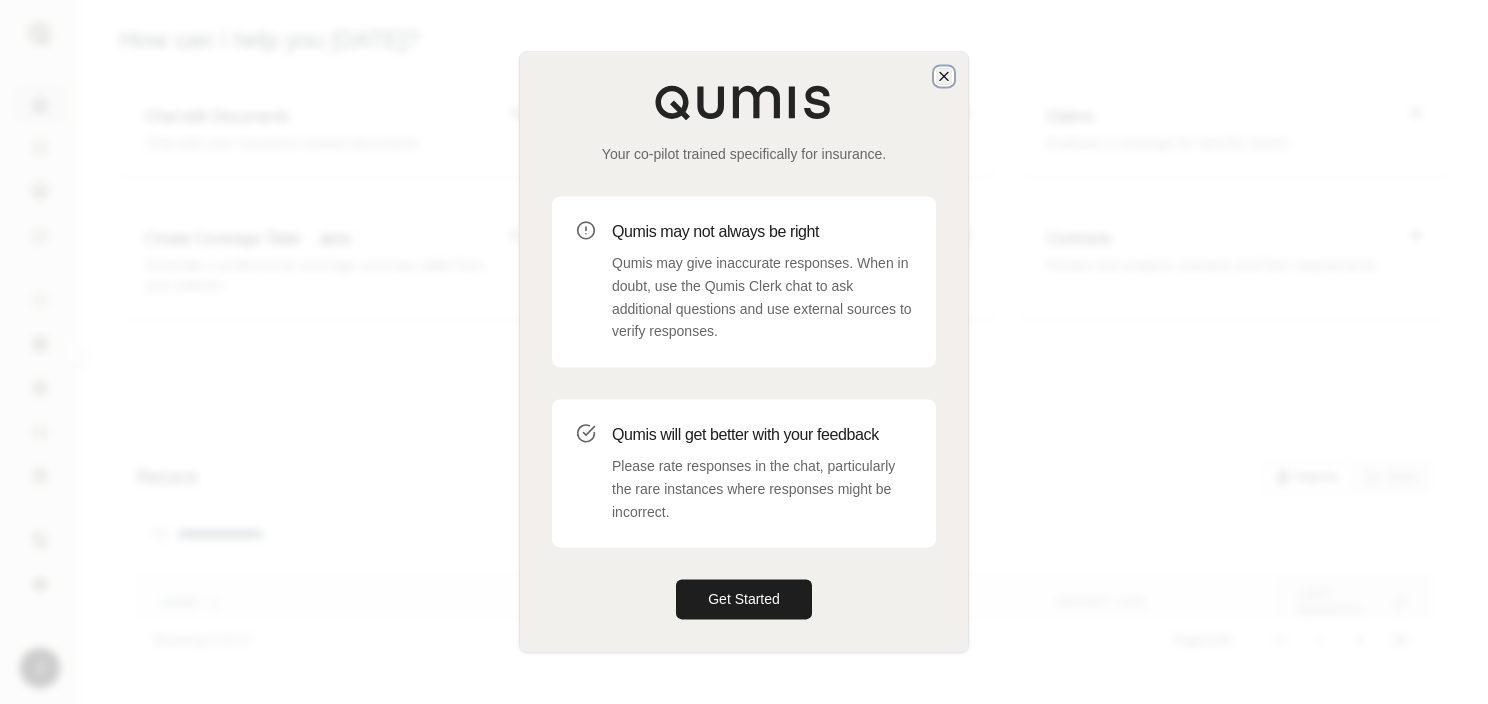 click 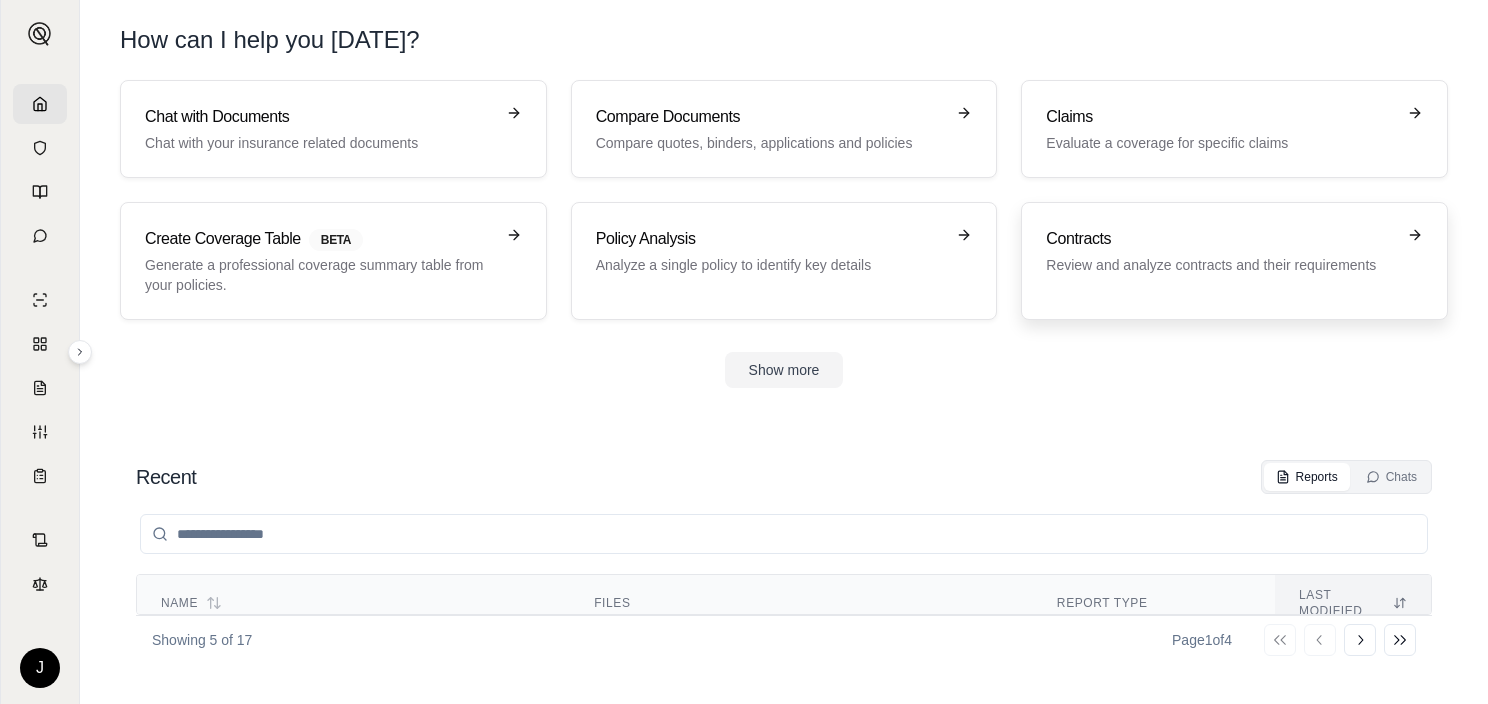 click on "Contracts Review and analyze contracts and their requirements" at bounding box center [1234, 261] 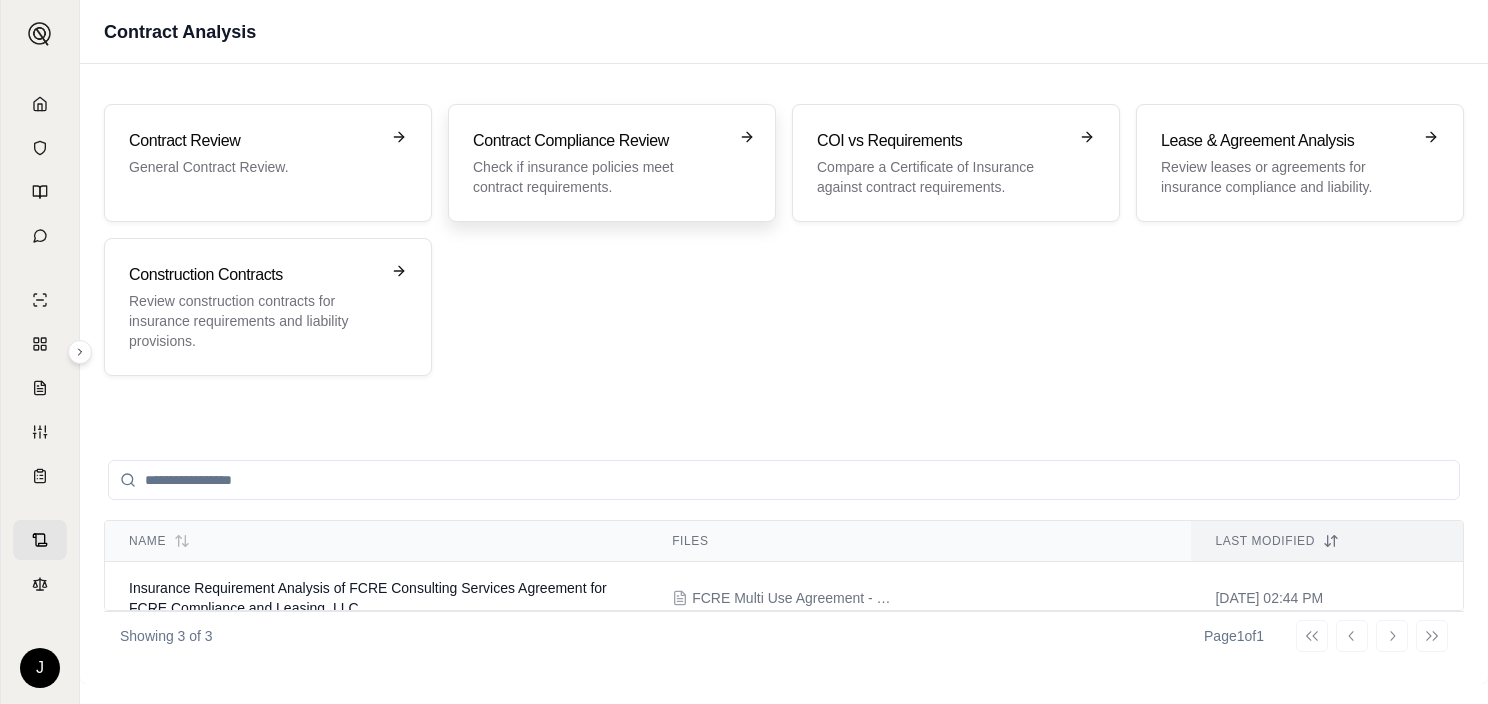 click on "Contract Compliance Review Check if insurance policies meet contract requirements." at bounding box center [612, 163] 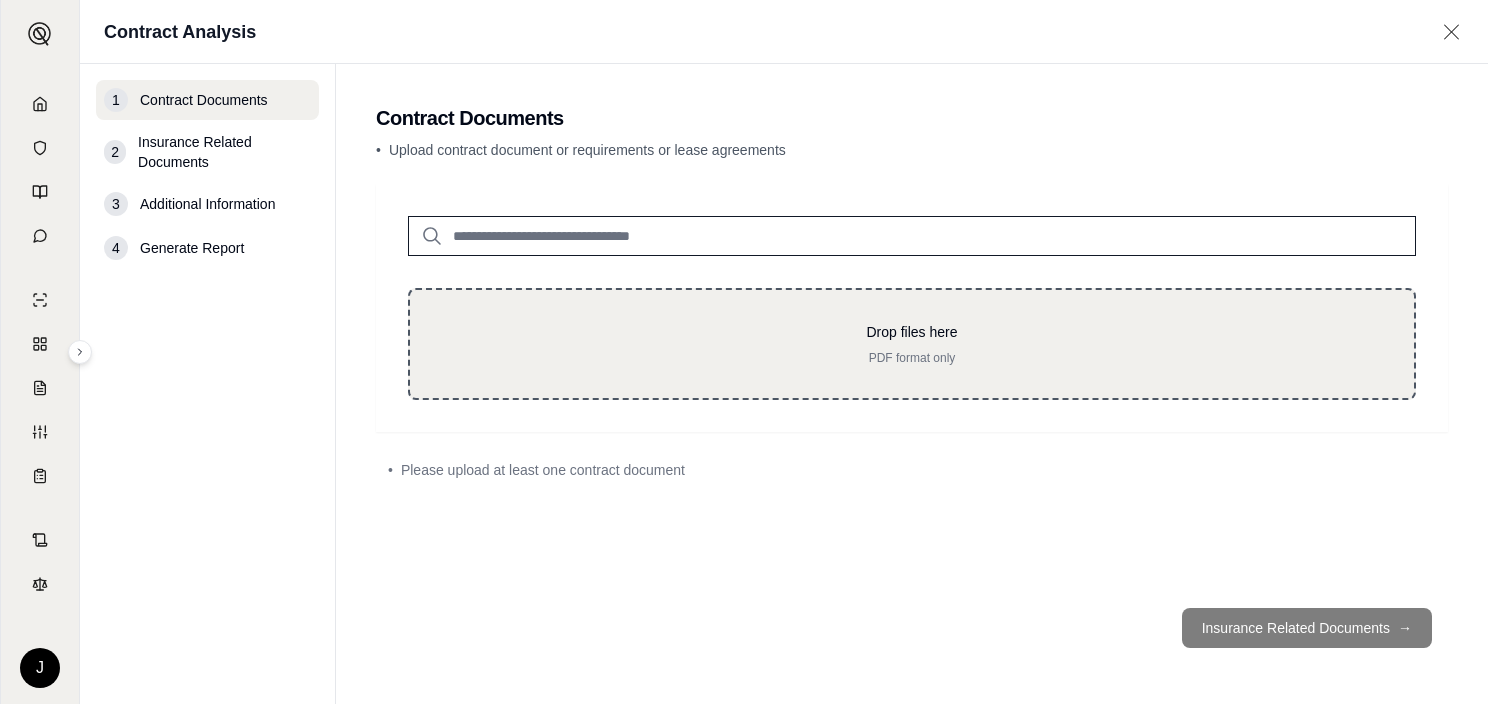 click on "PDF format only" at bounding box center (912, 358) 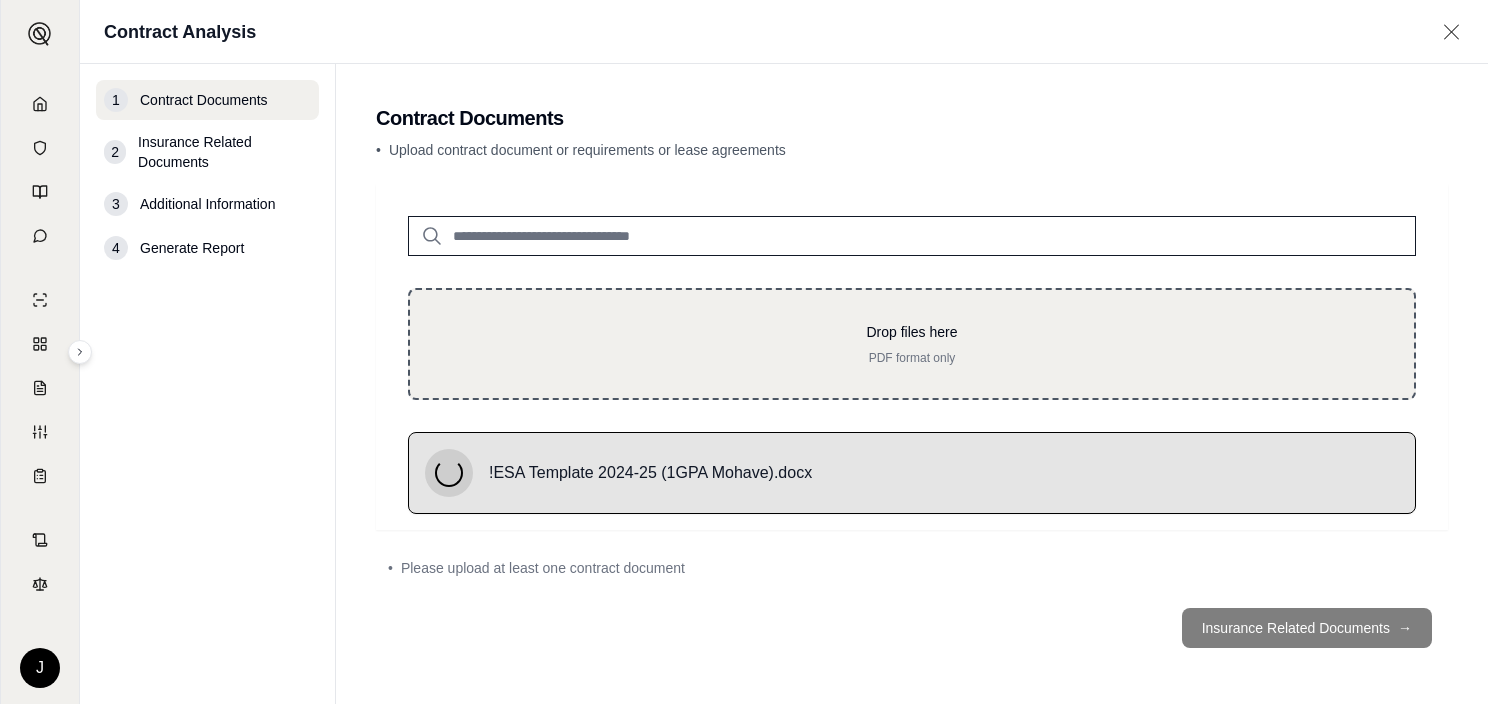 click on "Drop files here PDF format only" at bounding box center [912, 344] 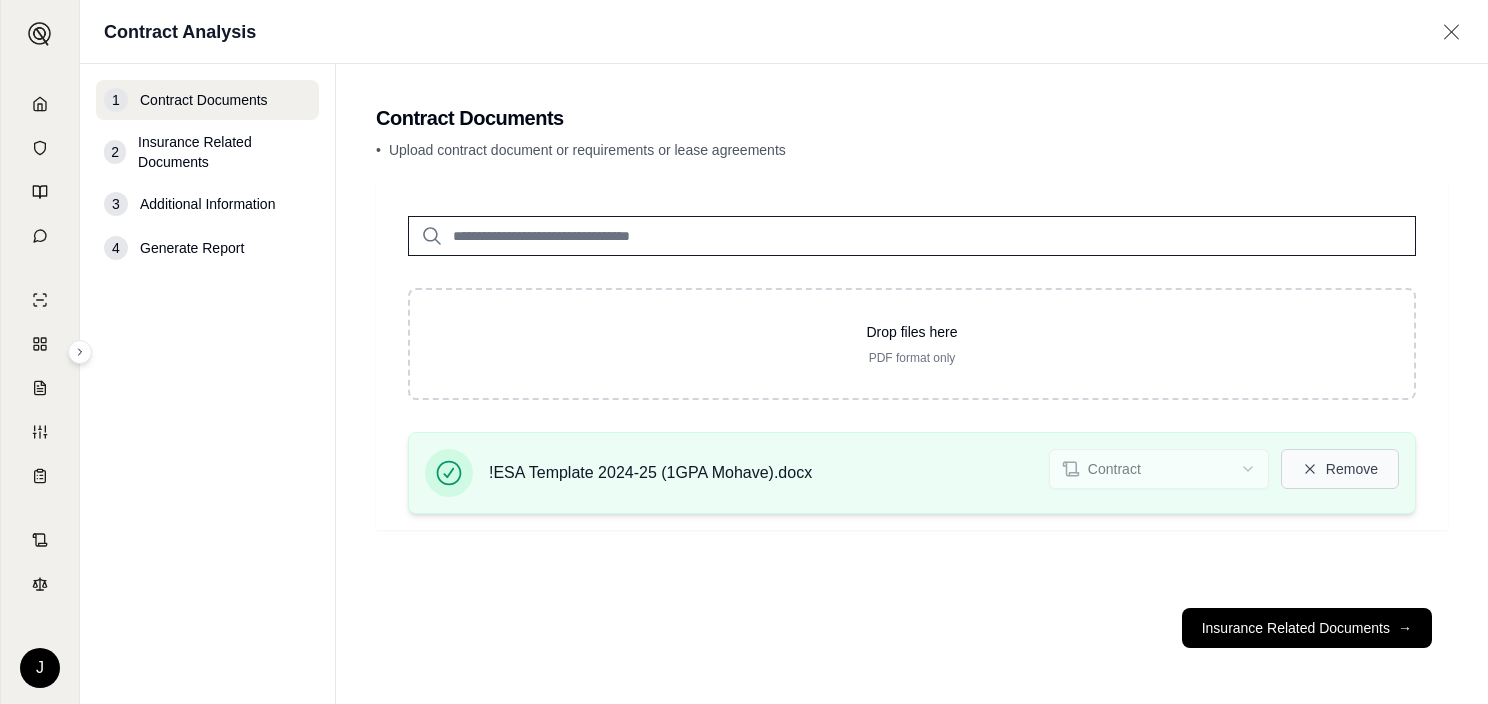 click on "Remove" at bounding box center (1340, 469) 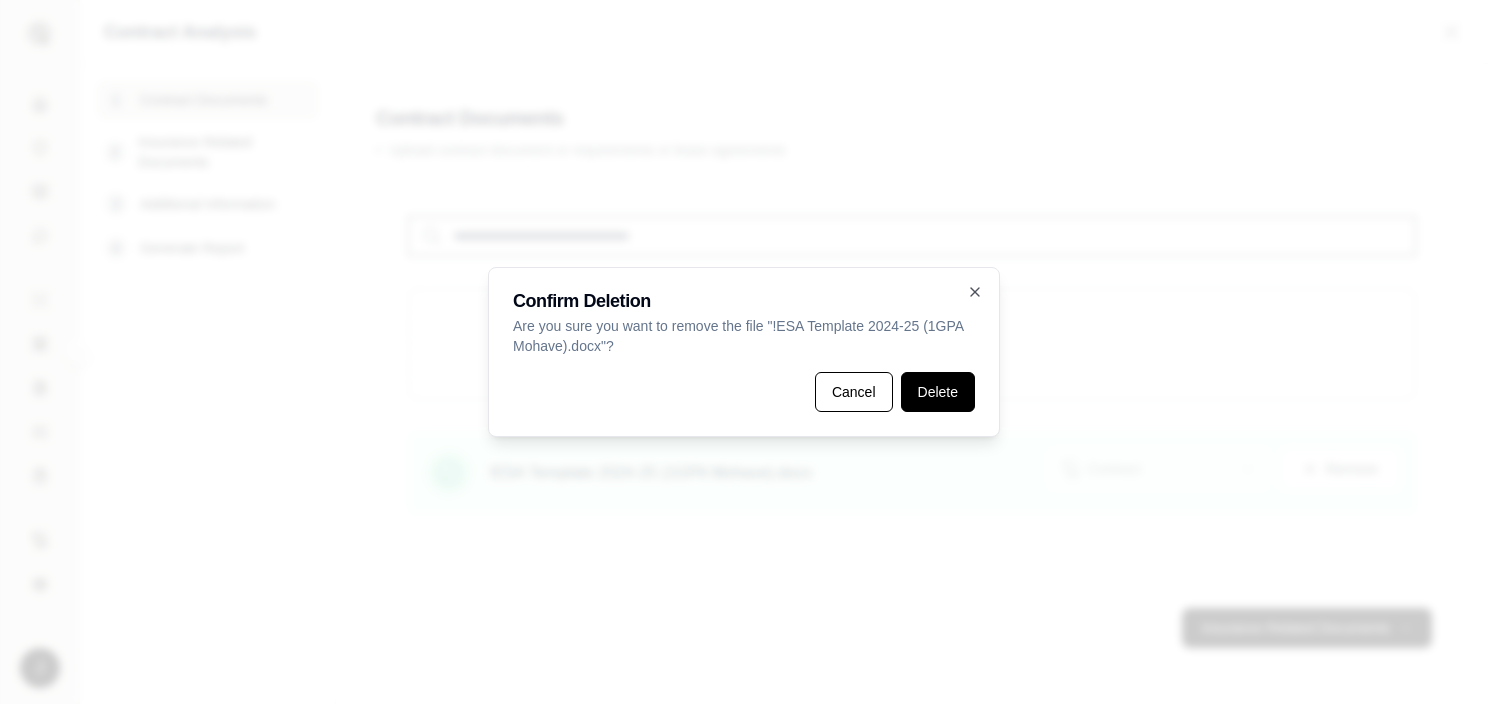 click on "Delete" at bounding box center (938, 392) 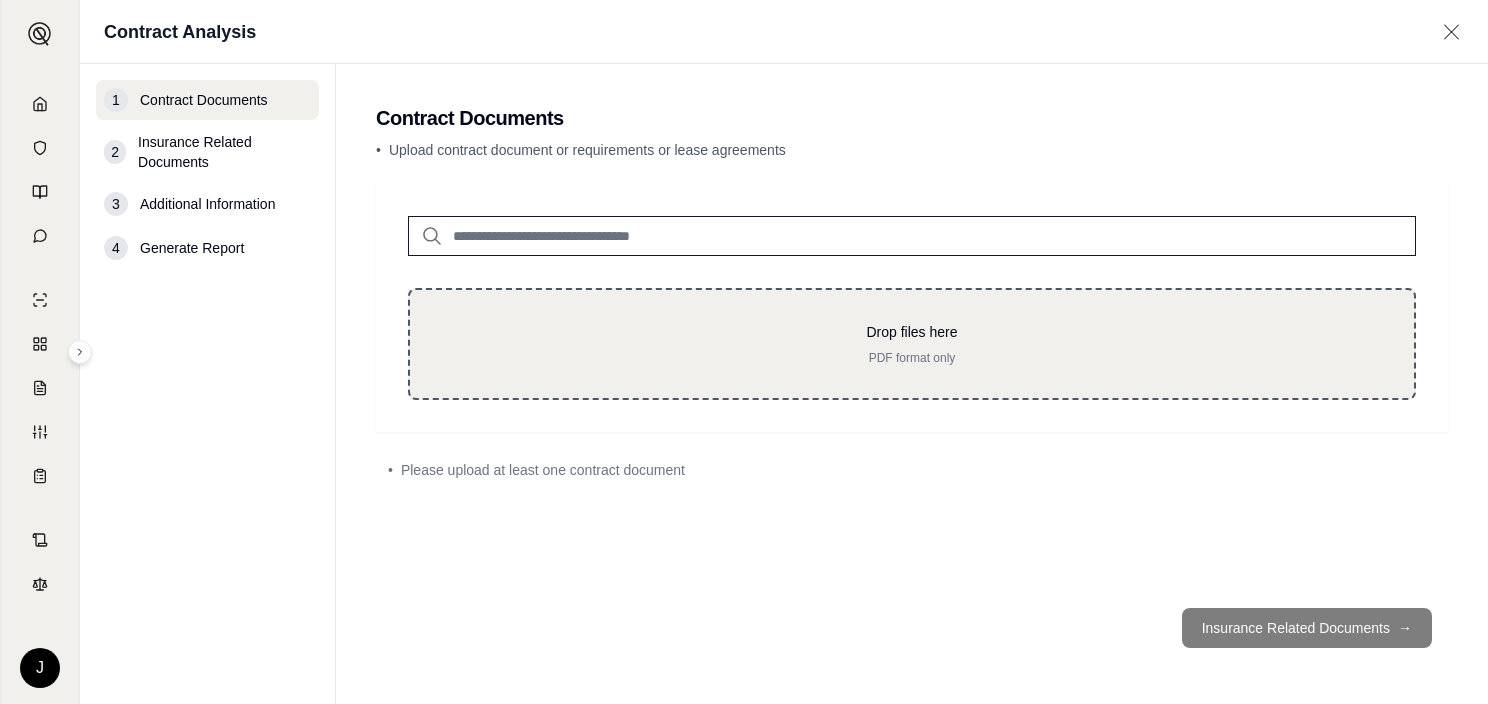 click on "Drop files here" at bounding box center [912, 332] 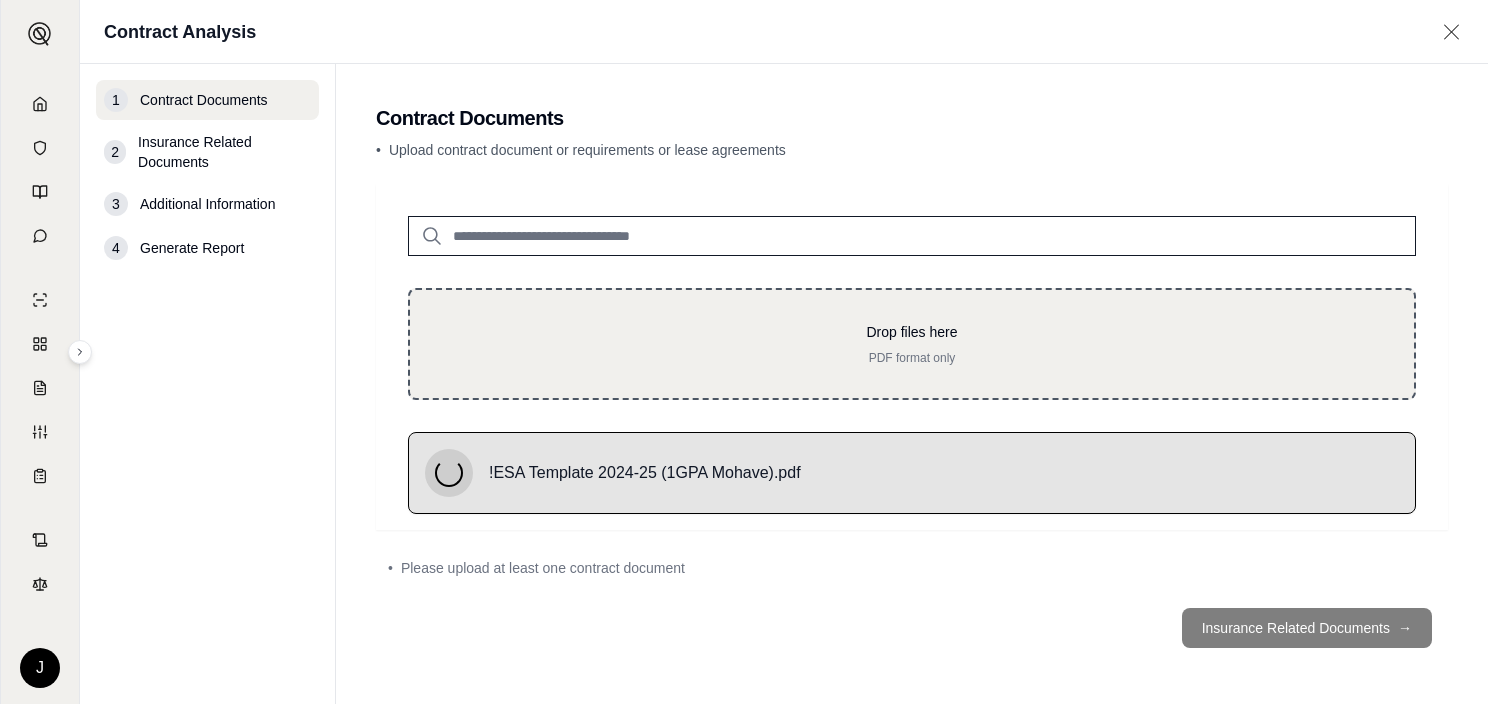 click on "Drop files here PDF format only" at bounding box center [912, 344] 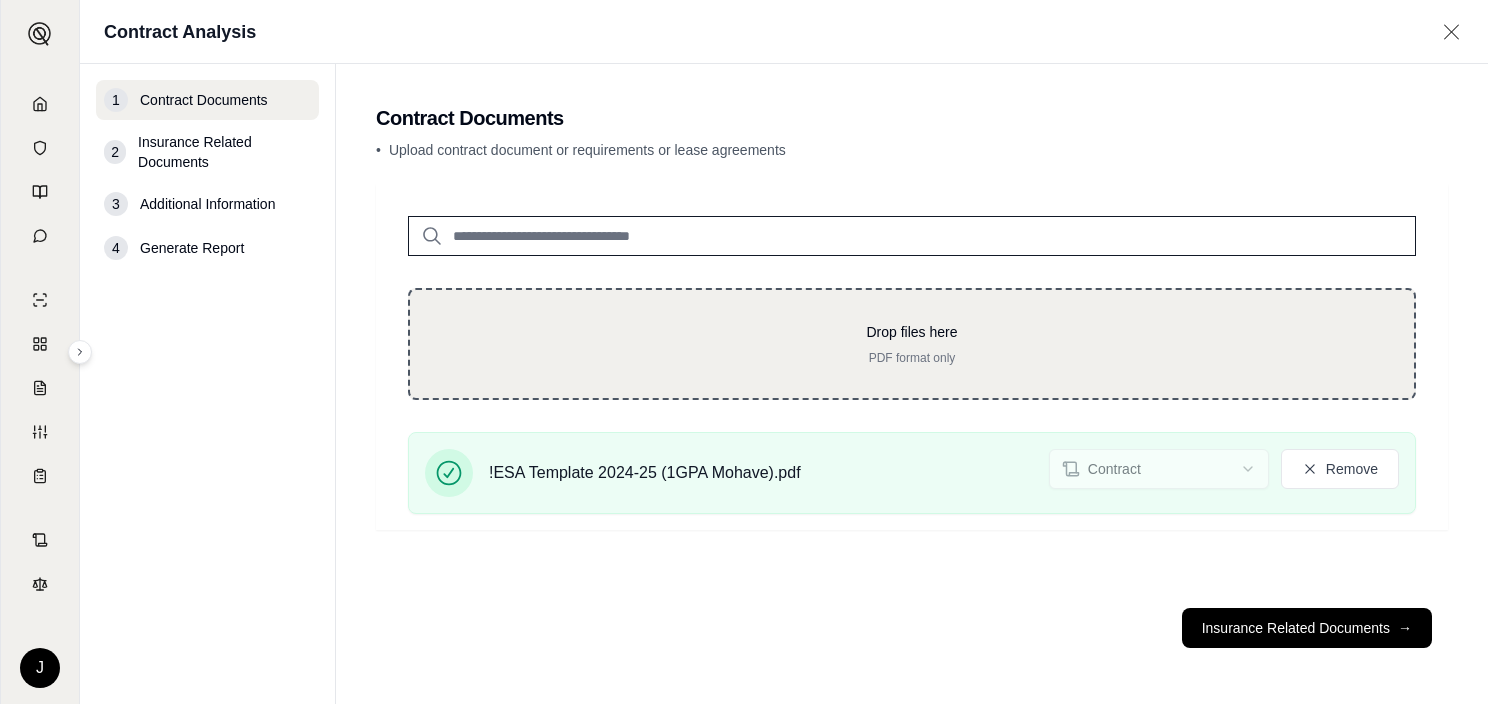 type on "**********" 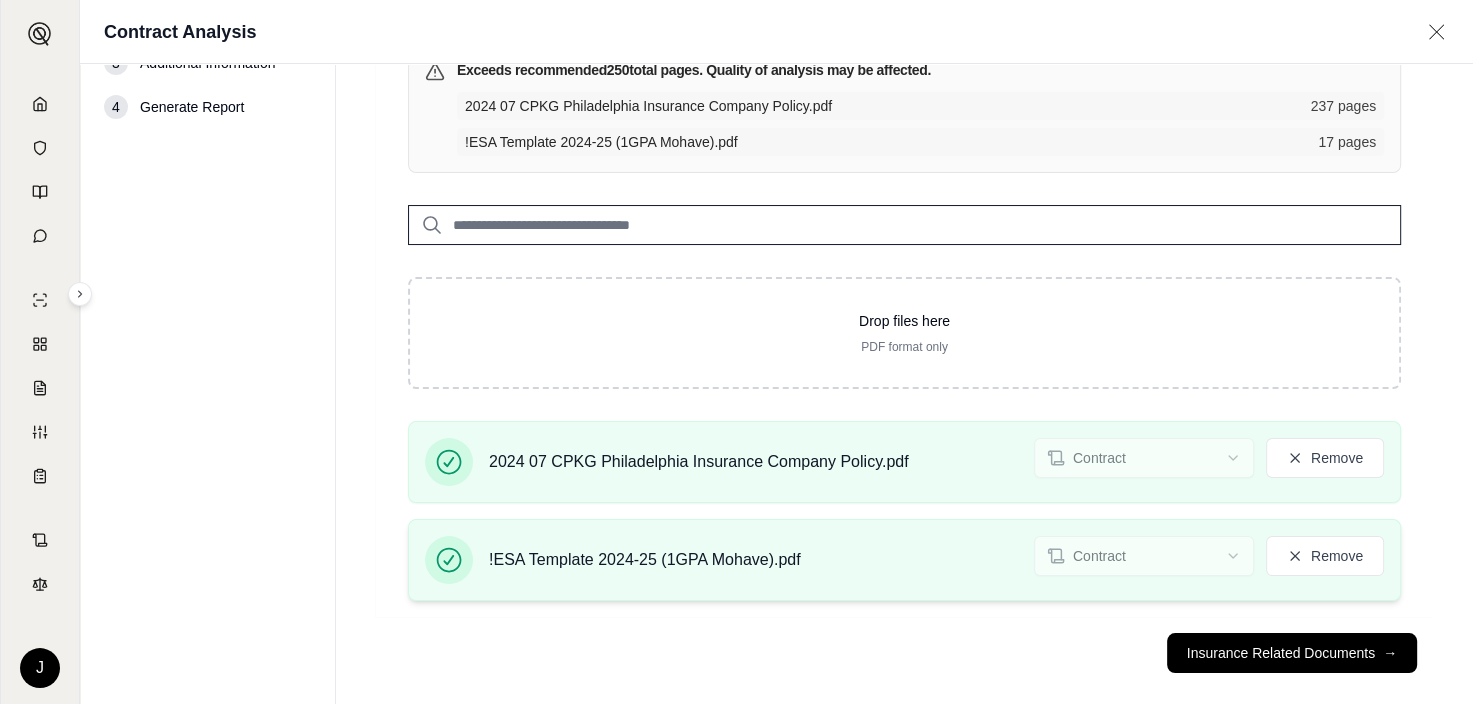 scroll, scrollTop: 164, scrollLeft: 0, axis: vertical 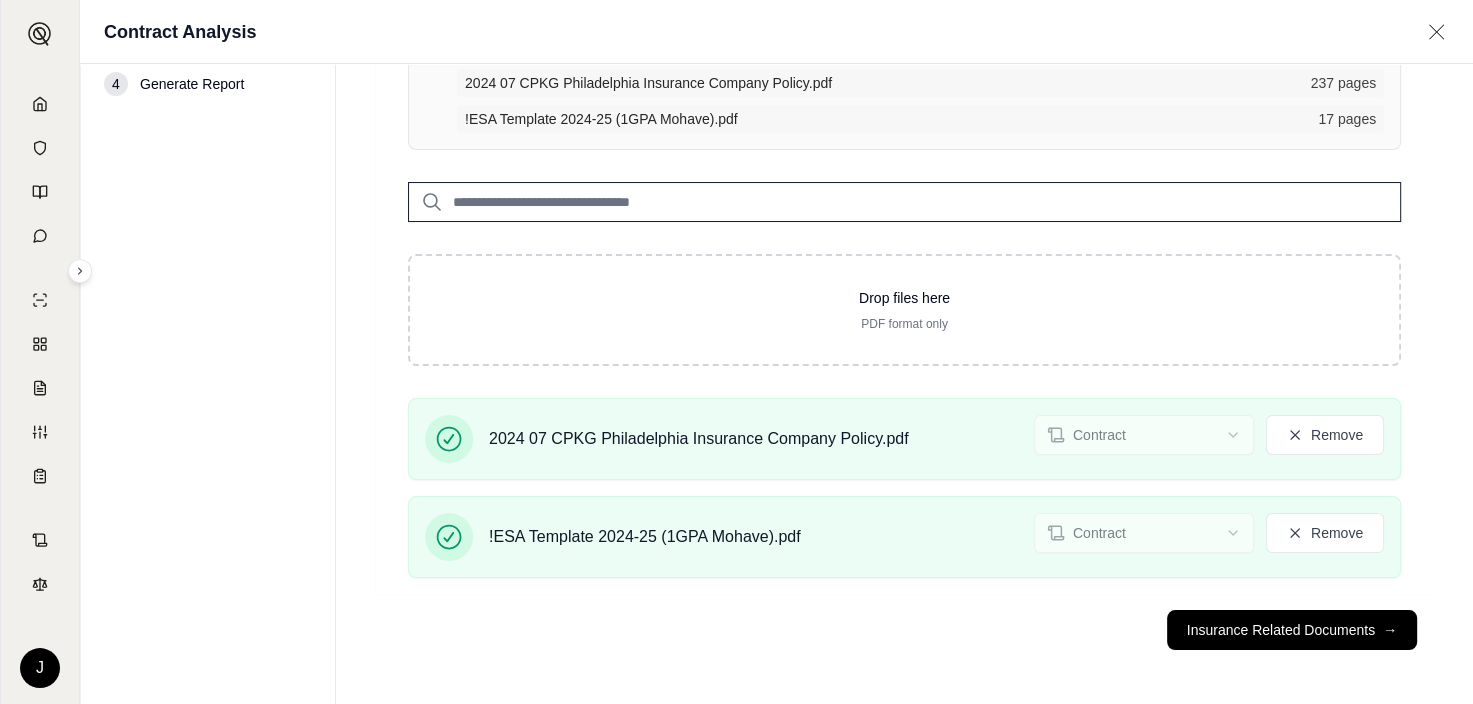 click on "Insurance Related Documents →" at bounding box center (904, 630) 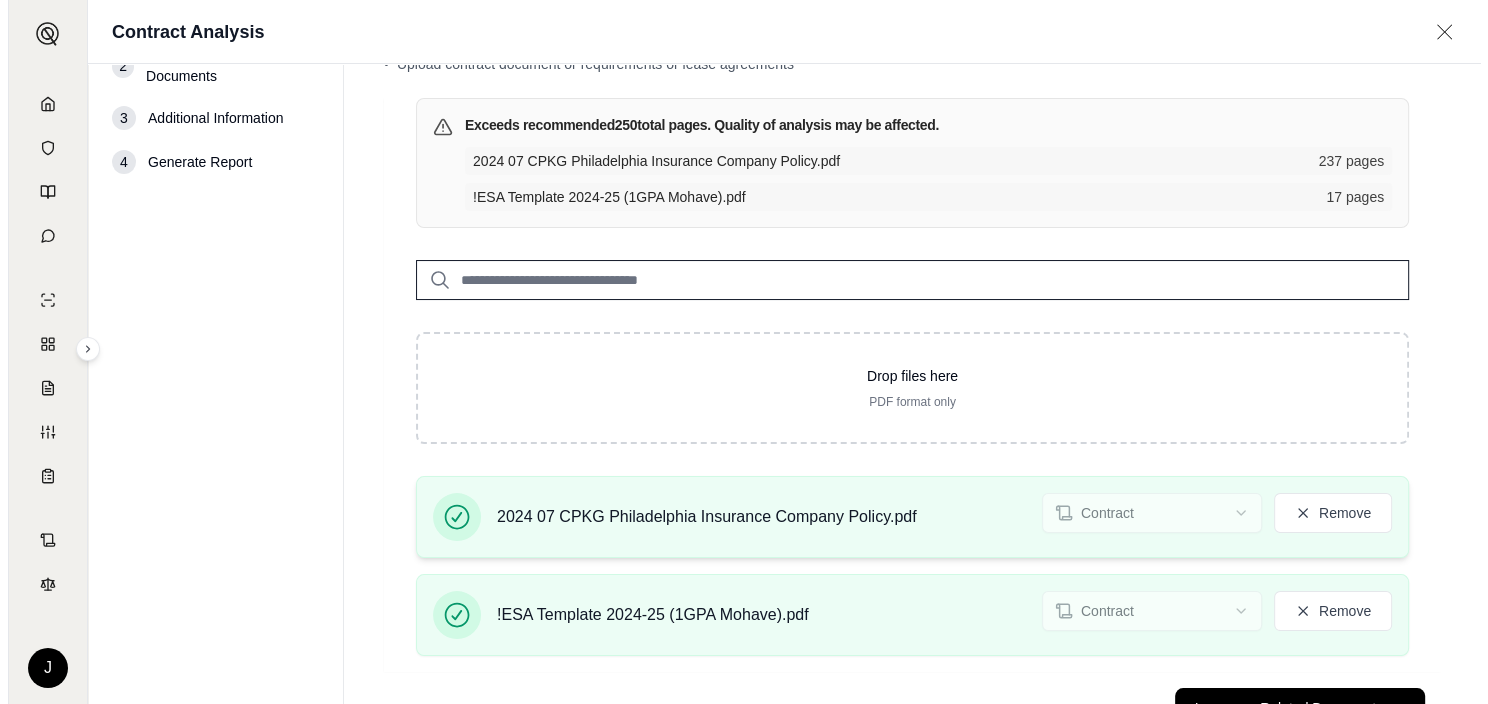 scroll, scrollTop: 0, scrollLeft: 0, axis: both 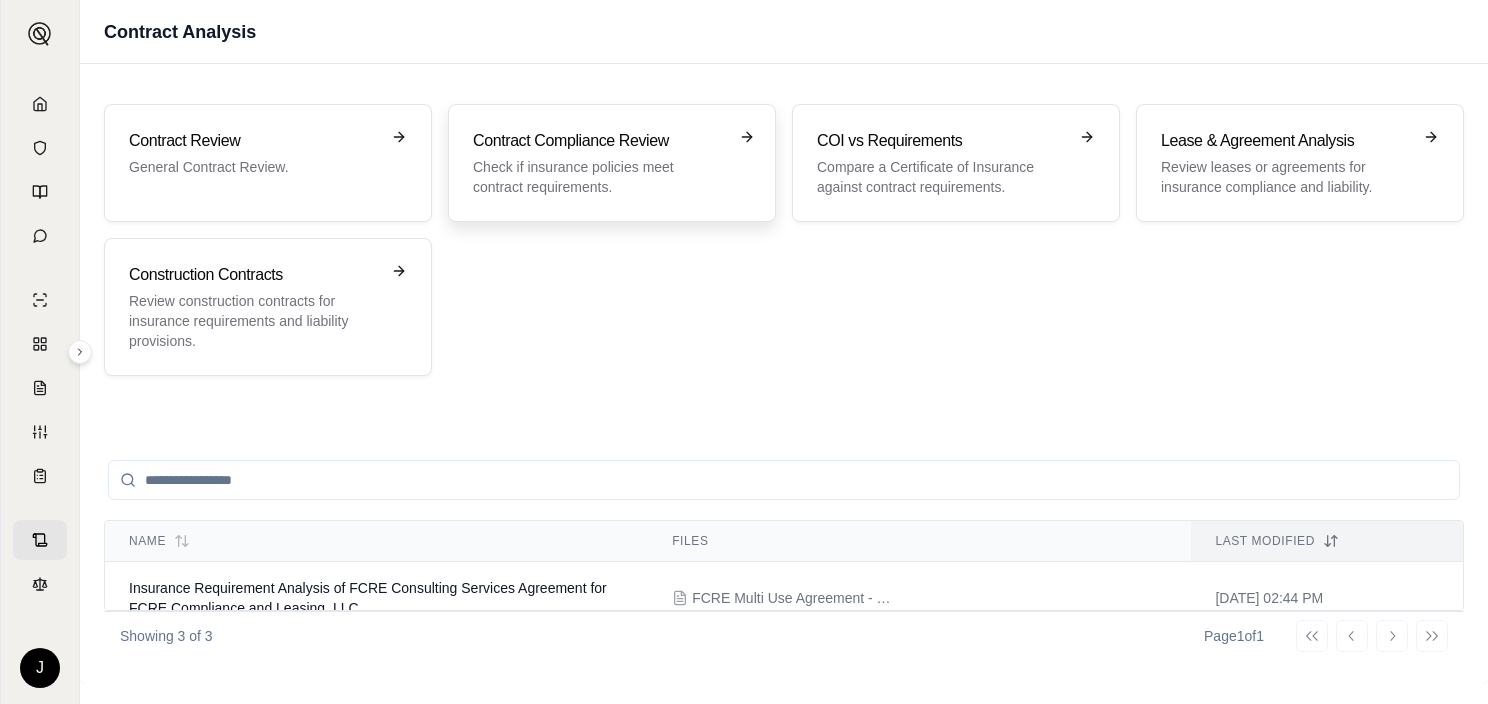 click on "Contract Compliance Review Check if insurance policies meet contract requirements." at bounding box center [598, 163] 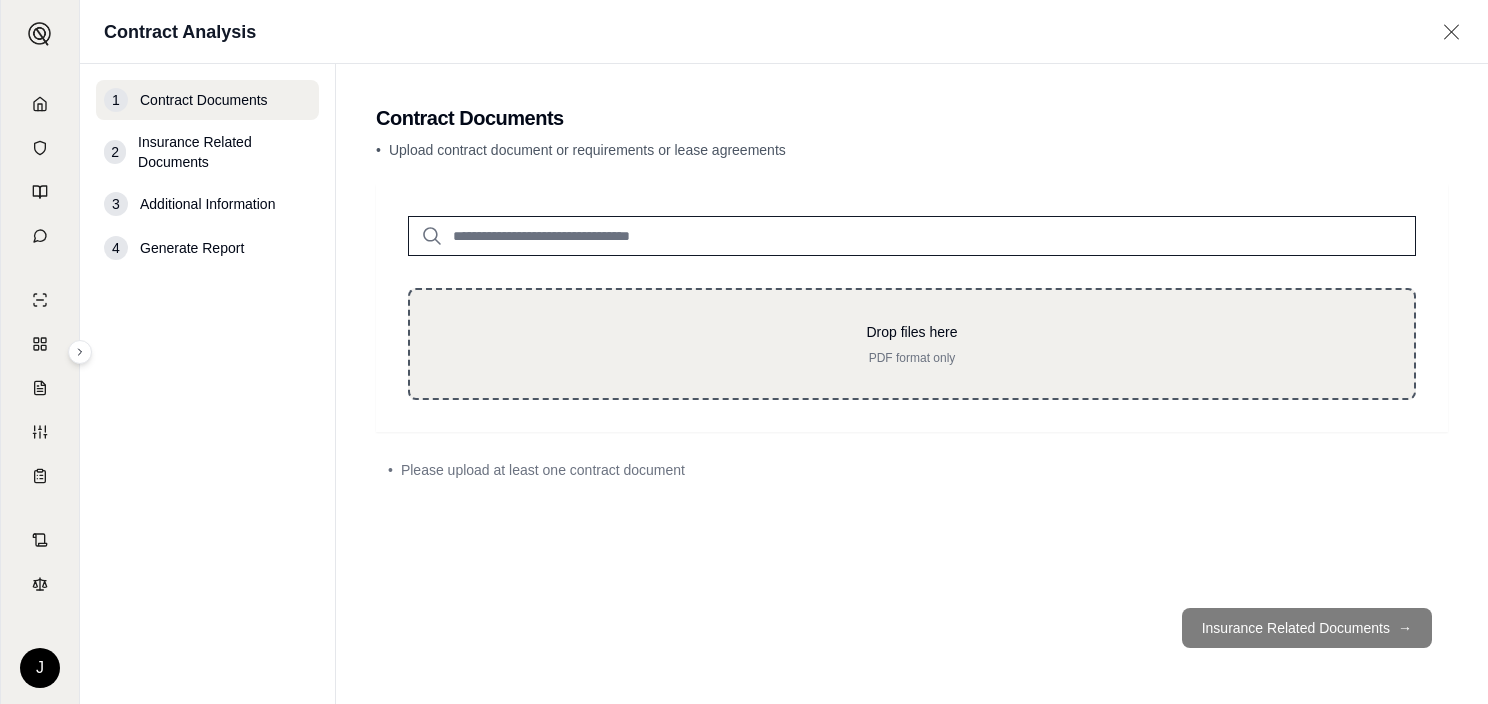click on "Drop files here PDF format only" at bounding box center (912, 344) 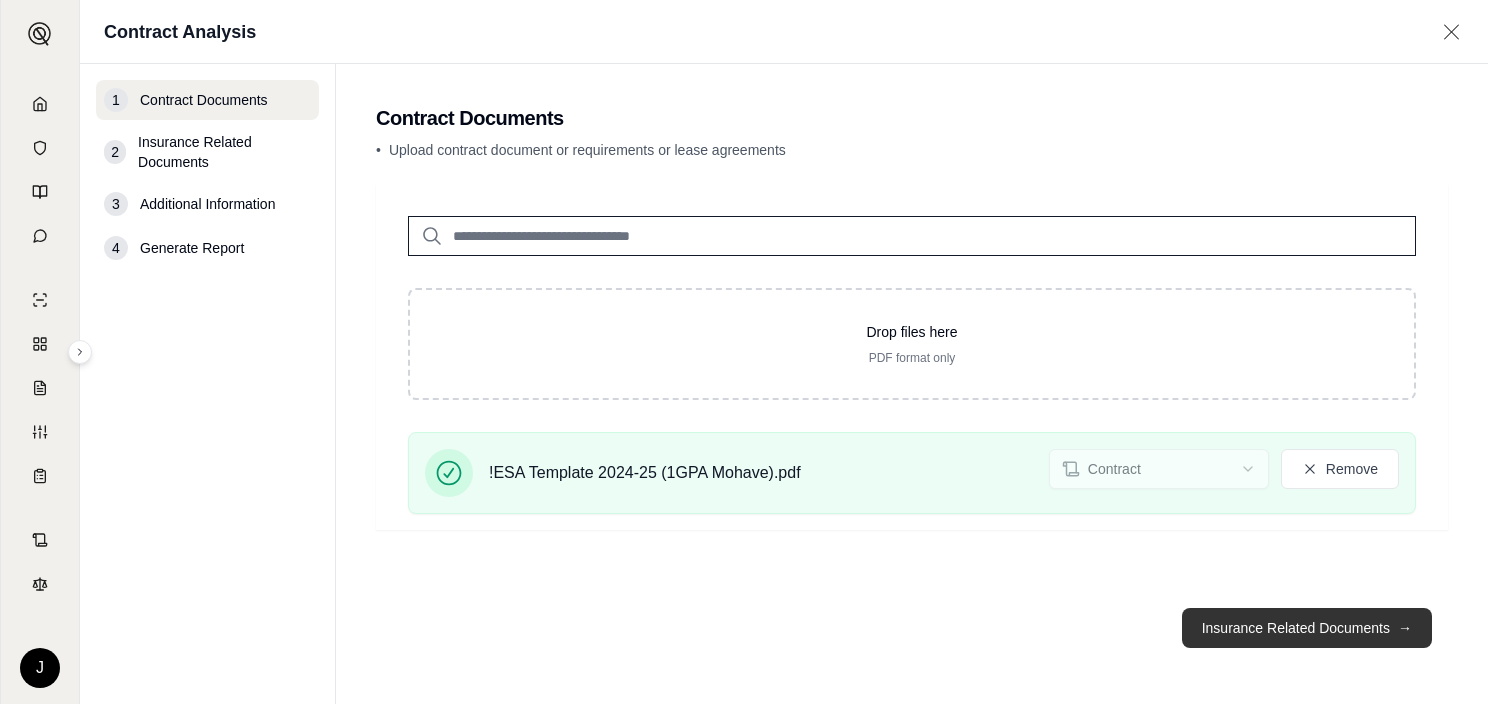 click on "Insurance Related Documents →" at bounding box center (1307, 628) 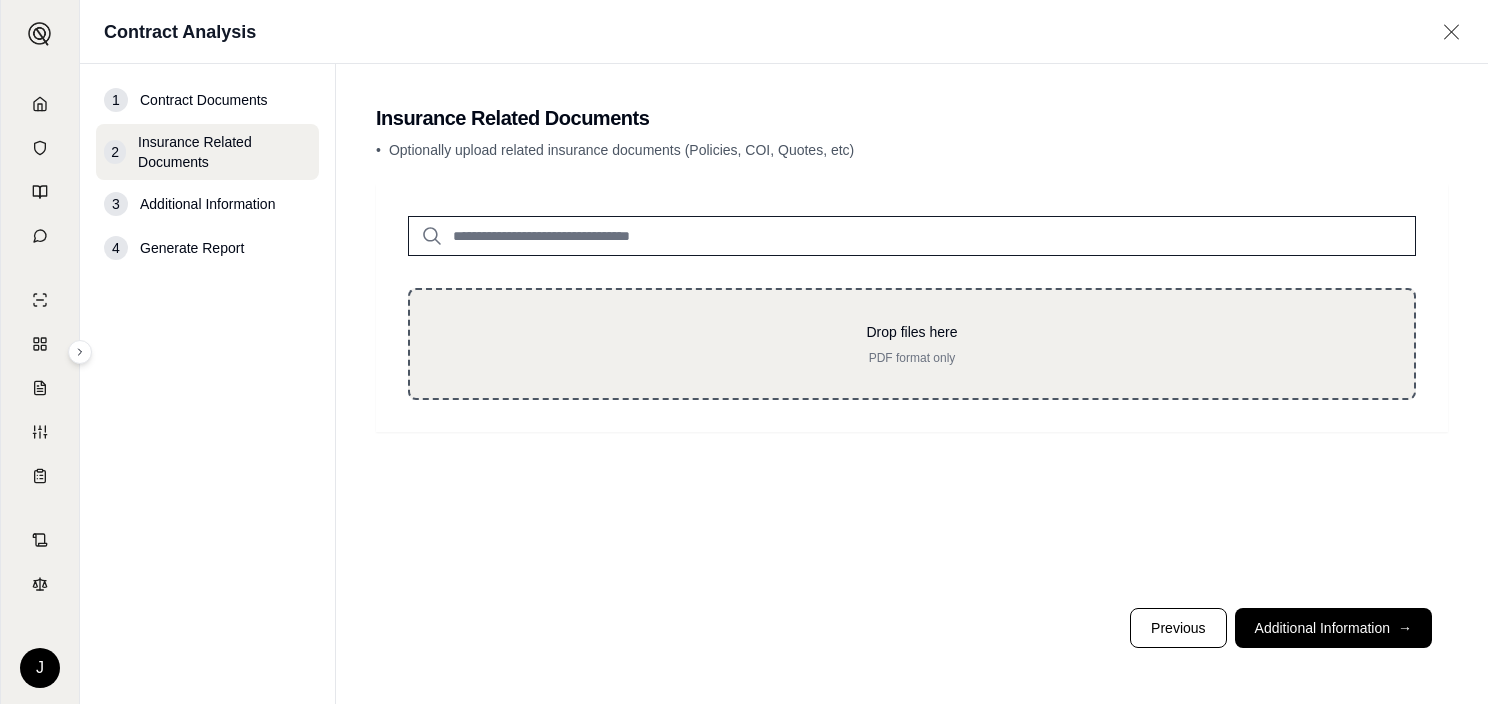 click on "Drop files here PDF format only" at bounding box center (912, 344) 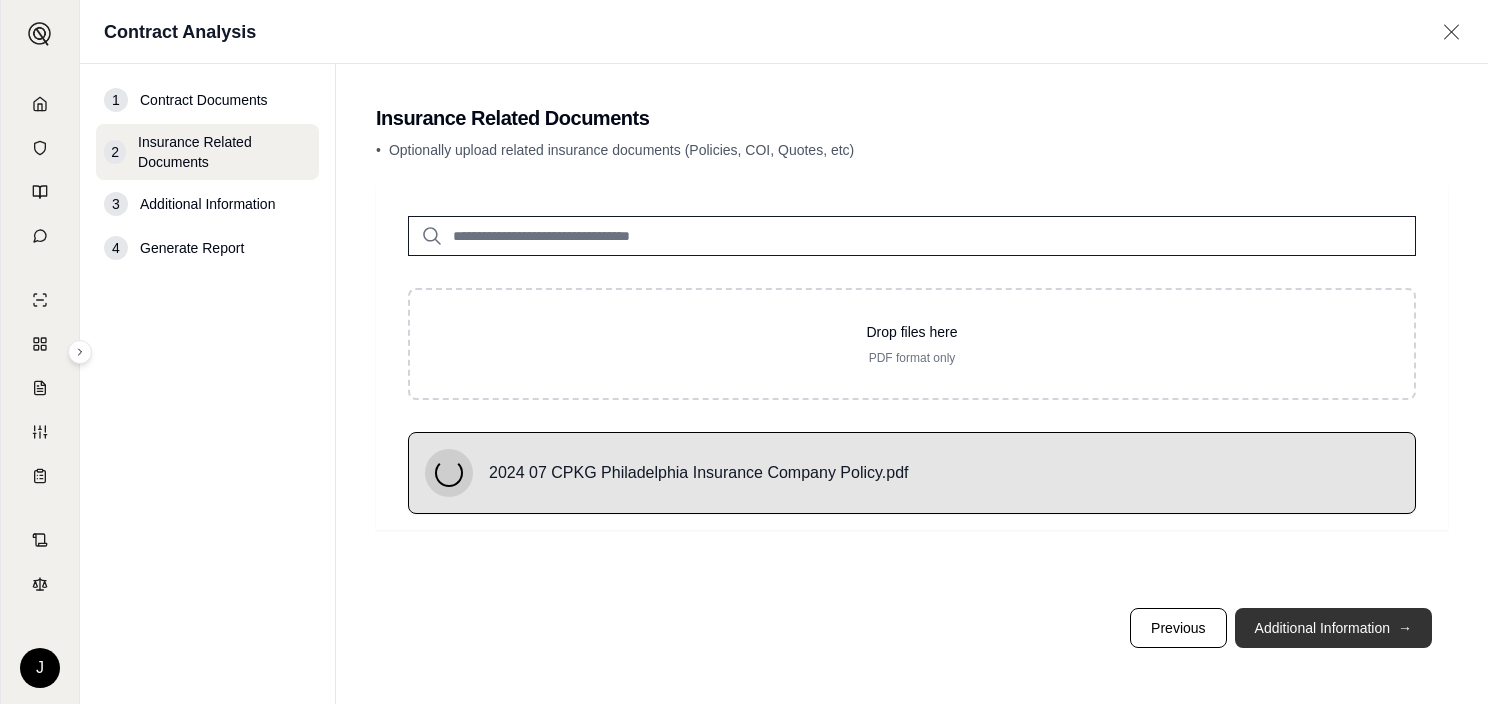 click on "Additional Information →" at bounding box center [1333, 628] 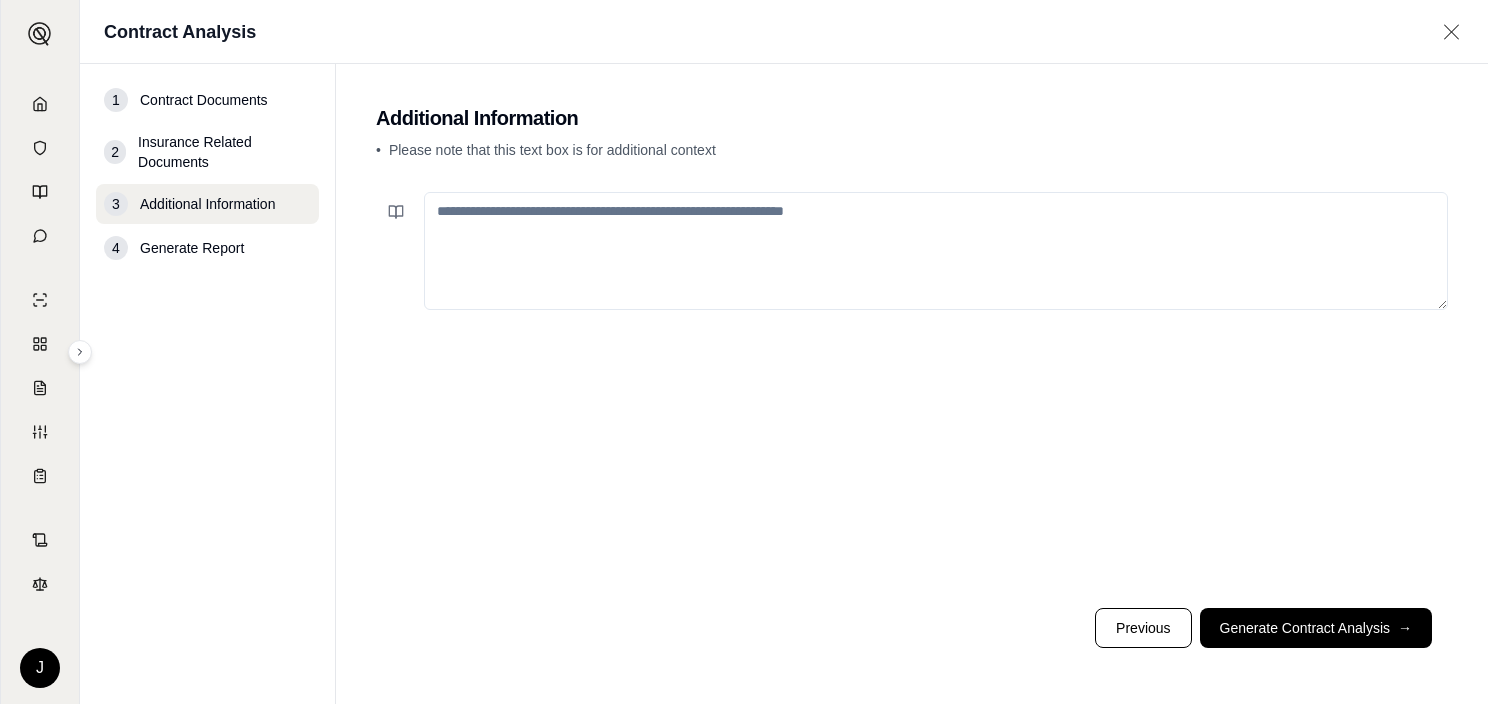click on "Previous" at bounding box center [1143, 628] 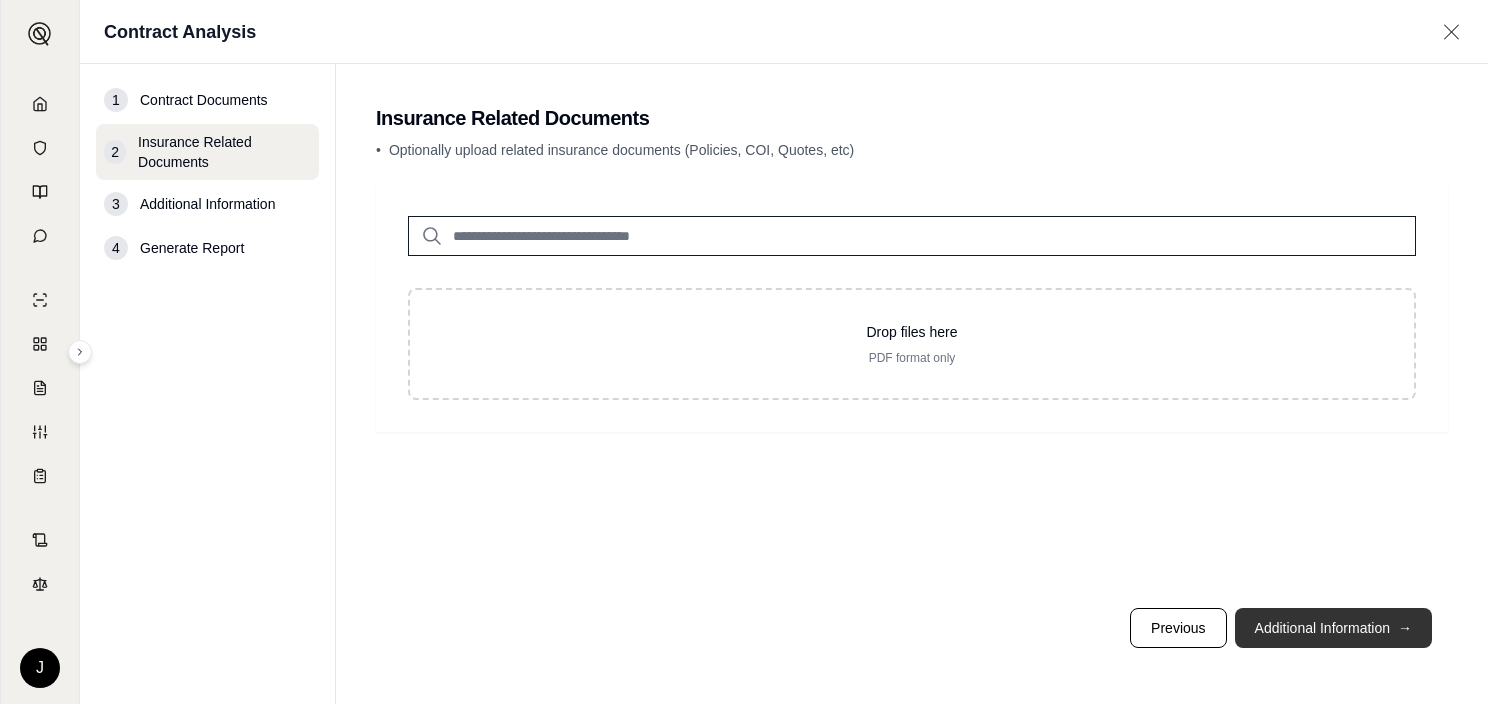 click on "Additional Information →" at bounding box center (1333, 628) 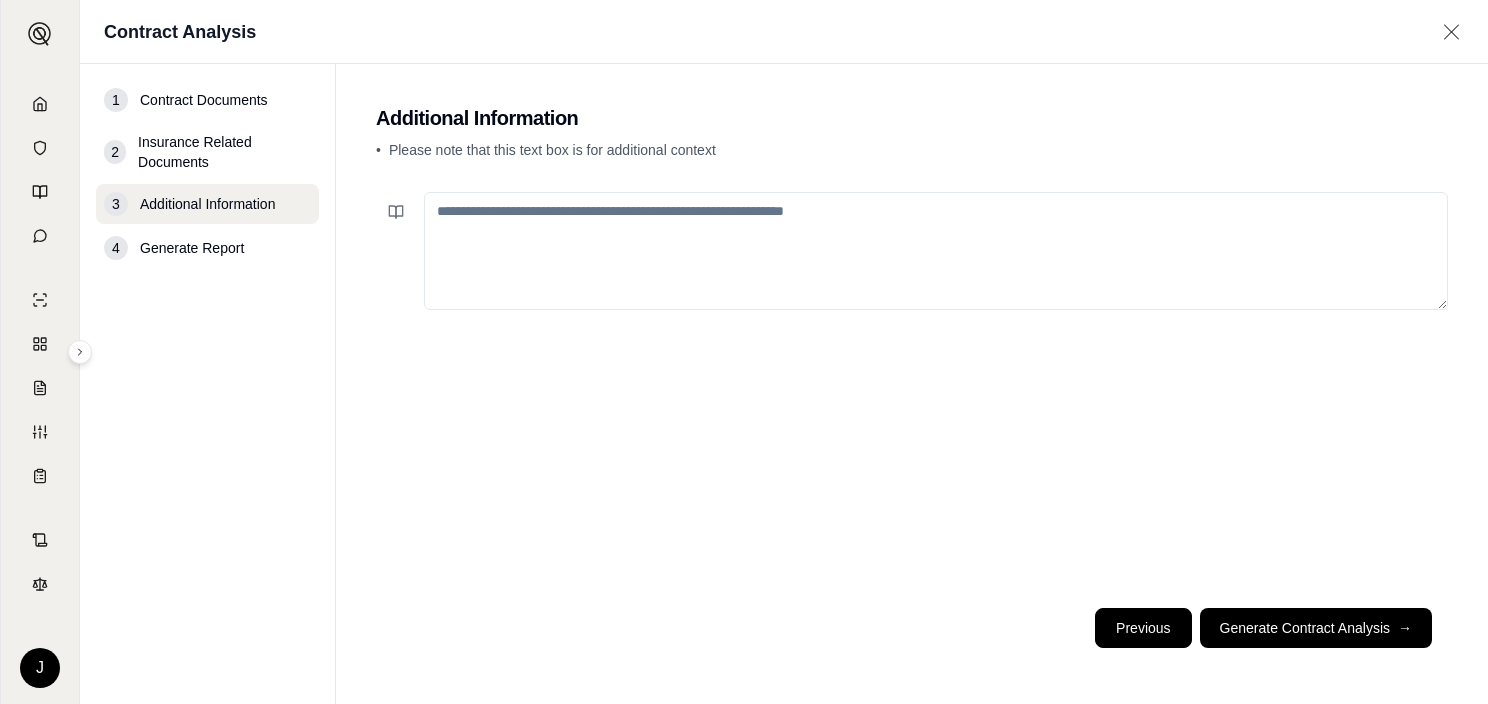 click on "Previous" at bounding box center [1143, 628] 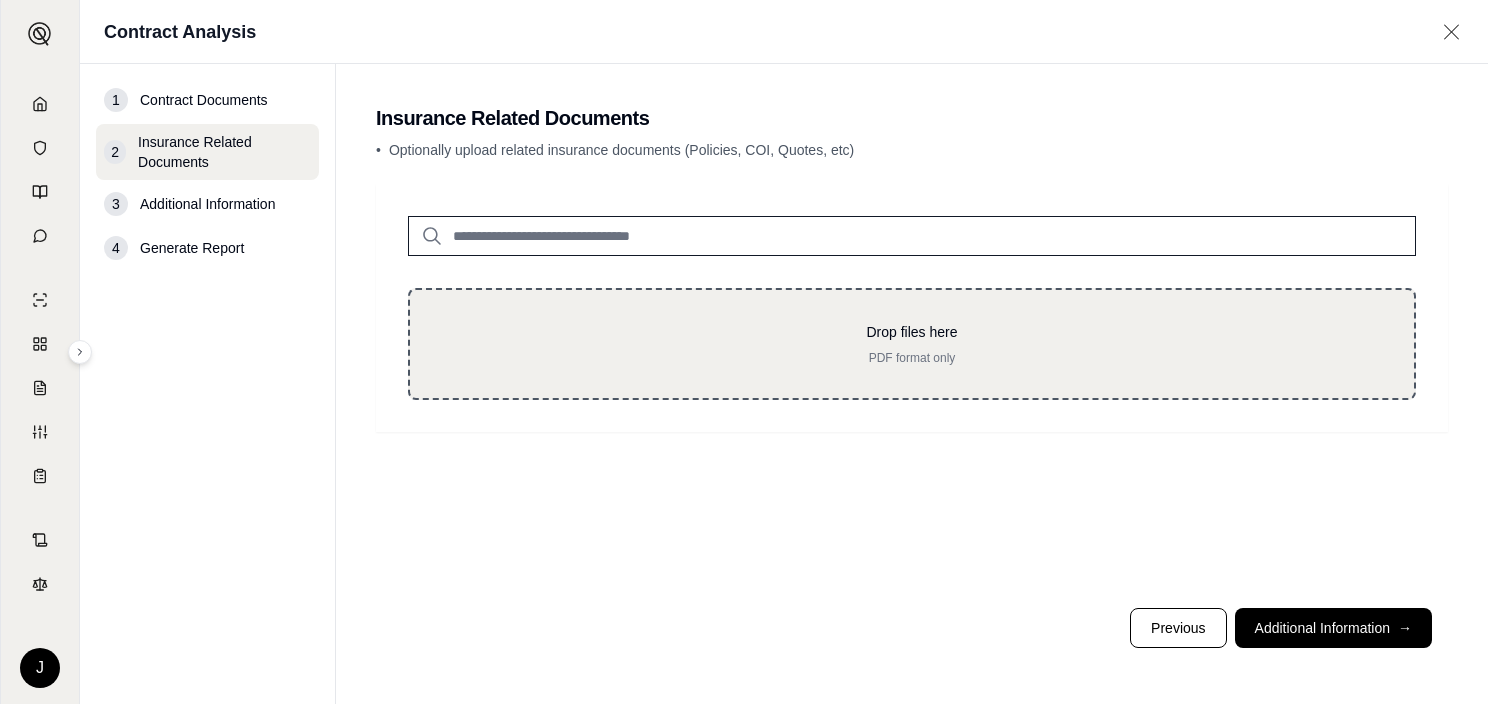 click on "Drop files here PDF format only" at bounding box center (912, 344) 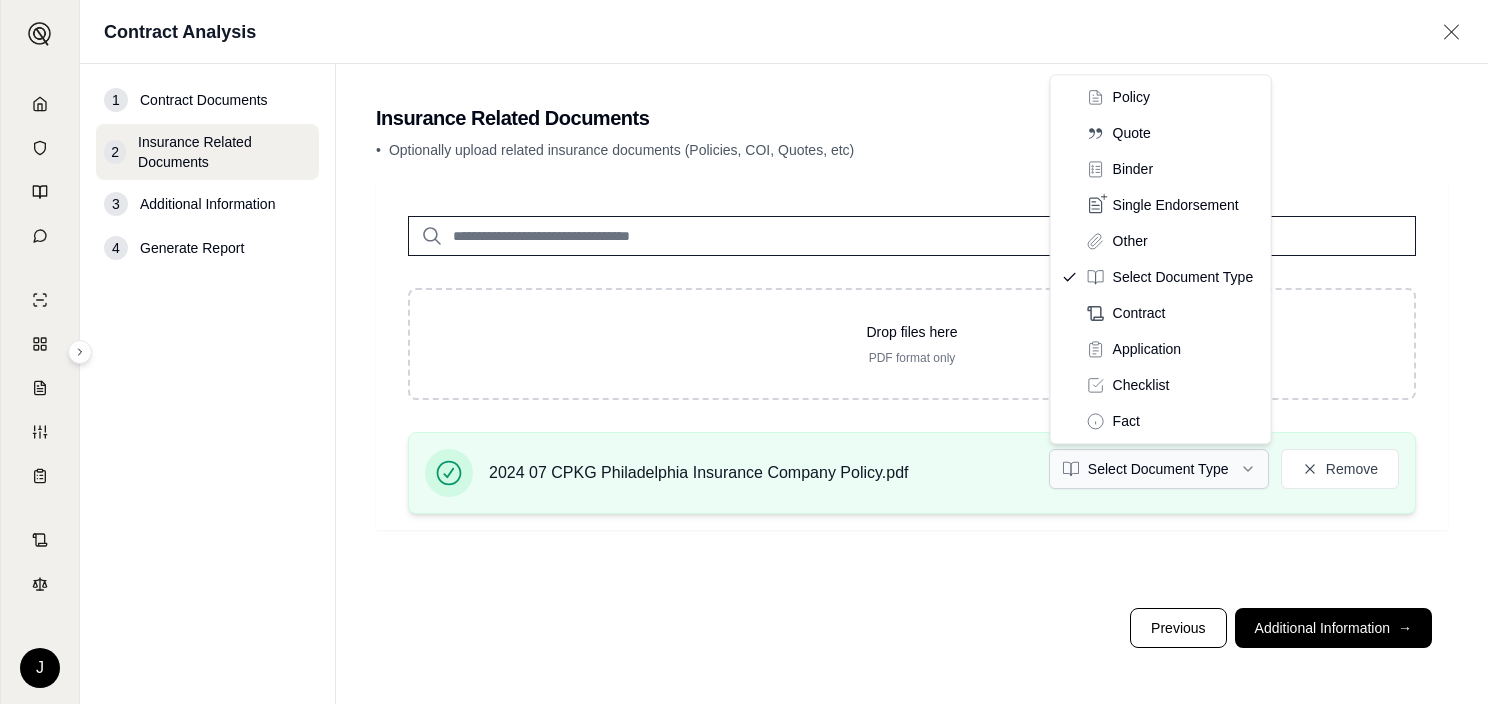 click on "J Contract Analysis 1 Contract Documents 2 Insurance Related Documents 3 Additional Information 4 Generate Report Insurance Related Documents • Optionally upload related insurance documents (Policies, COI, Quotes, etc) Drop files here PDF format only 2024 07 CPKG Philadelphia Insurance Company Policy.pdf Select Document Type Remove Previous Additional Information →
Policy Quote Binder Single Endorsement Other Select Document Type Contract Application Checklist Fact" at bounding box center (744, 352) 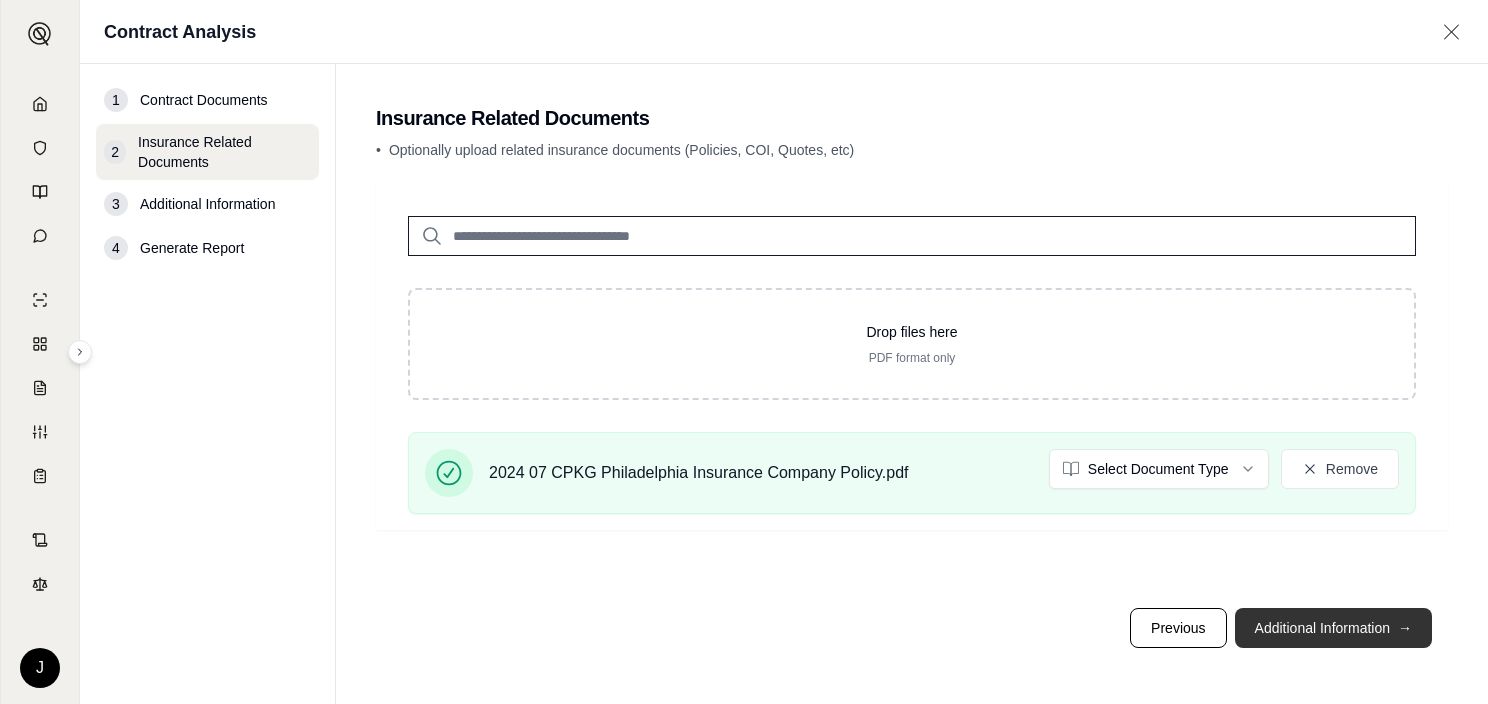 click on "Additional Information →" at bounding box center (1333, 628) 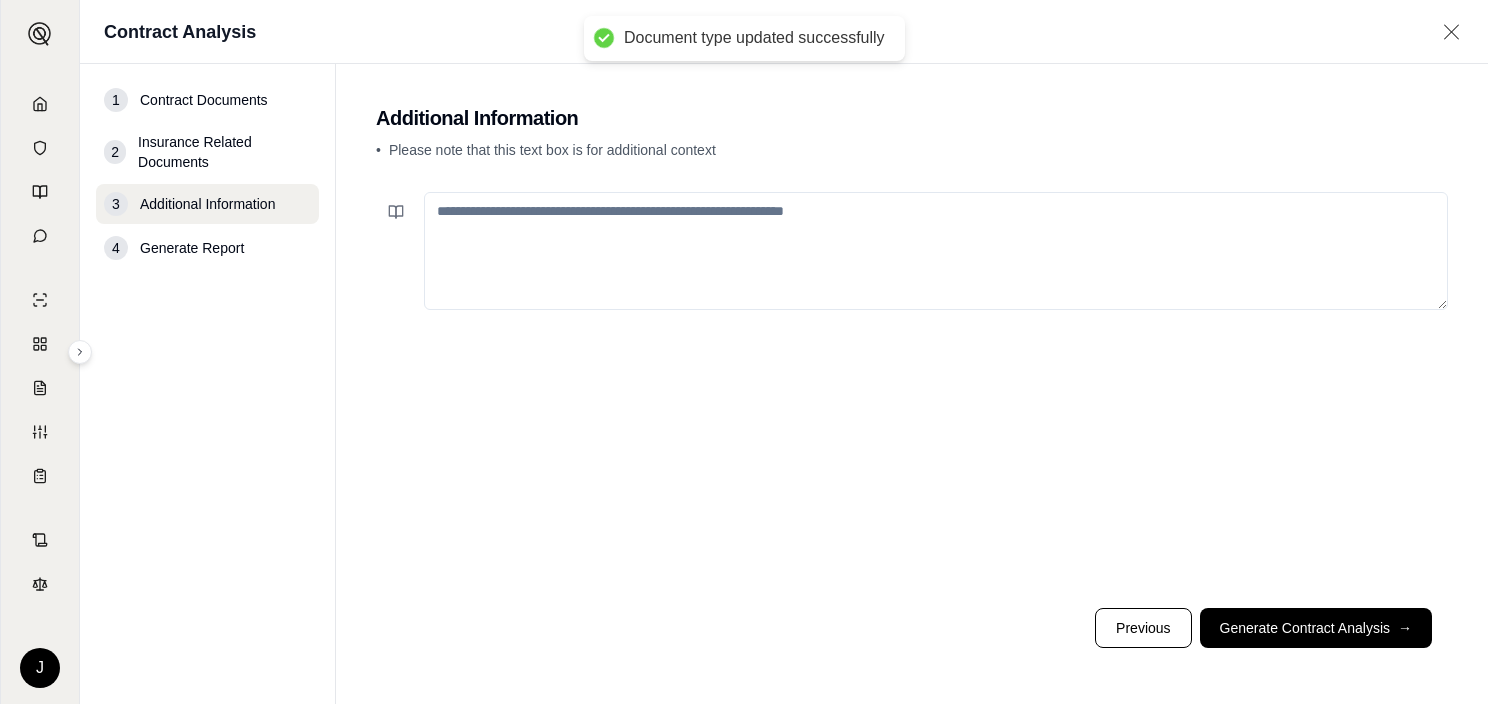 click at bounding box center [912, 388] 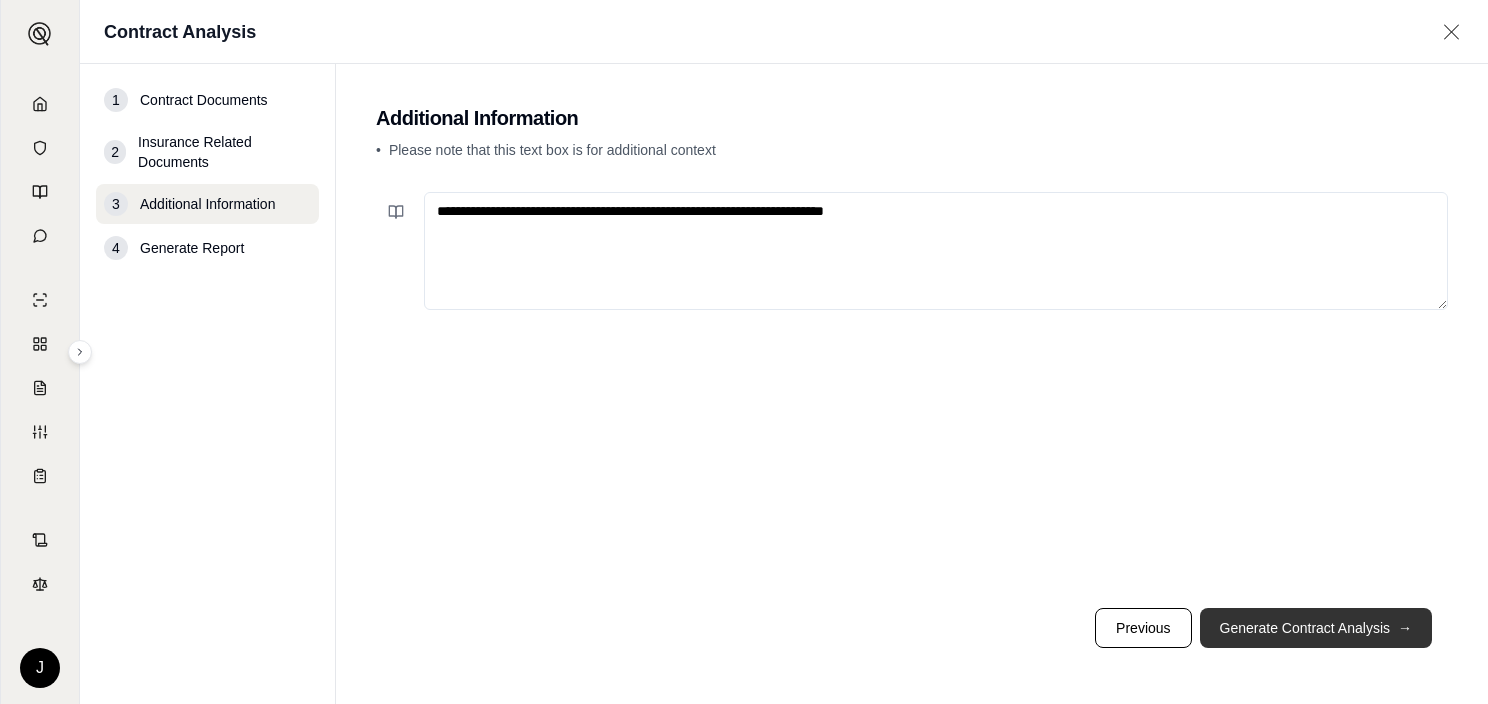 type on "**********" 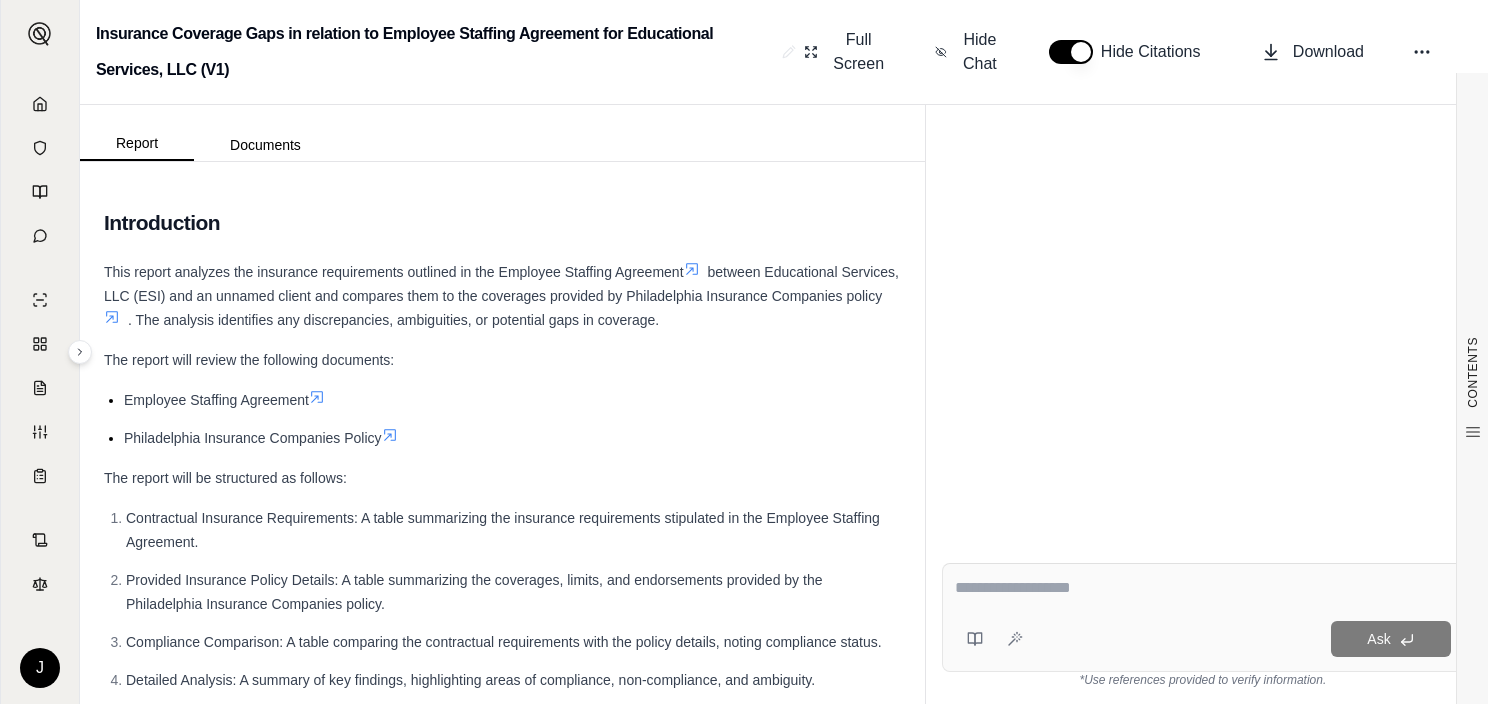 scroll, scrollTop: 0, scrollLeft: 0, axis: both 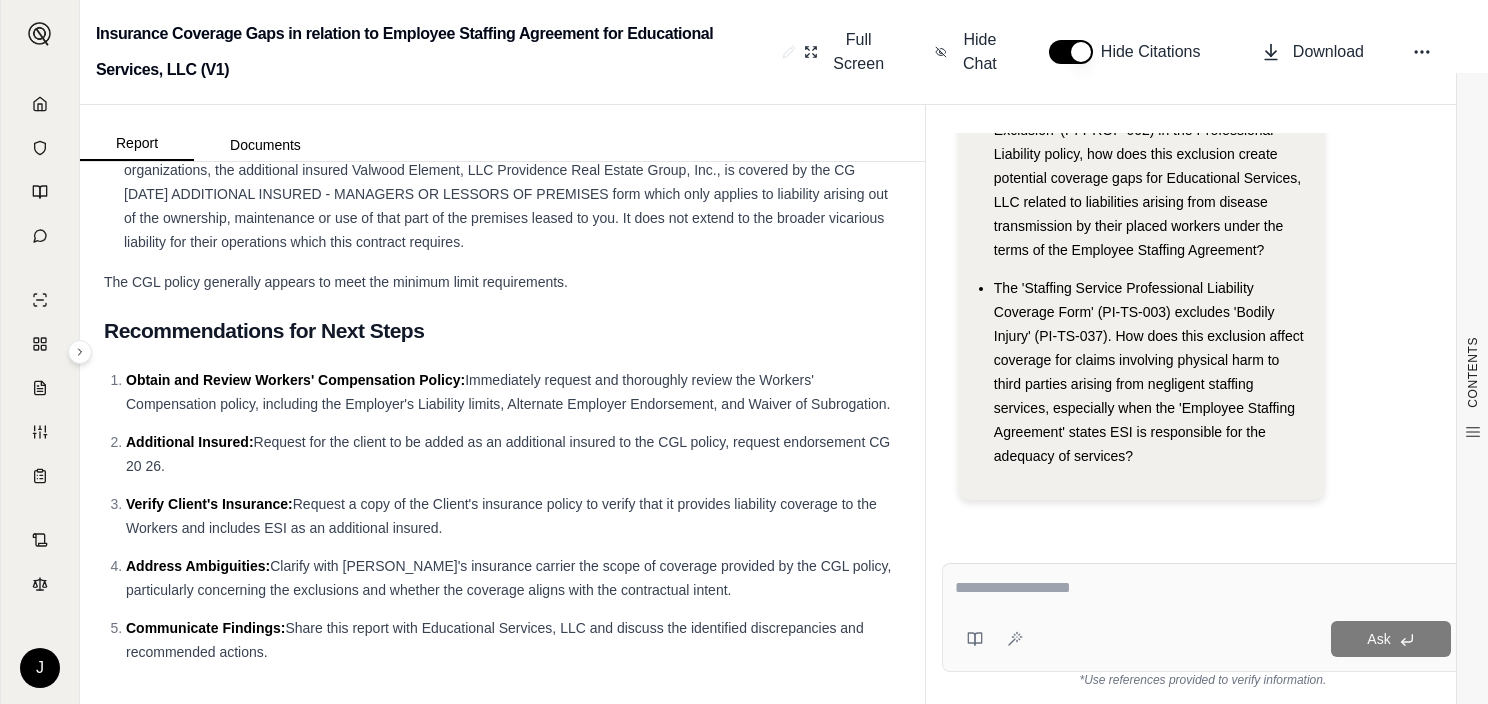 click on "The 'Staffing Service Professional Liability Coverage Form' (PI-TS-003) excludes 'Bodily Injury' (PI-TS-037). How does this exclusion affect coverage for claims involving physical harm to third parties arising from negligent staffing services, especially when the 'Employee Staffing Agreement' states ESI is responsible for the adequacy of services?" at bounding box center (1152, 372) 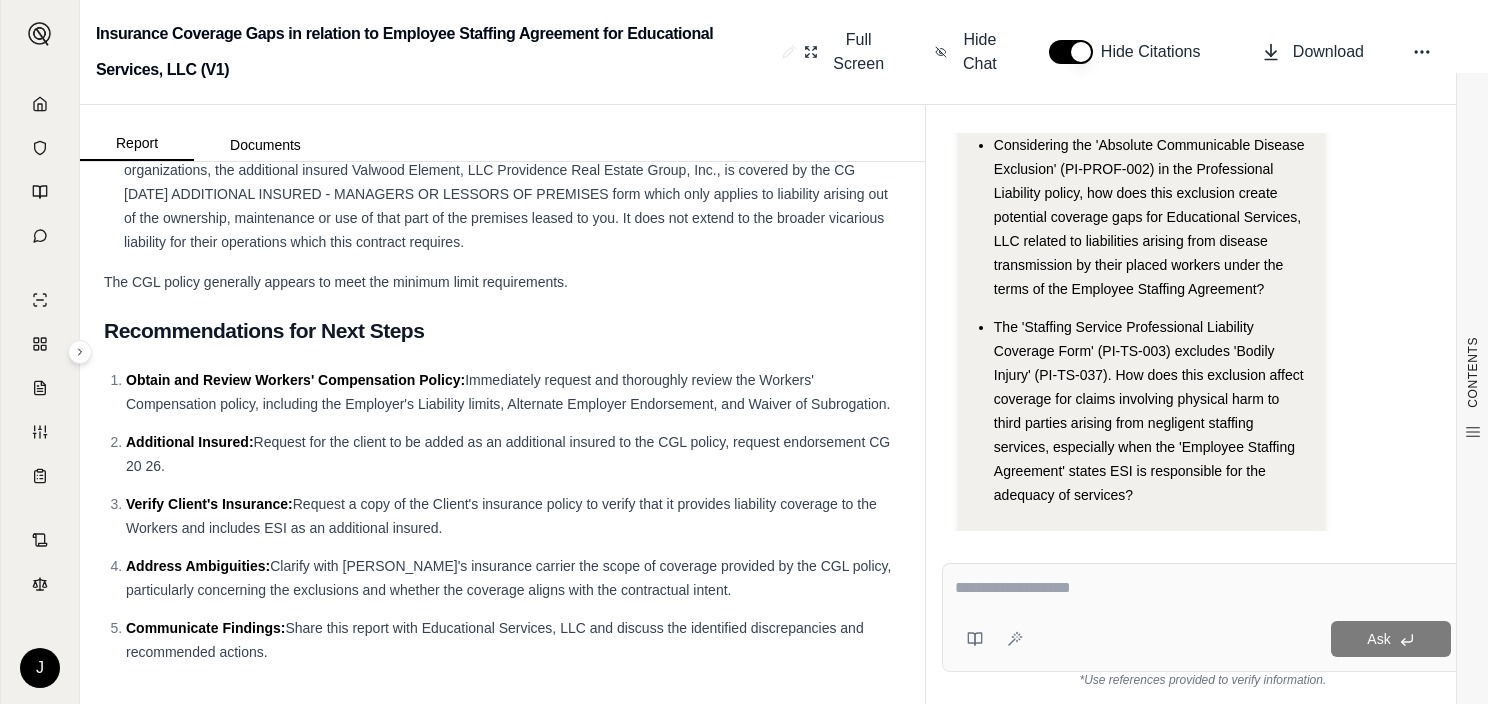 scroll, scrollTop: 183, scrollLeft: 0, axis: vertical 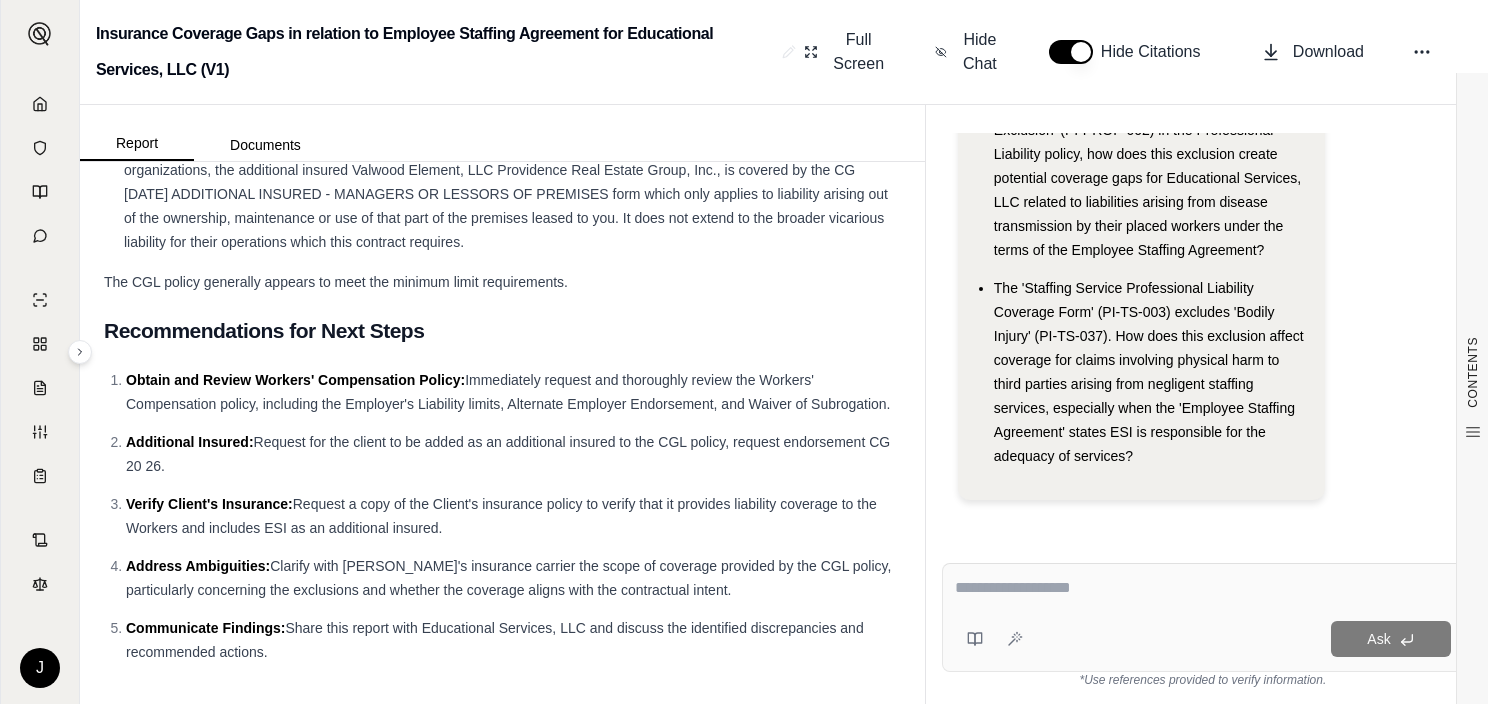 click on "The 'Staffing Service Professional Liability Coverage Form' (PI-TS-003) excludes 'Bodily Injury' (PI-TS-037). How does this exclusion affect coverage for claims involving physical harm to third parties arising from negligent staffing services, especially when the 'Employee Staffing Agreement' states ESI is responsible for the adequacy of services?" at bounding box center [1149, 372] 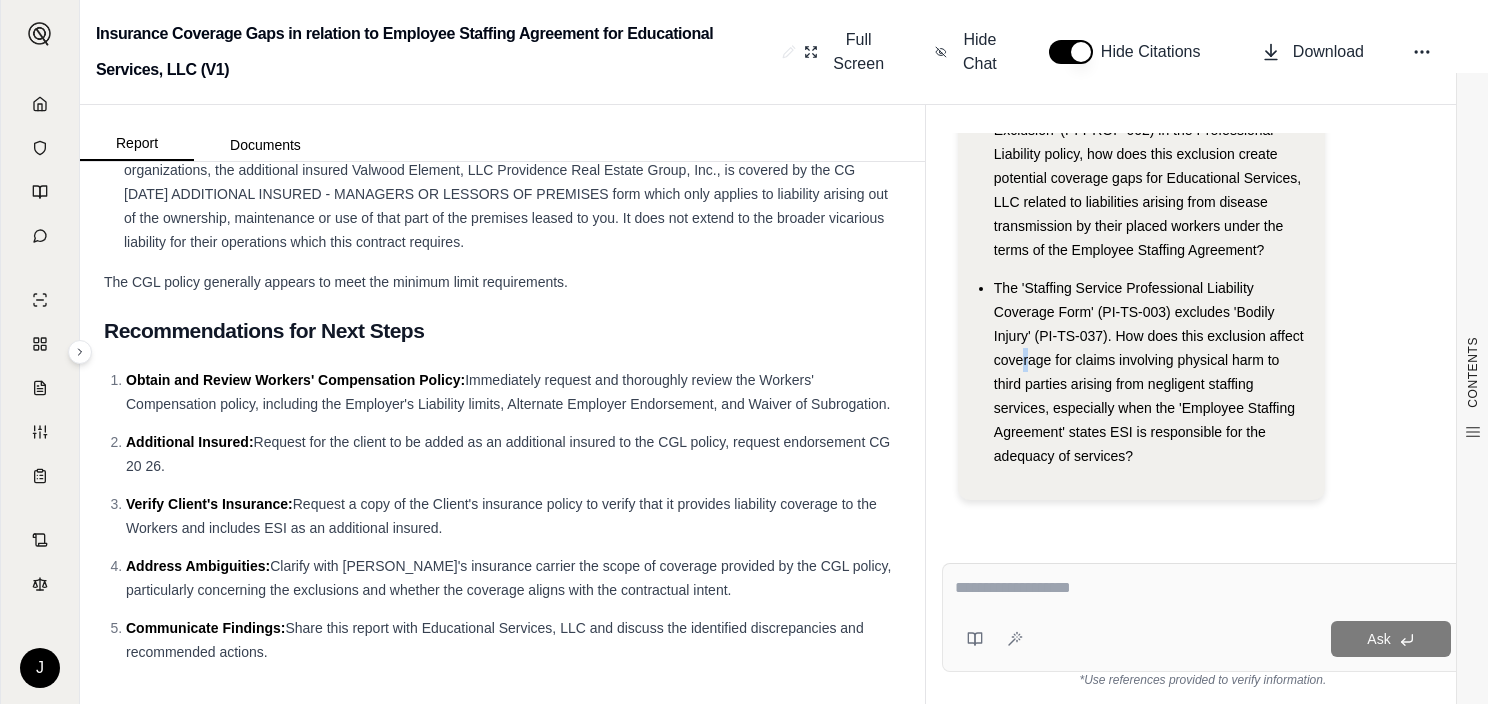 click on "The 'Staffing Service Professional Liability Coverage Form' (PI-TS-003) excludes 'Bodily Injury' (PI-TS-037). How does this exclusion affect coverage for claims involving physical harm to third parties arising from negligent staffing services, especially when the 'Employee Staffing Agreement' states ESI is responsible for the adequacy of services?" at bounding box center [1149, 372] 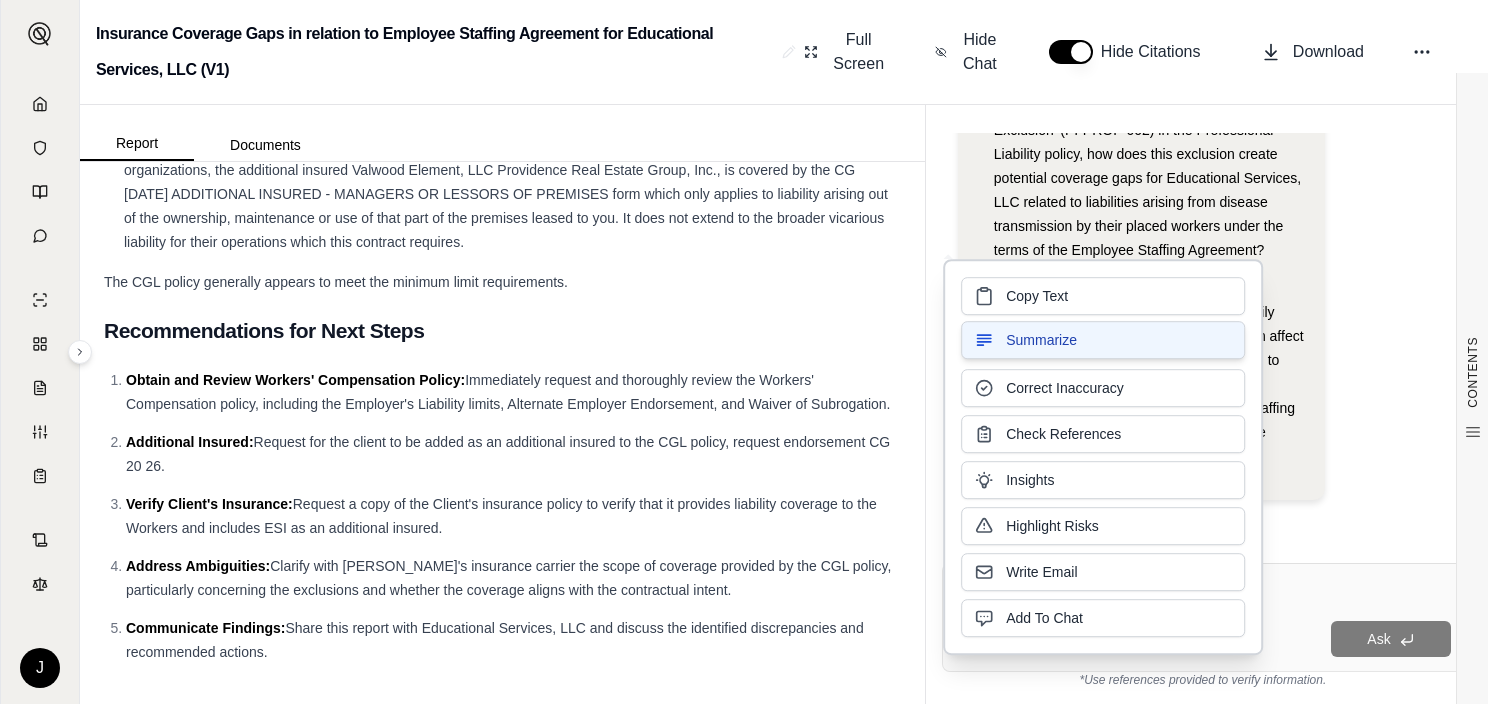 click on "Summarize" at bounding box center (1103, 340) 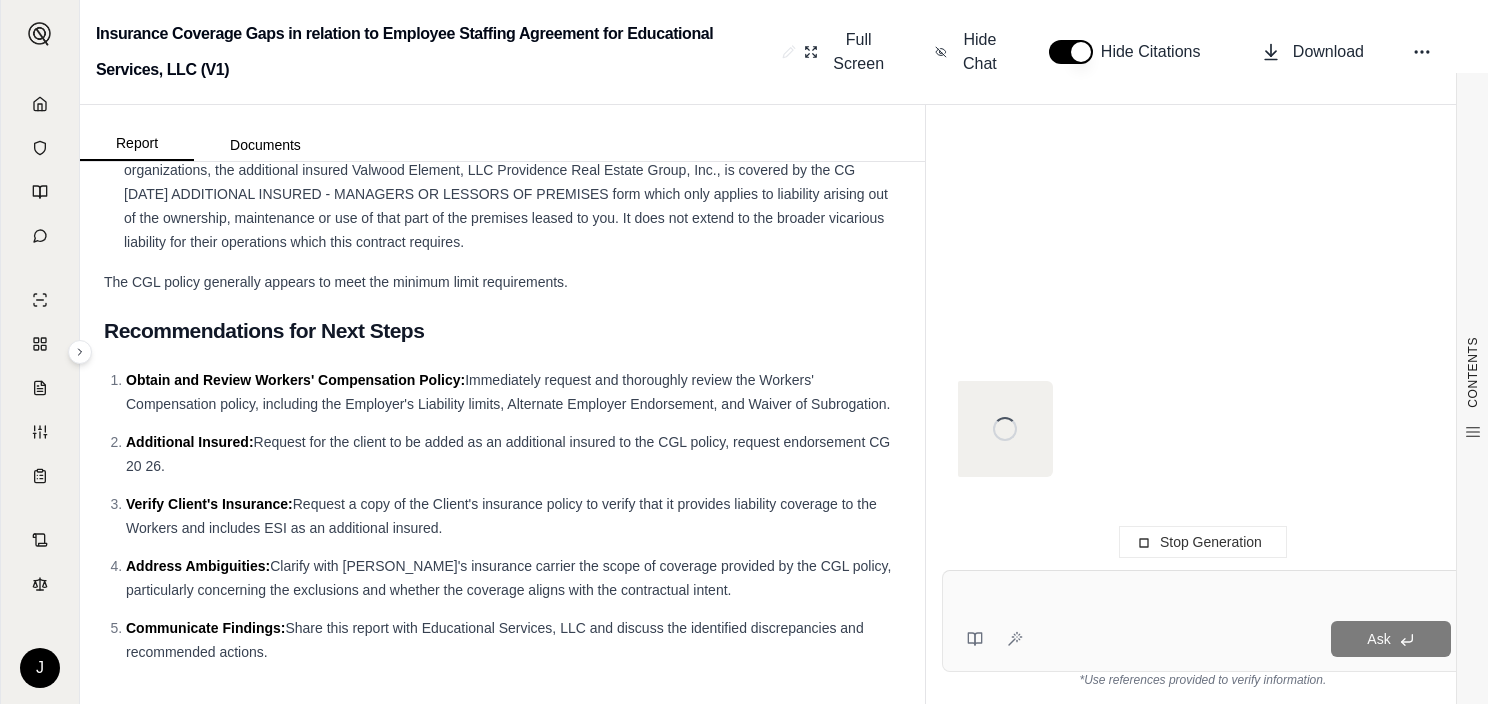 scroll, scrollTop: 0, scrollLeft: 0, axis: both 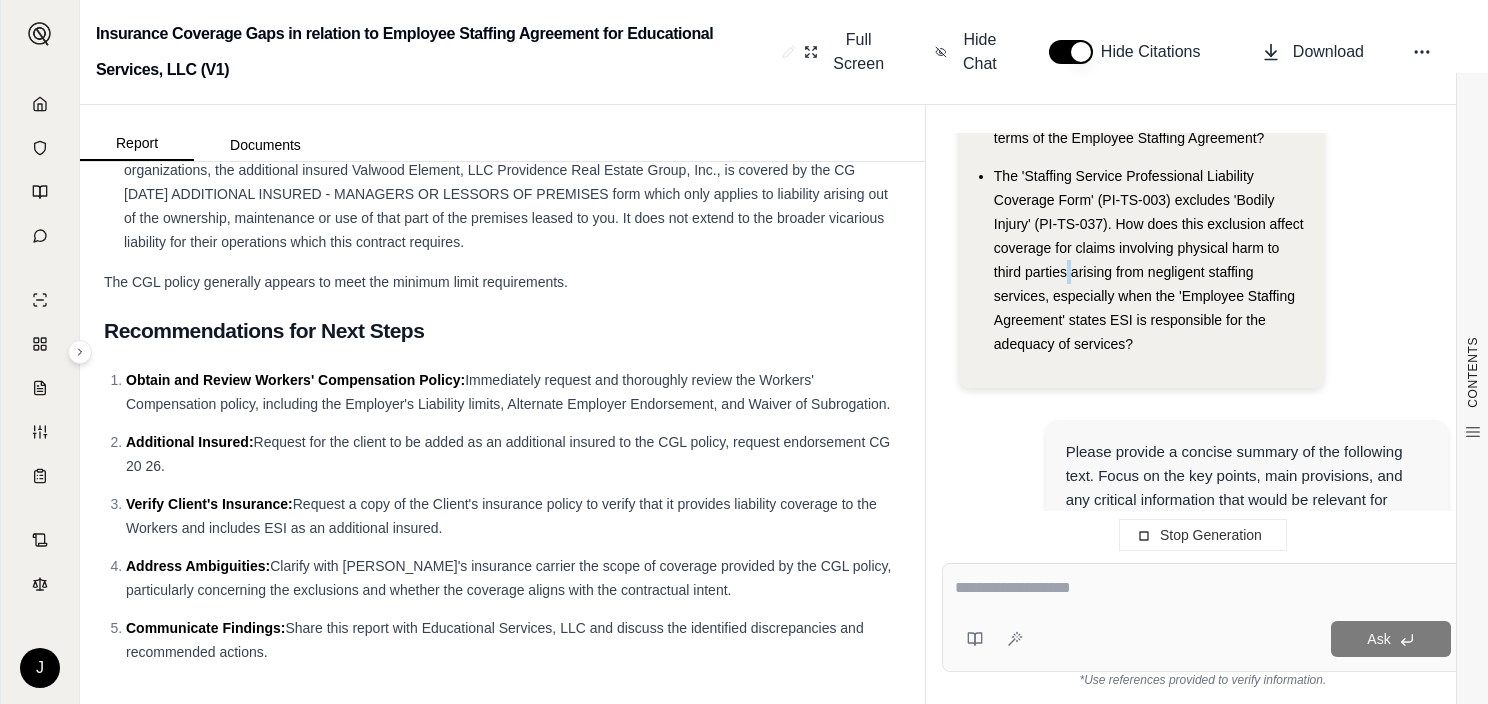 drag, startPoint x: 1111, startPoint y: 287, endPoint x: 1072, endPoint y: 260, distance: 47.434166 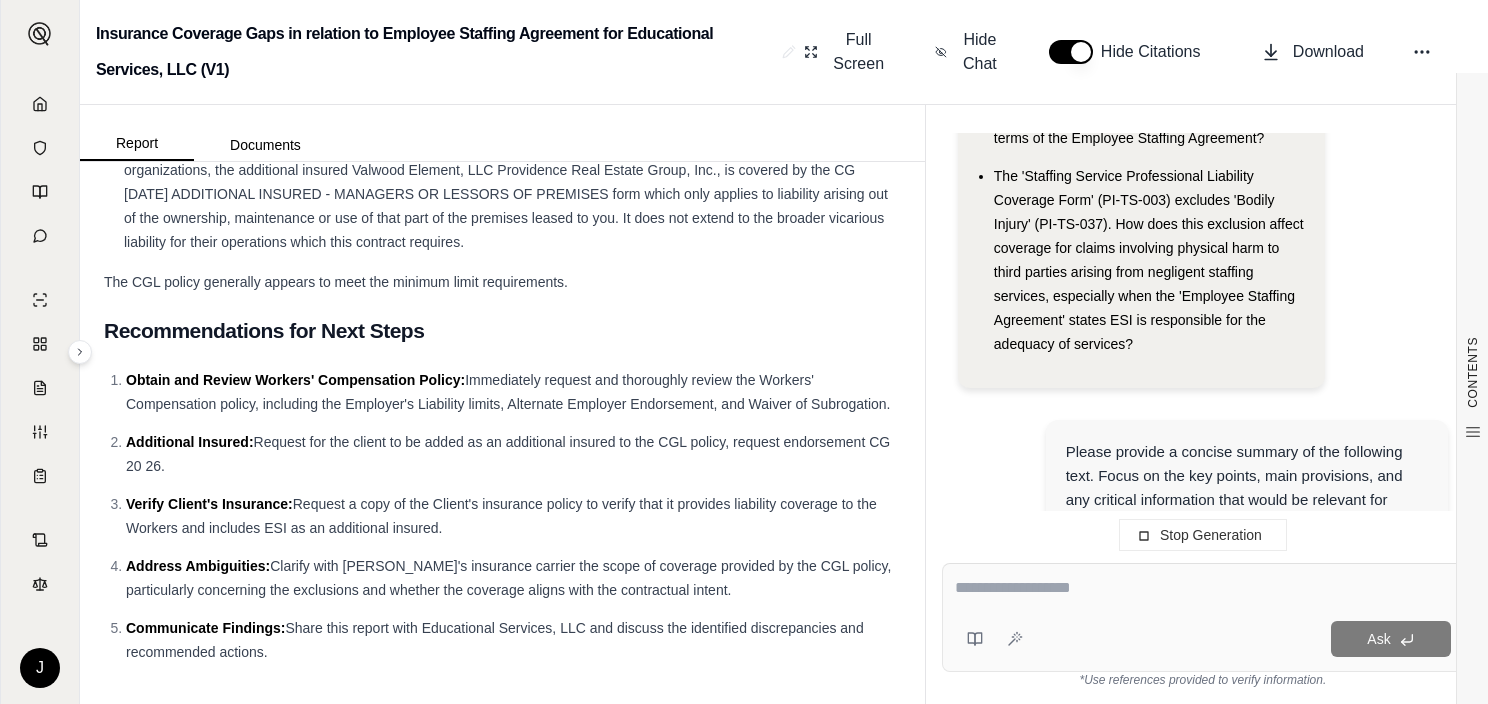 click on "The 'Staffing Service Professional Liability Coverage Form' (PI-TS-003) excludes 'Bodily Injury' (PI-TS-037). How does this exclusion affect coverage for claims involving physical harm to third parties arising from negligent staffing services, especially when the 'Employee Staffing Agreement' states ESI is responsible for the adequacy of services?" at bounding box center (1149, 260) 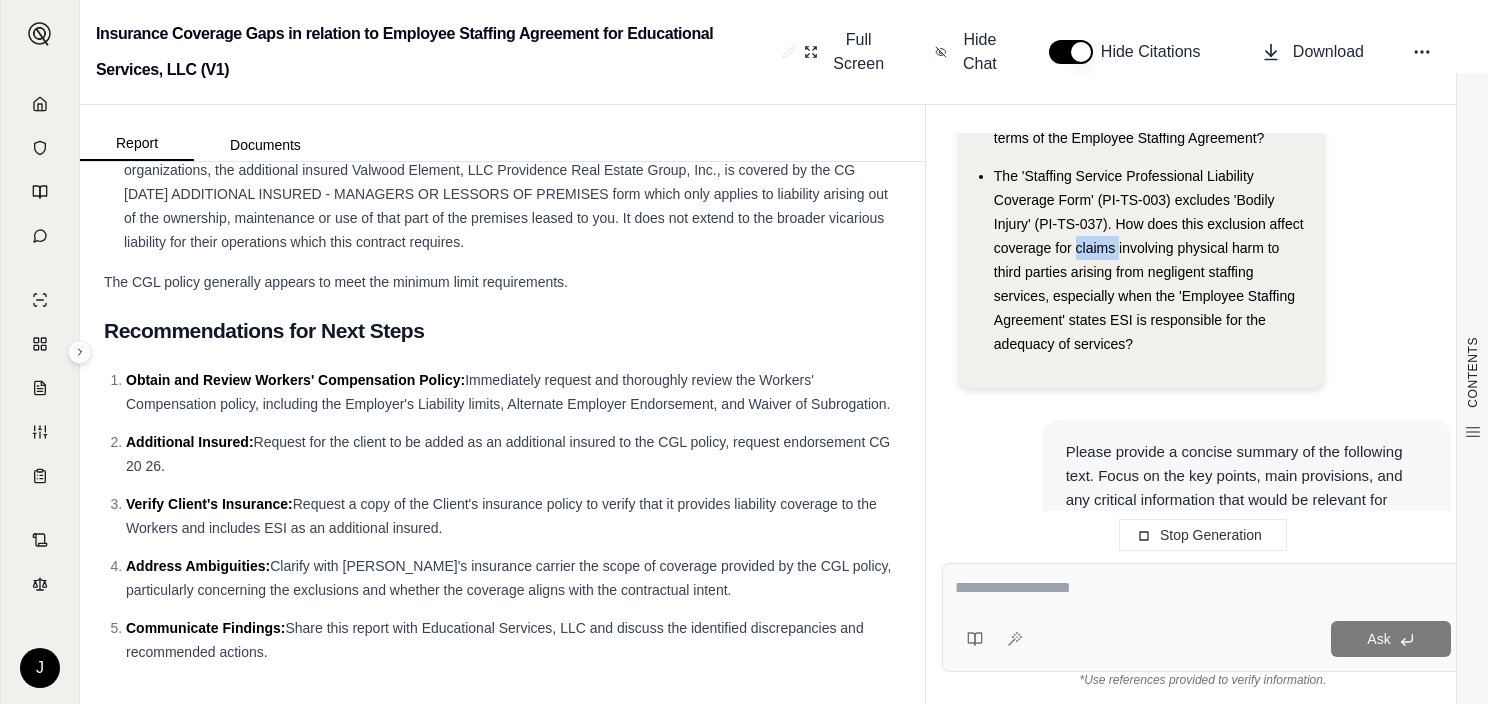 click on "The 'Staffing Service Professional Liability Coverage Form' (PI-TS-003) excludes 'Bodily Injury' (PI-TS-037). How does this exclusion affect coverage for claims involving physical harm to third parties arising from negligent staffing services, especially when the 'Employee Staffing Agreement' states ESI is responsible for the adequacy of services?" at bounding box center [1149, 260] 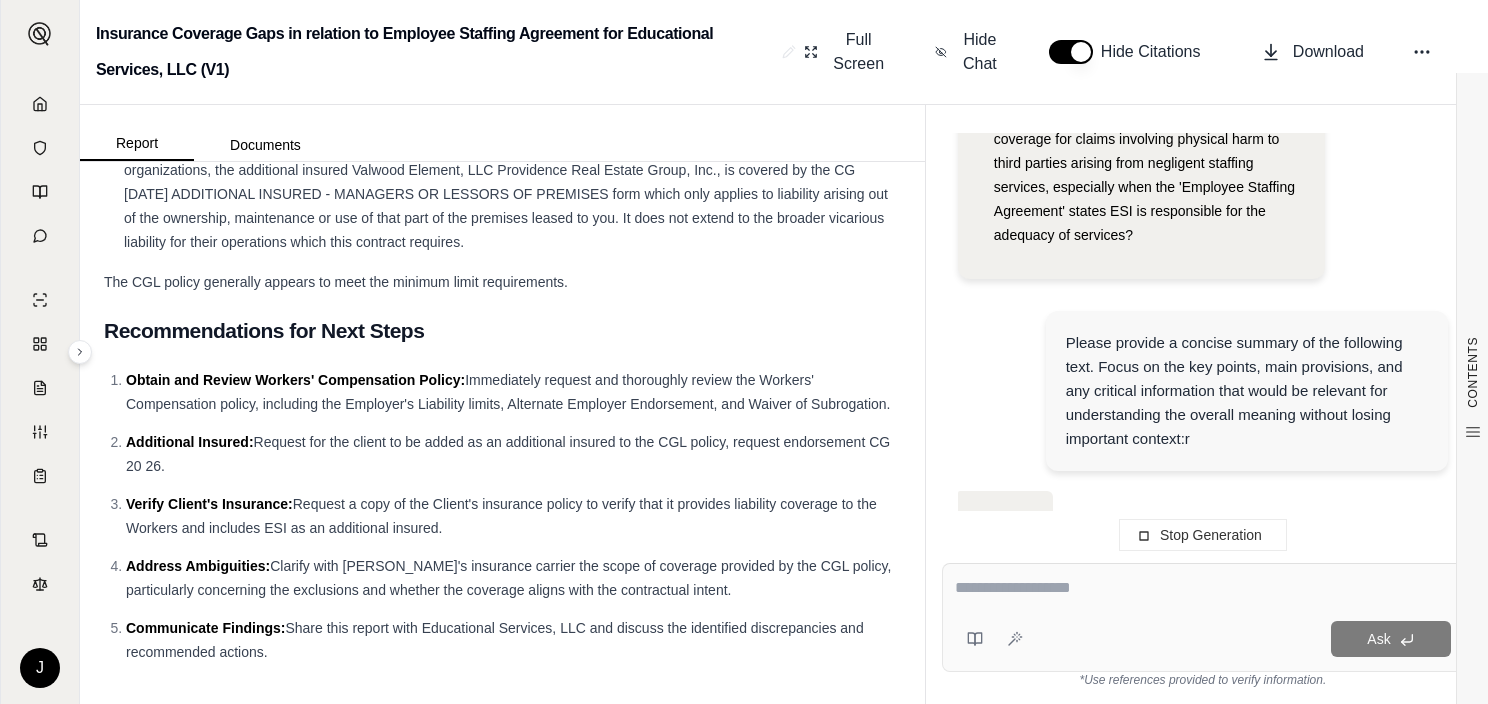 scroll, scrollTop: 295, scrollLeft: 0, axis: vertical 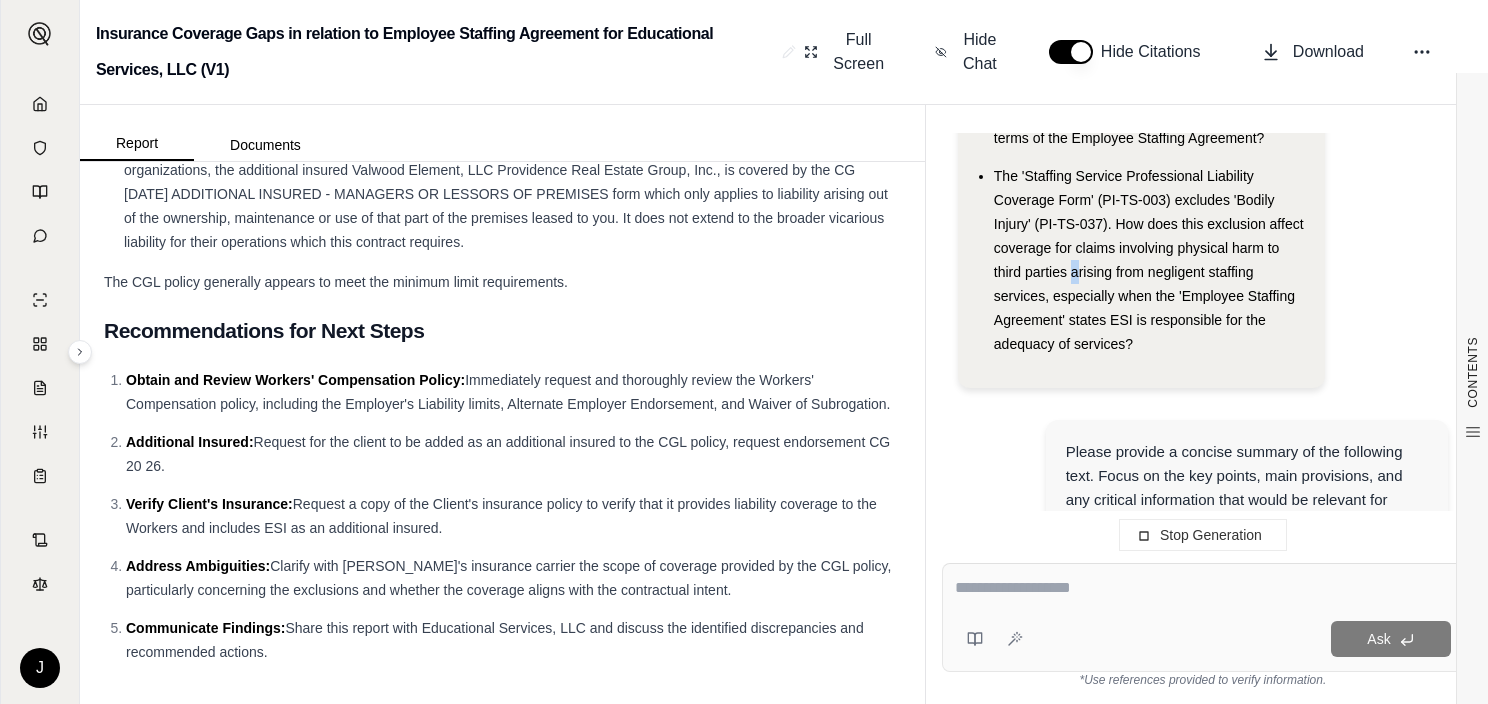 click on "The 'Staffing Service Professional Liability Coverage Form' (PI-TS-003) excludes 'Bodily Injury' (PI-TS-037). How does this exclusion affect coverage for claims involving physical harm to third parties arising from negligent staffing services, especially when the 'Employee Staffing Agreement' states ESI is responsible for the adequacy of services?" at bounding box center (1149, 260) 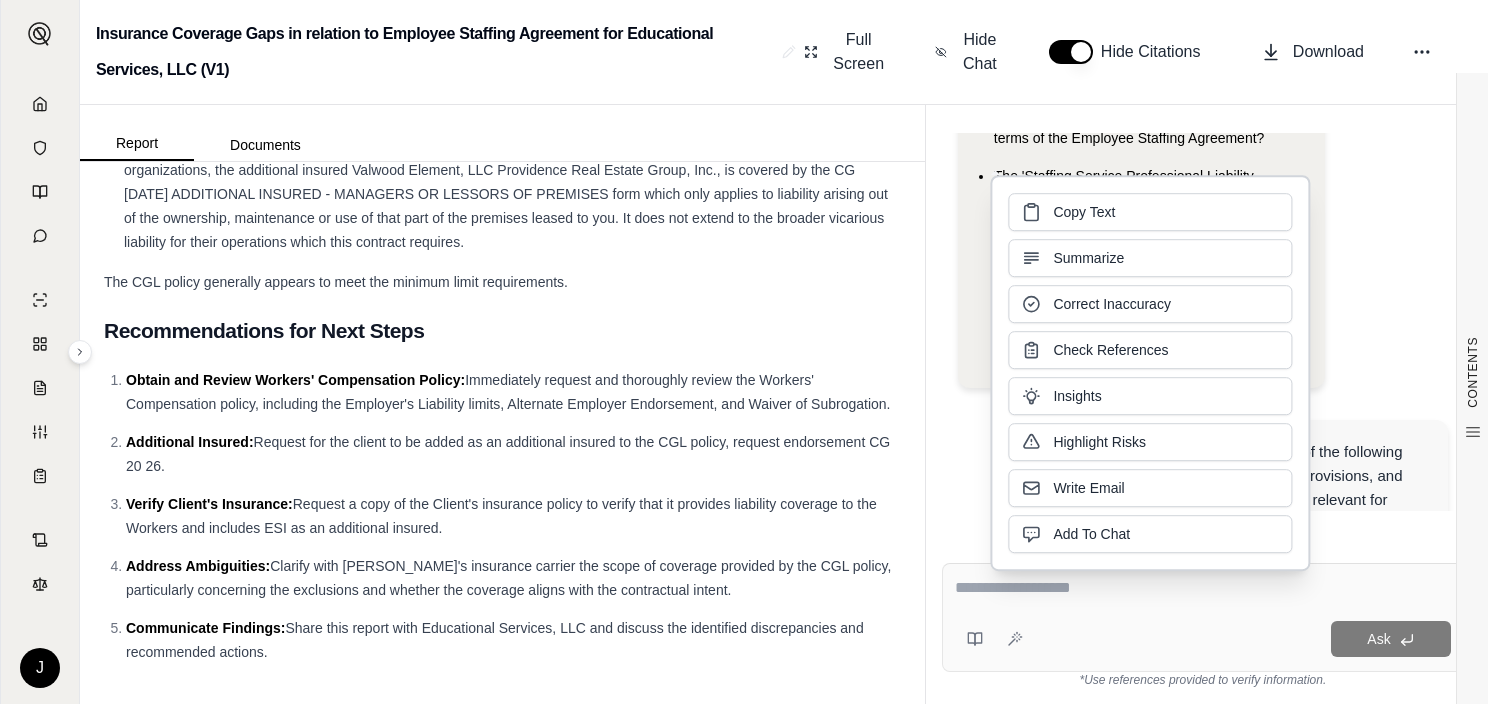 scroll, scrollTop: 4947, scrollLeft: 0, axis: vertical 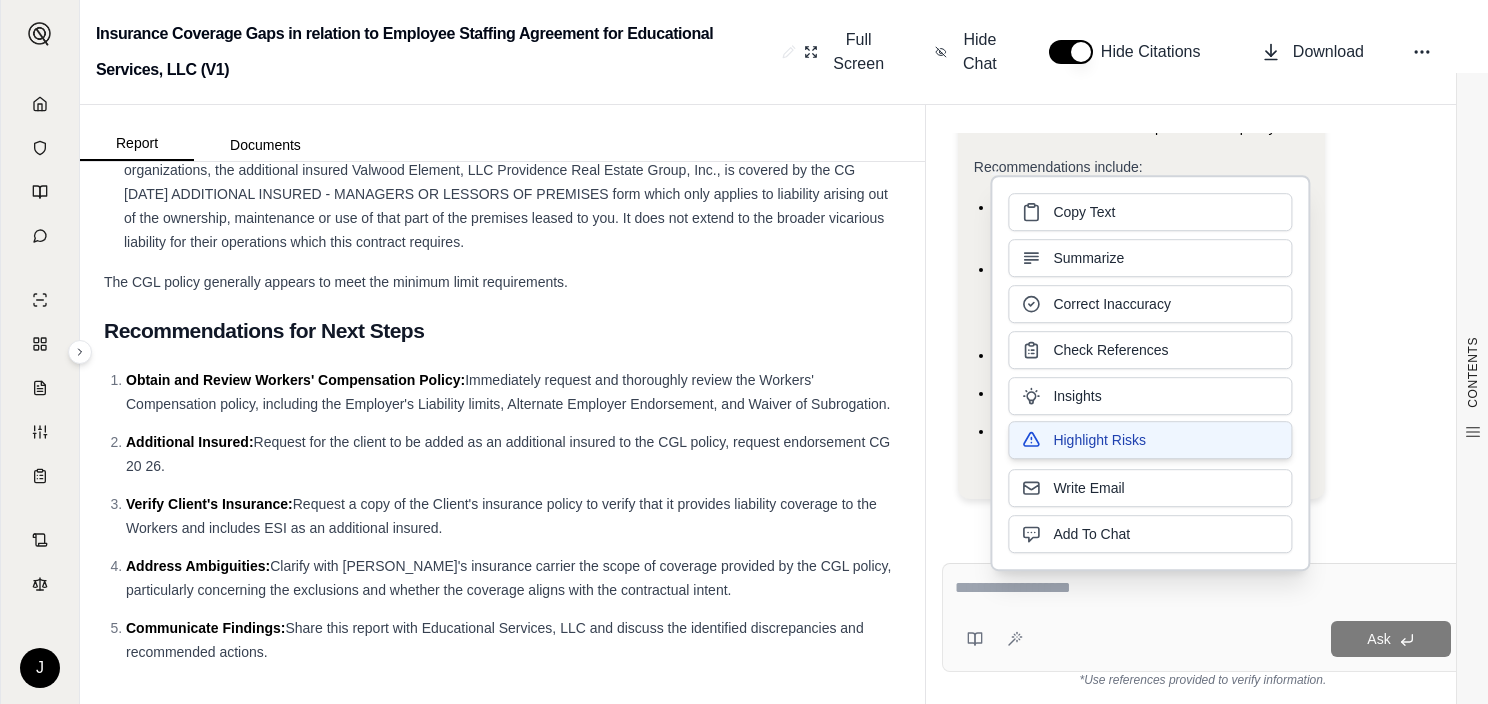 click on "Highlight Risks" at bounding box center [1099, 440] 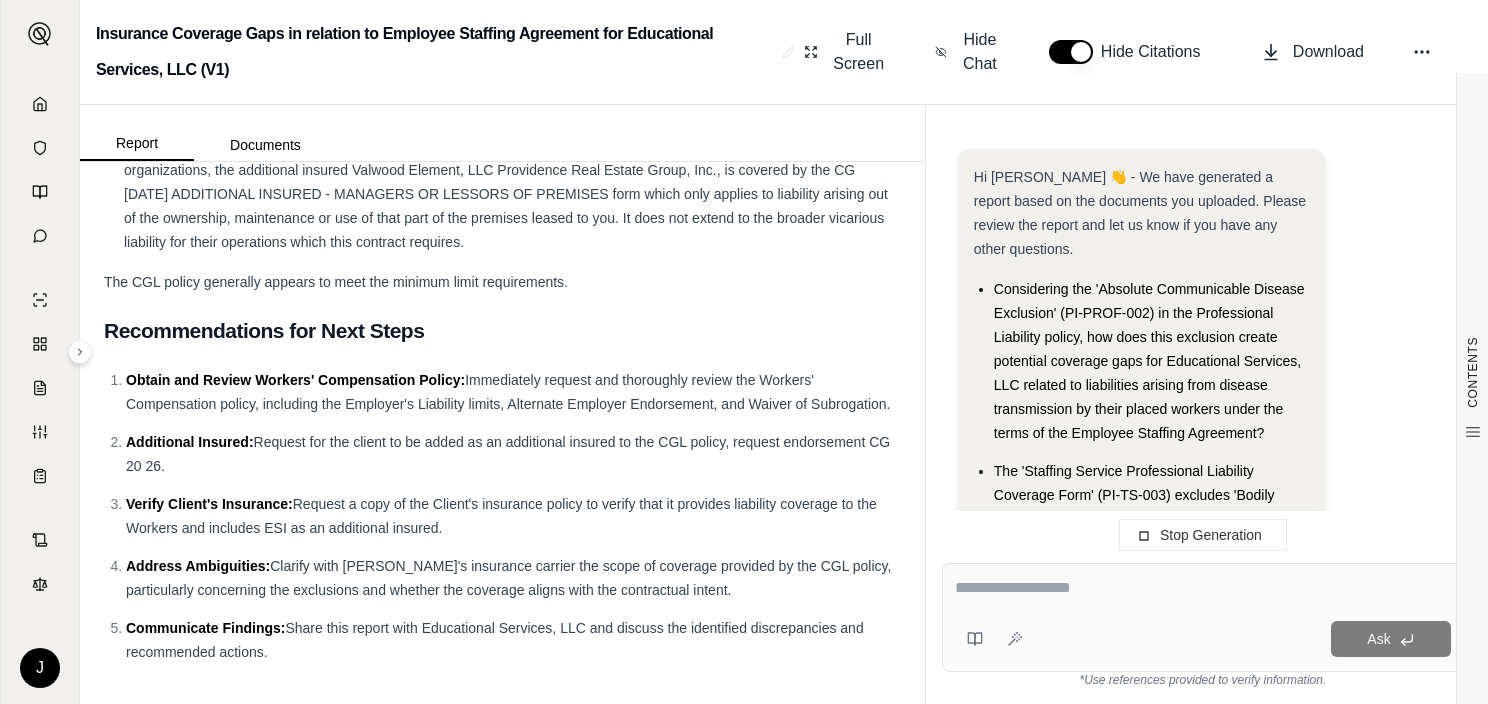 scroll, scrollTop: 5331, scrollLeft: 0, axis: vertical 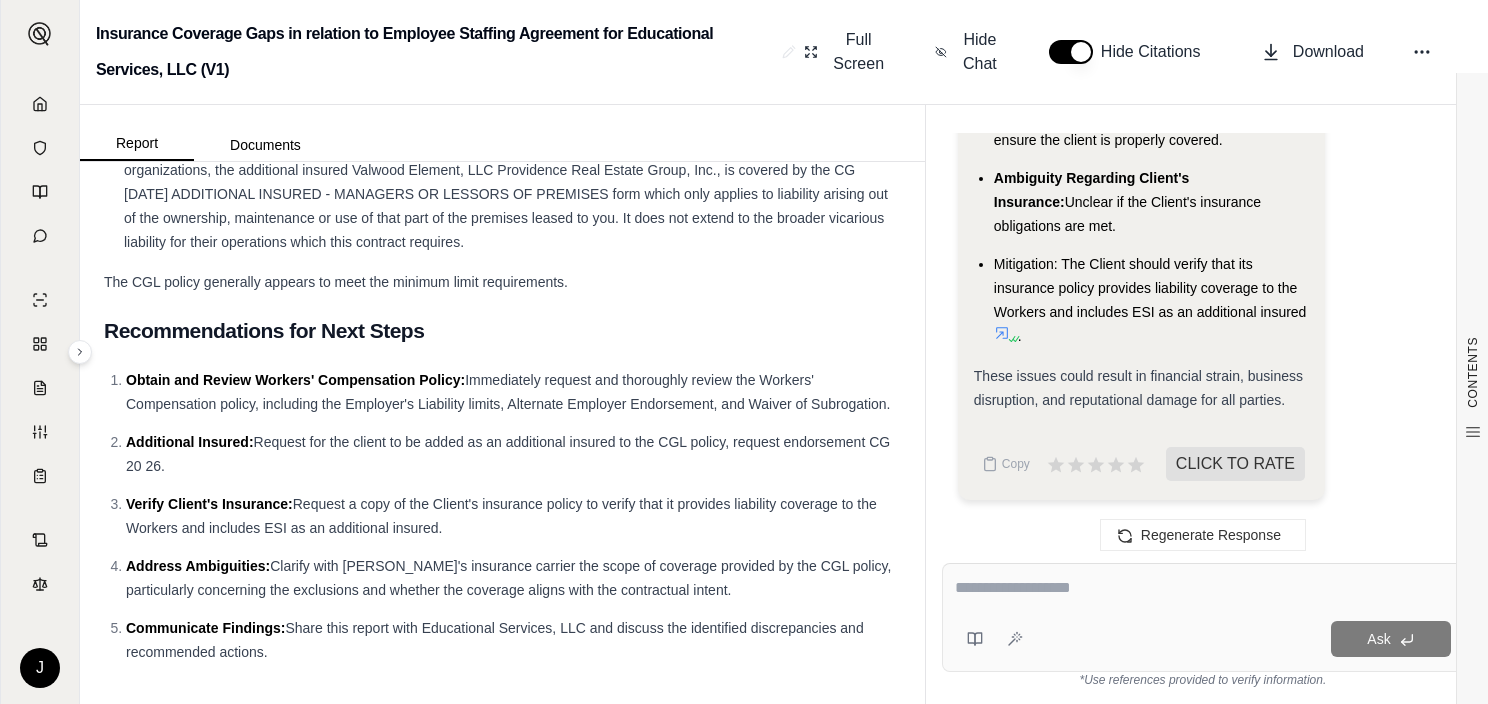 drag, startPoint x: 1200, startPoint y: 386, endPoint x: 1204, endPoint y: 360, distance: 26.305893 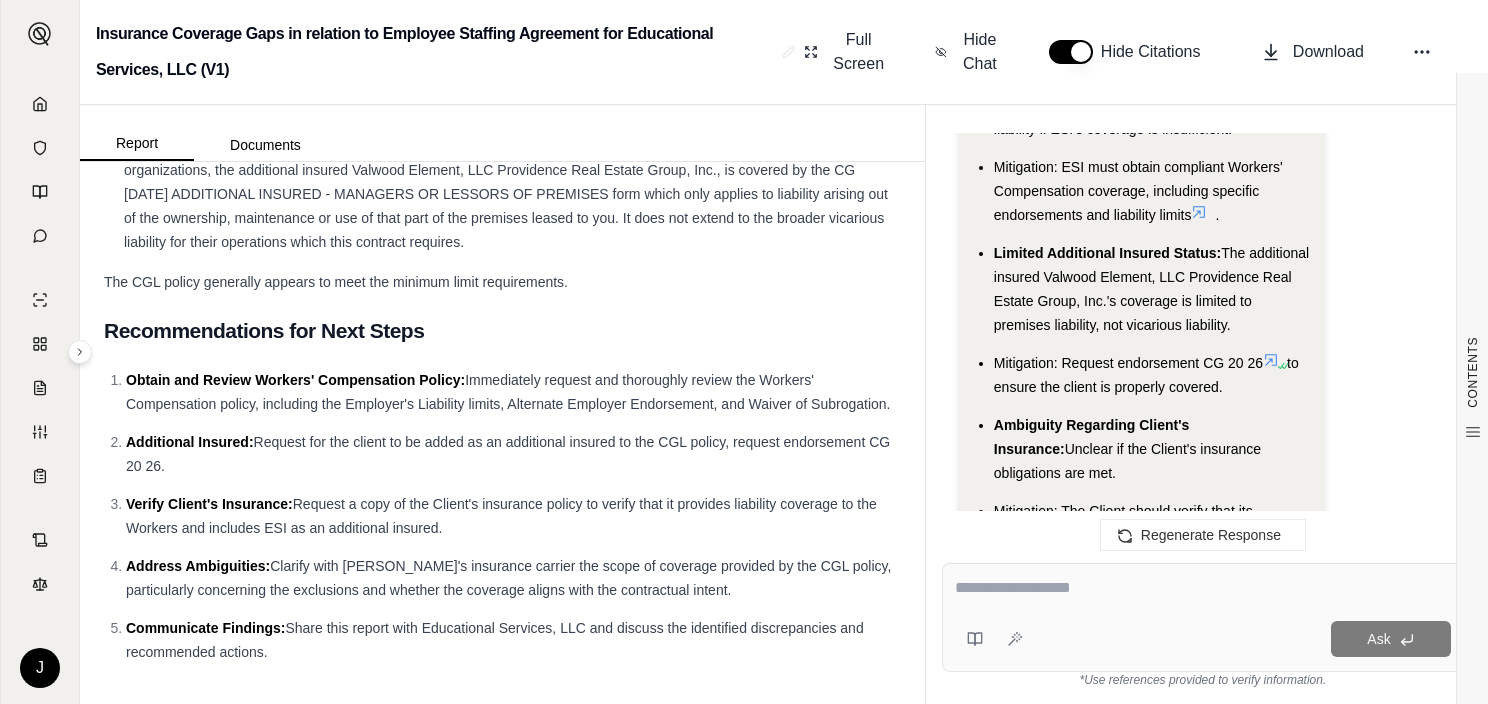 scroll, scrollTop: 10354, scrollLeft: 0, axis: vertical 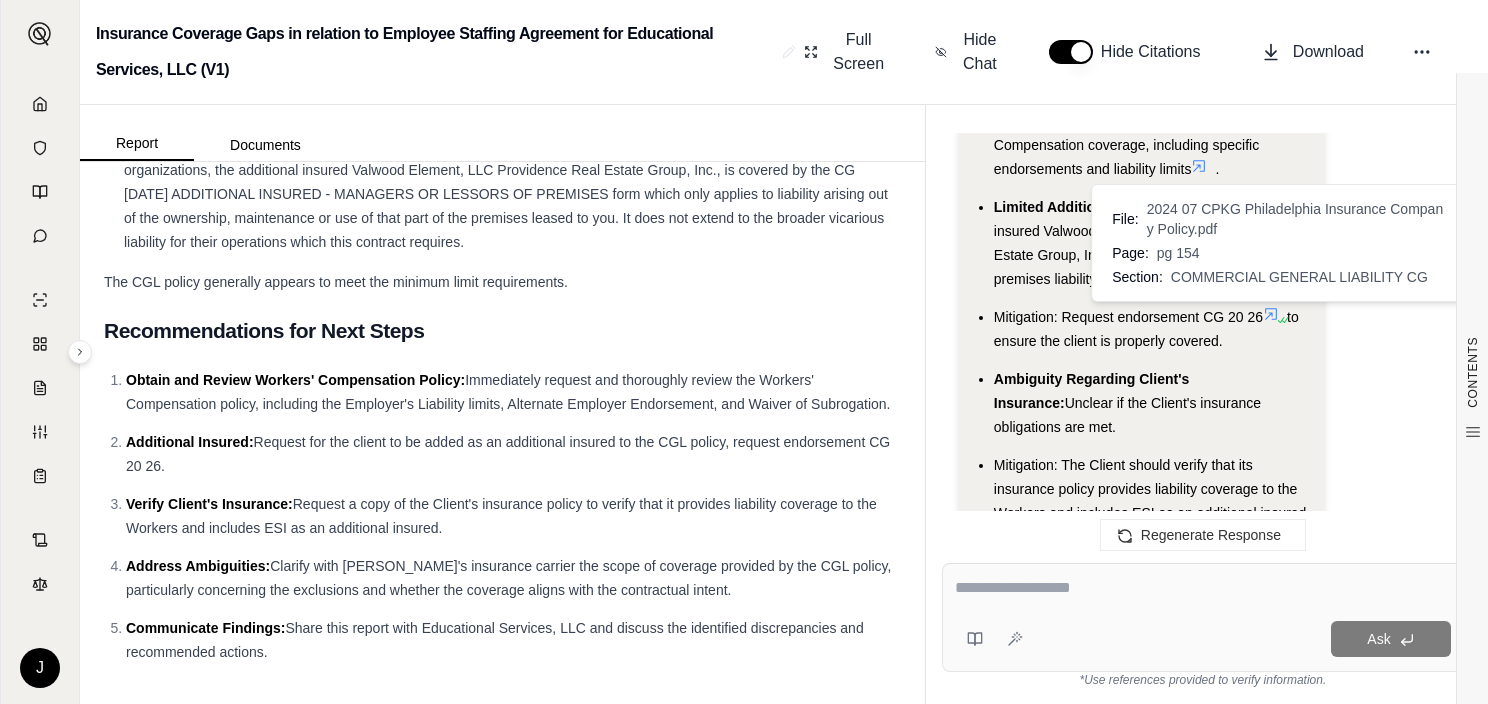 click 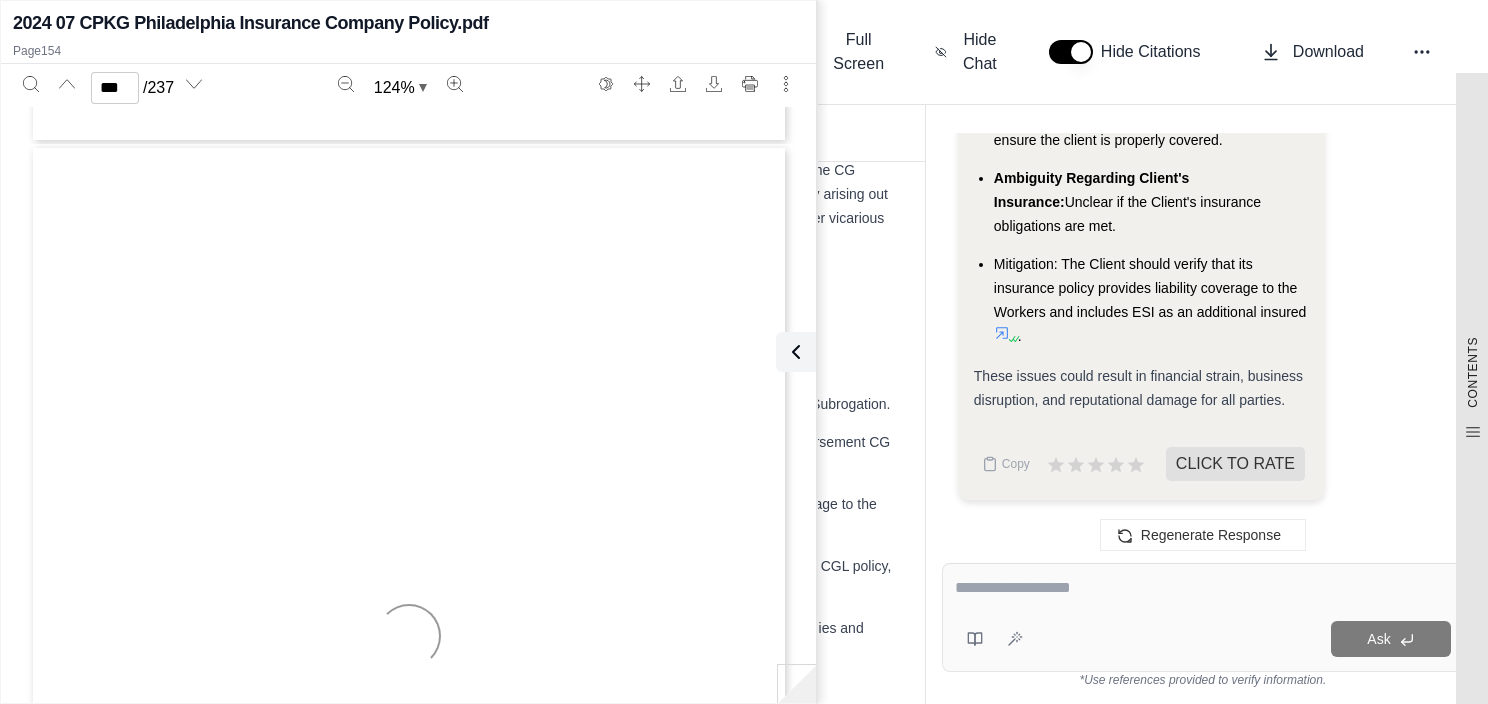 scroll, scrollTop: 150480, scrollLeft: 0, axis: vertical 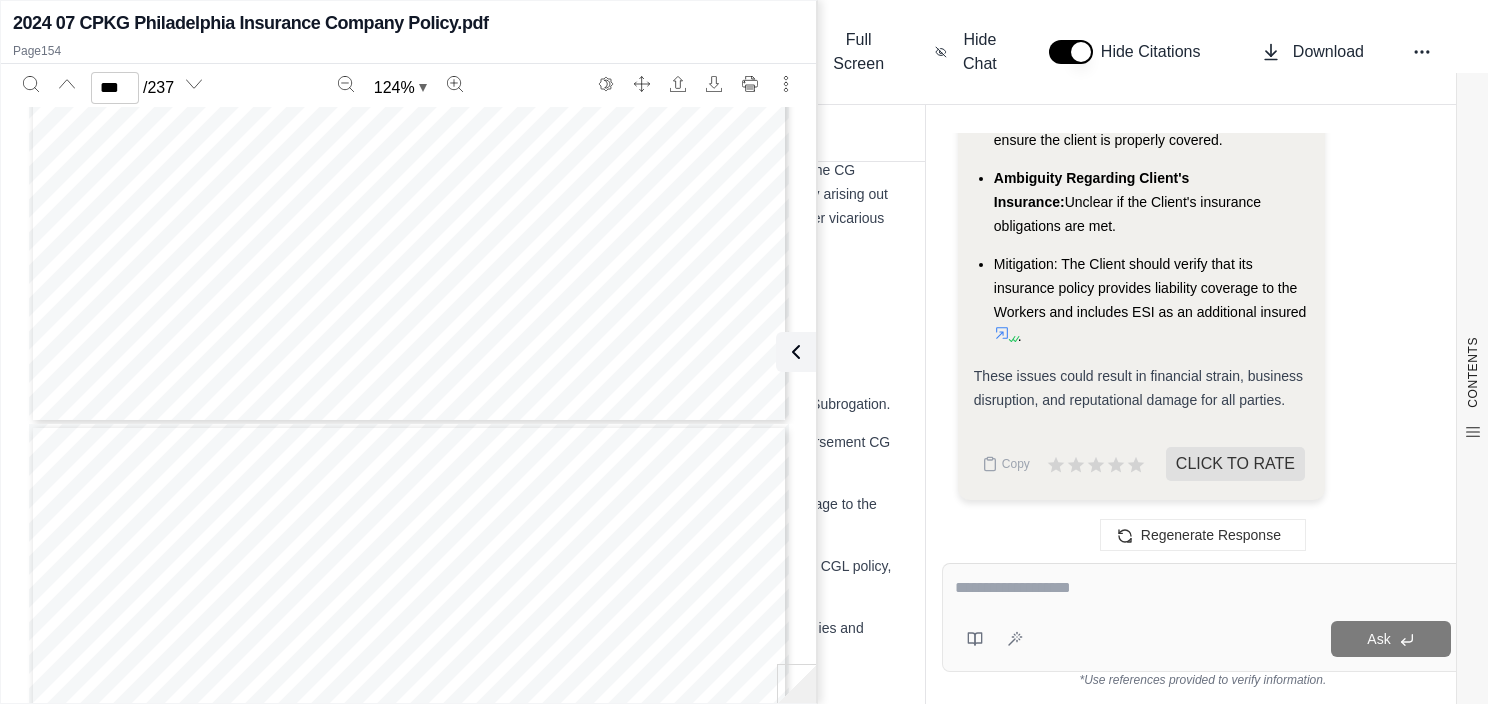 type on "***" 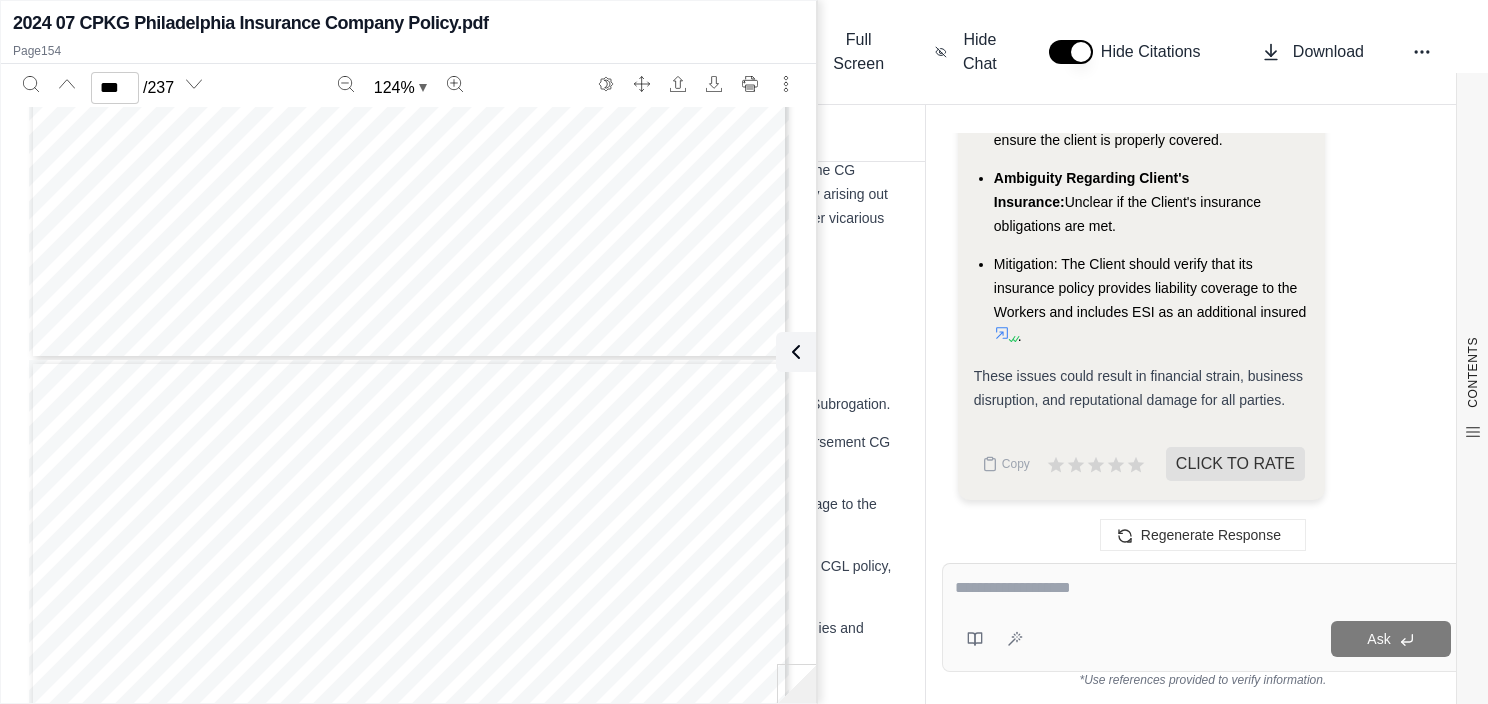 scroll, scrollTop: 153180, scrollLeft: 0, axis: vertical 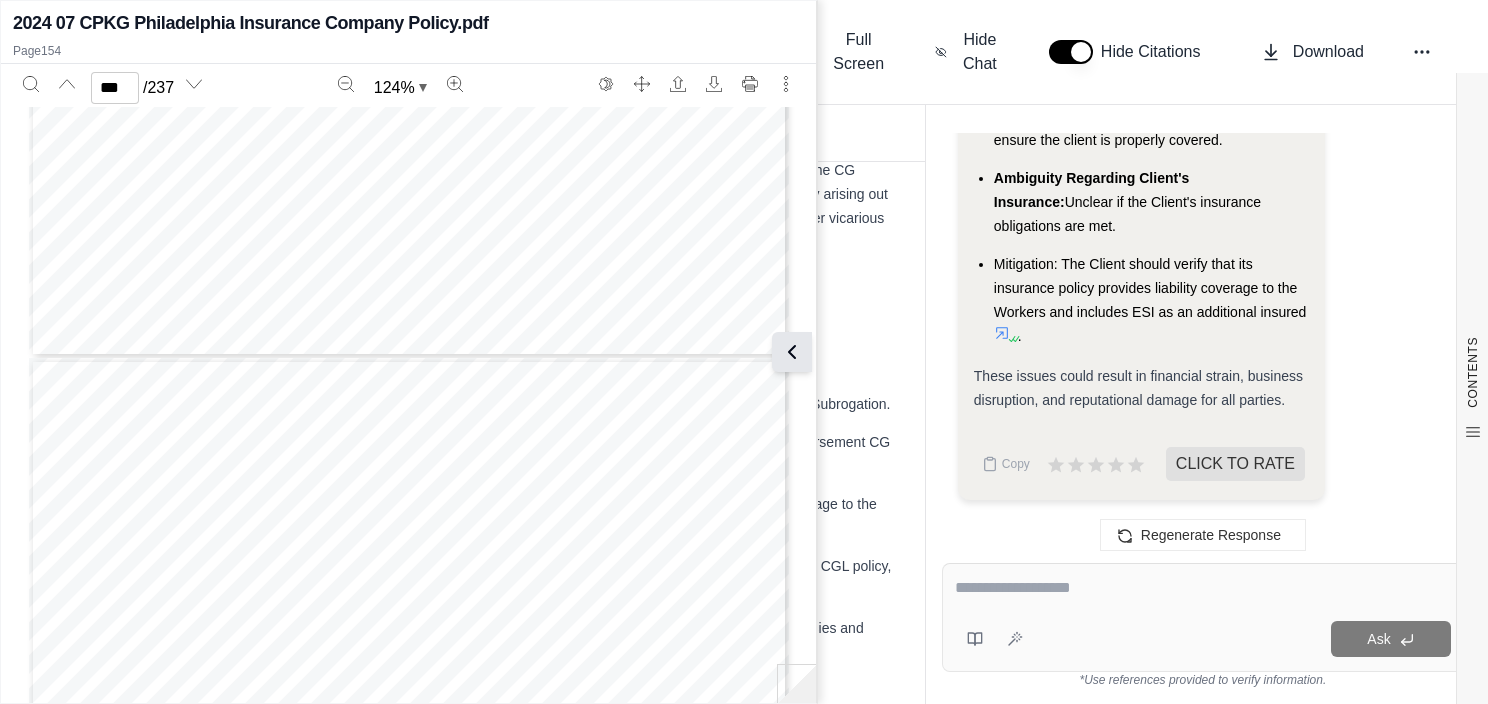 click 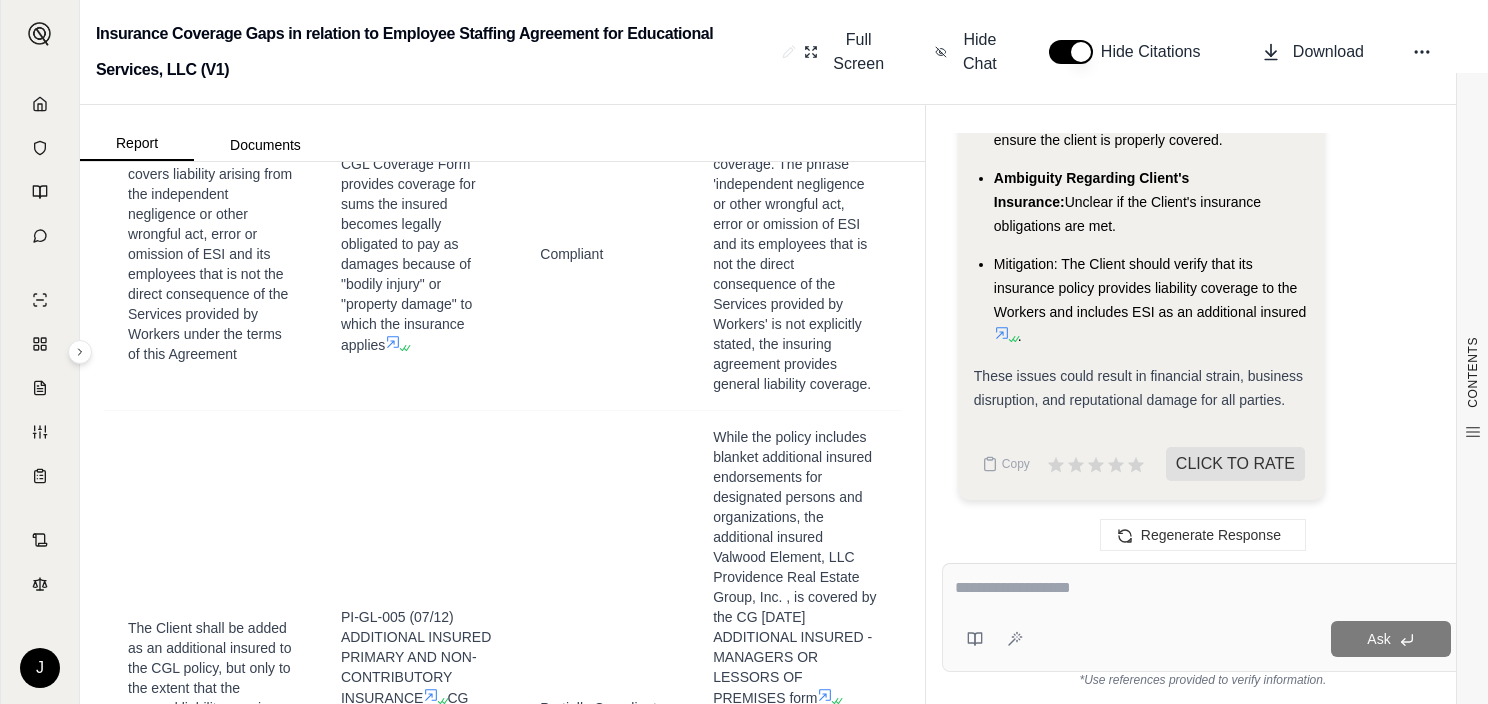 scroll, scrollTop: 3668, scrollLeft: 0, axis: vertical 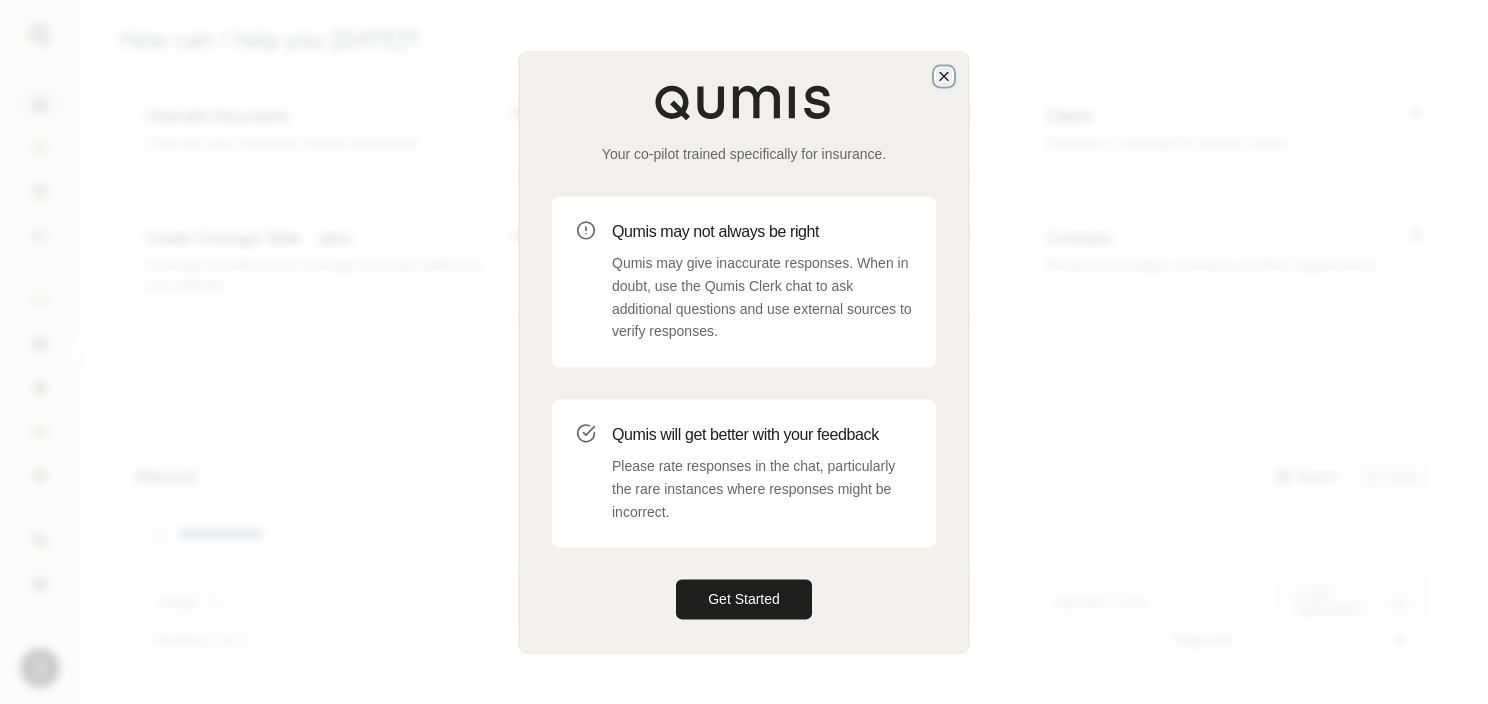 click 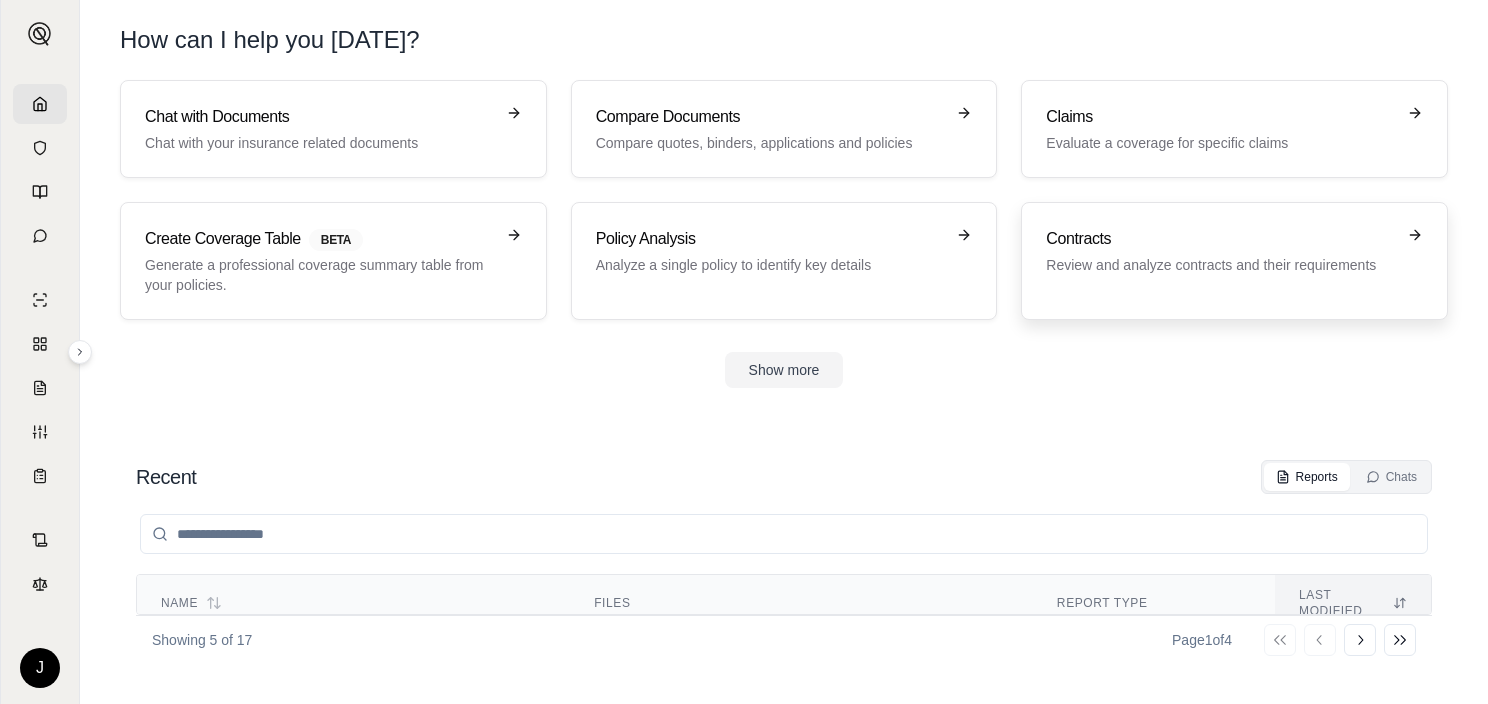click on "Review and analyze contracts and their requirements" at bounding box center [1220, 265] 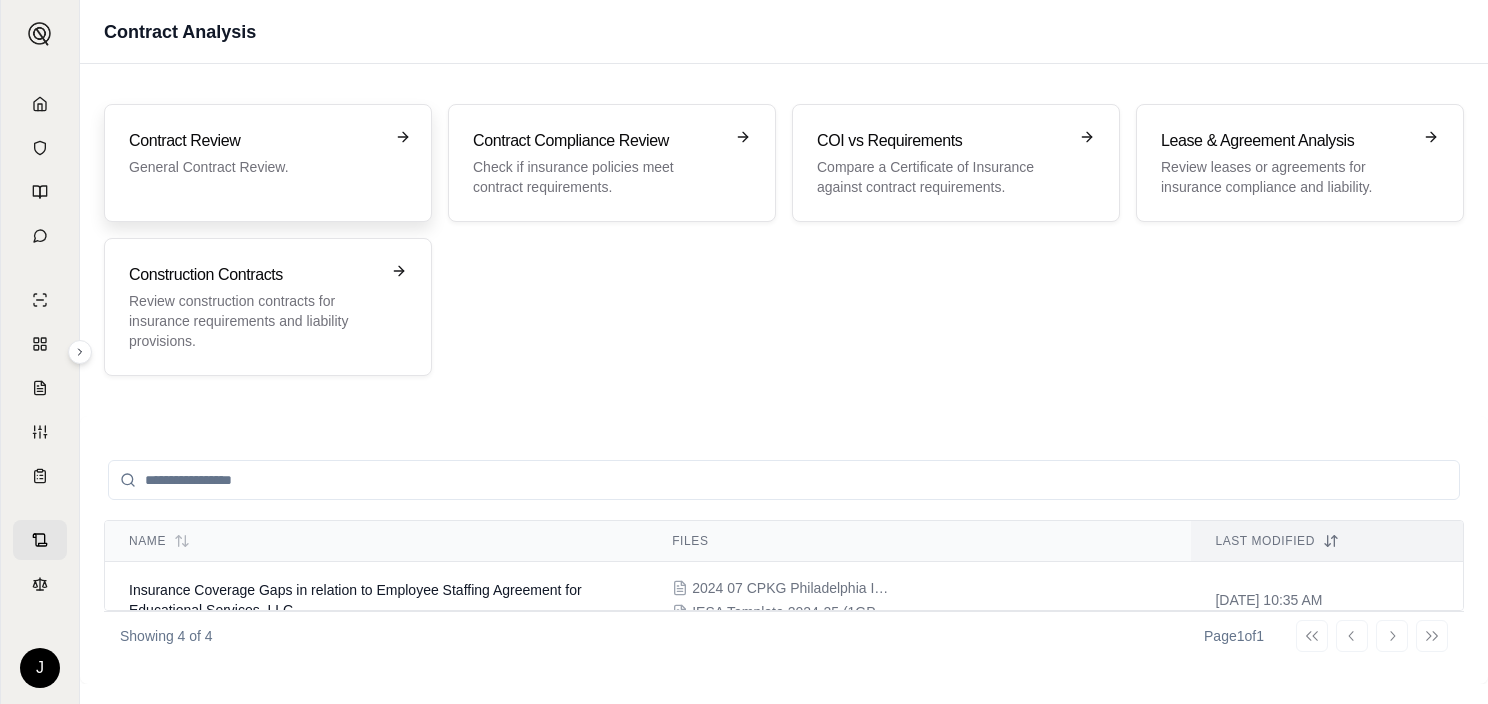 click on "Contract Review General Contract Review." at bounding box center (254, 153) 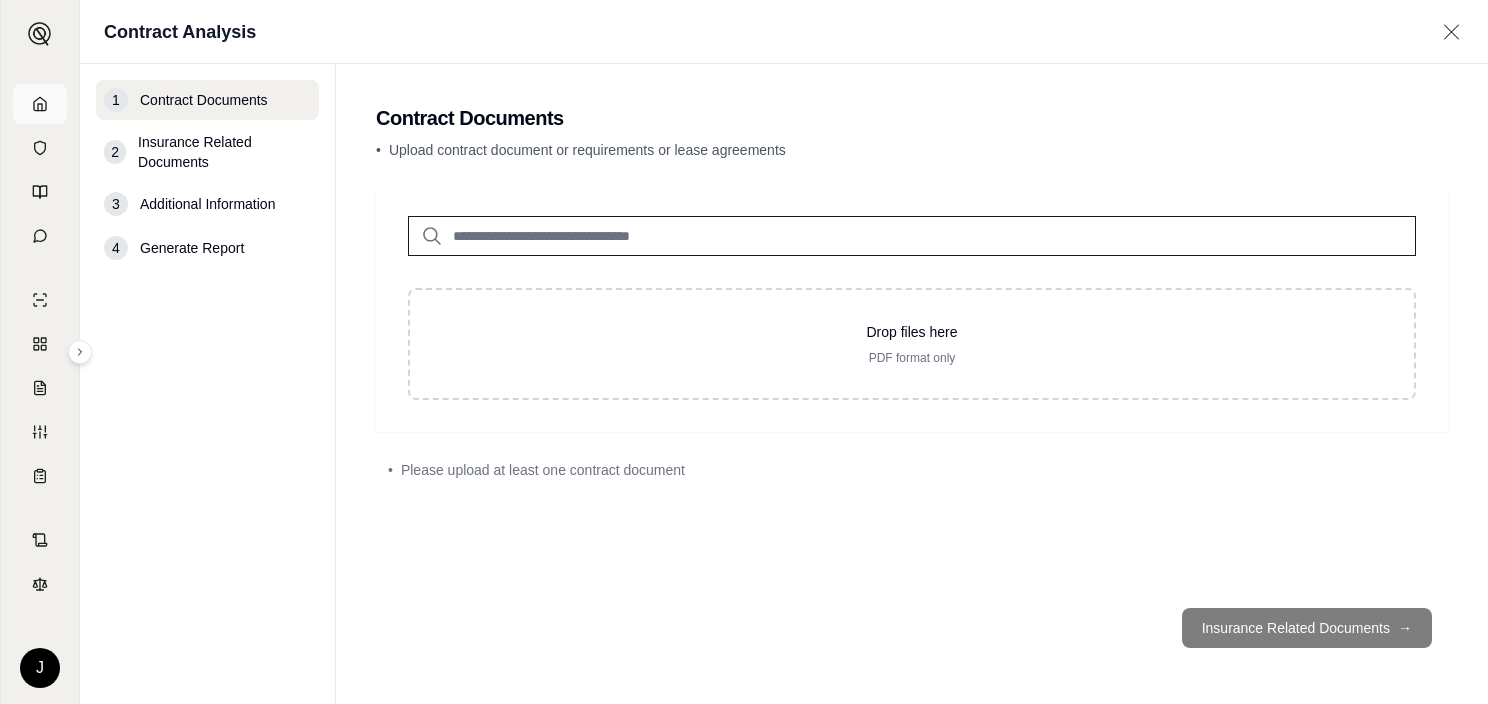 click 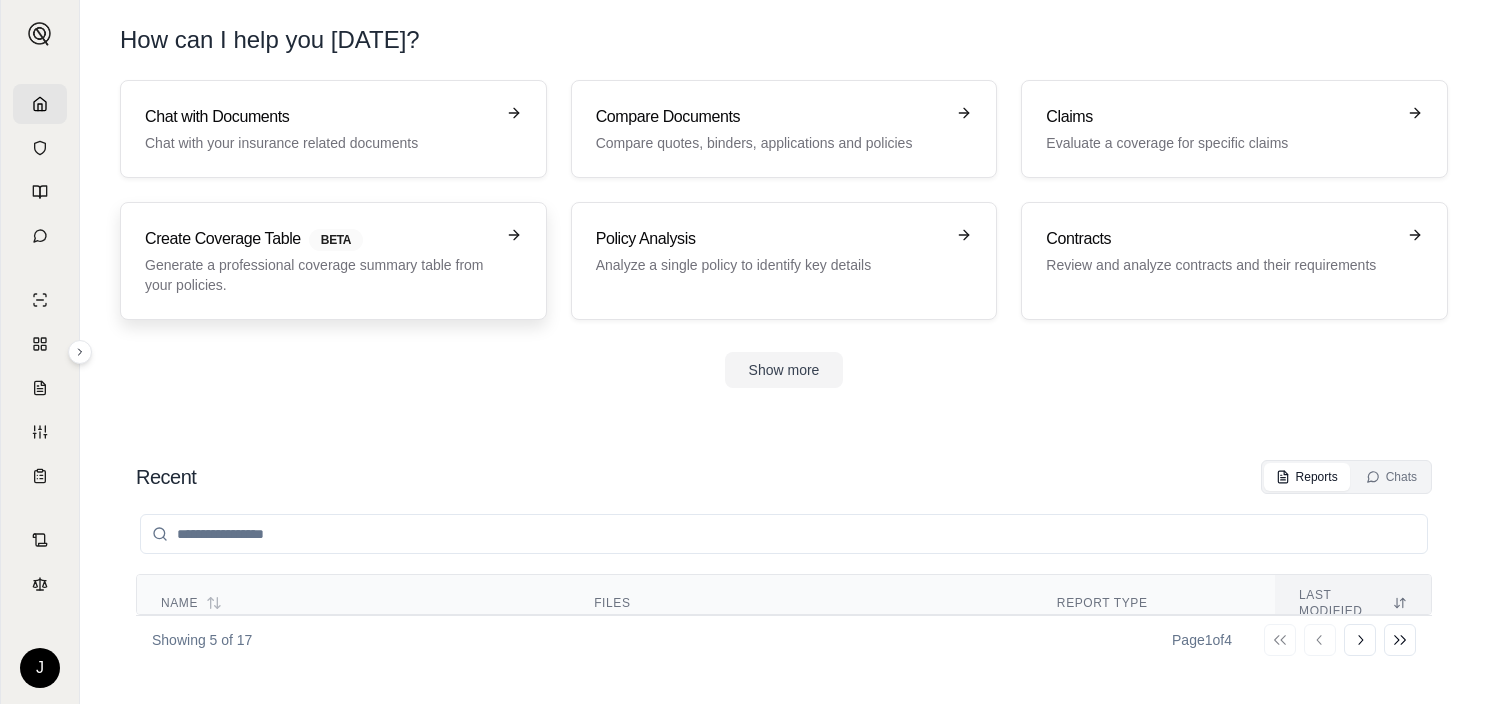 click on "Create Coverage Table BETA" at bounding box center (319, 239) 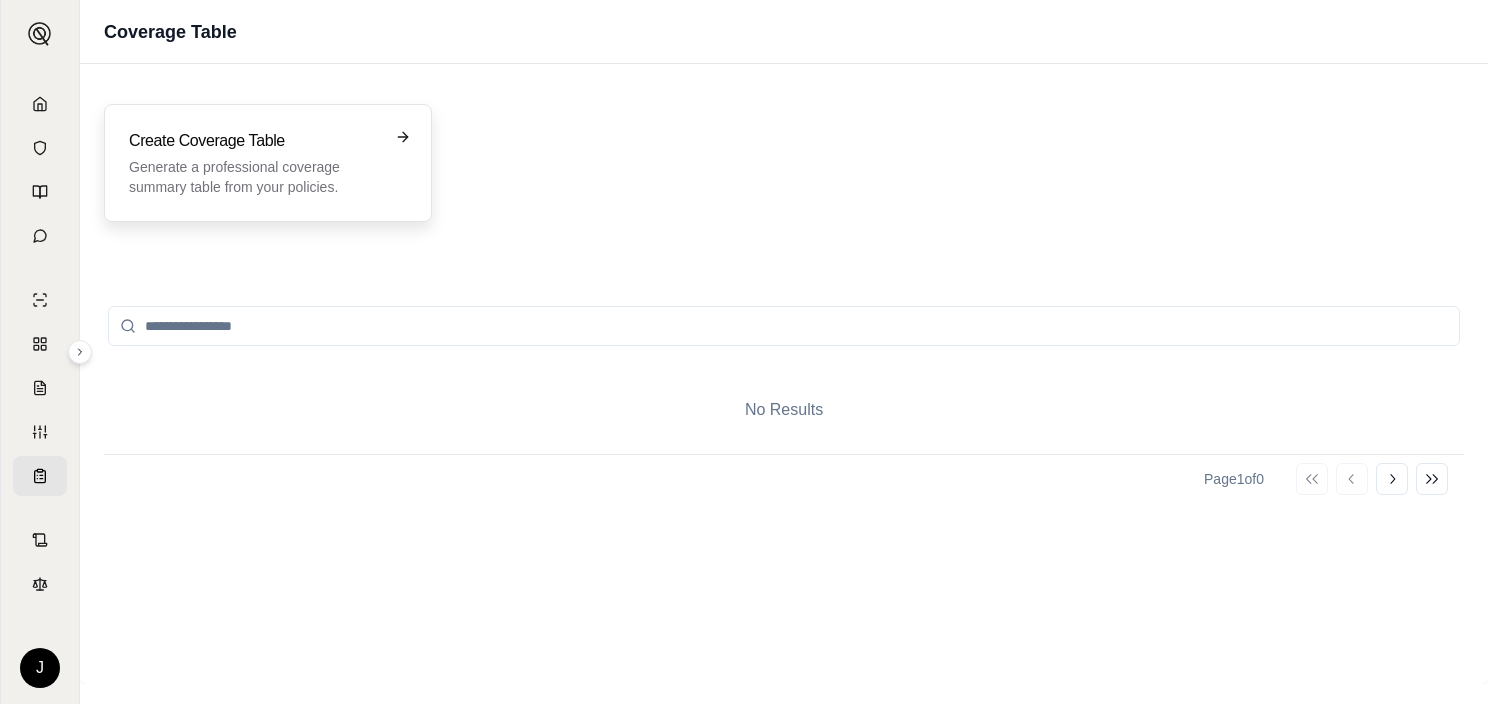 click on "Create Coverage Table Generate a professional coverage summary table from your policies." at bounding box center (268, 163) 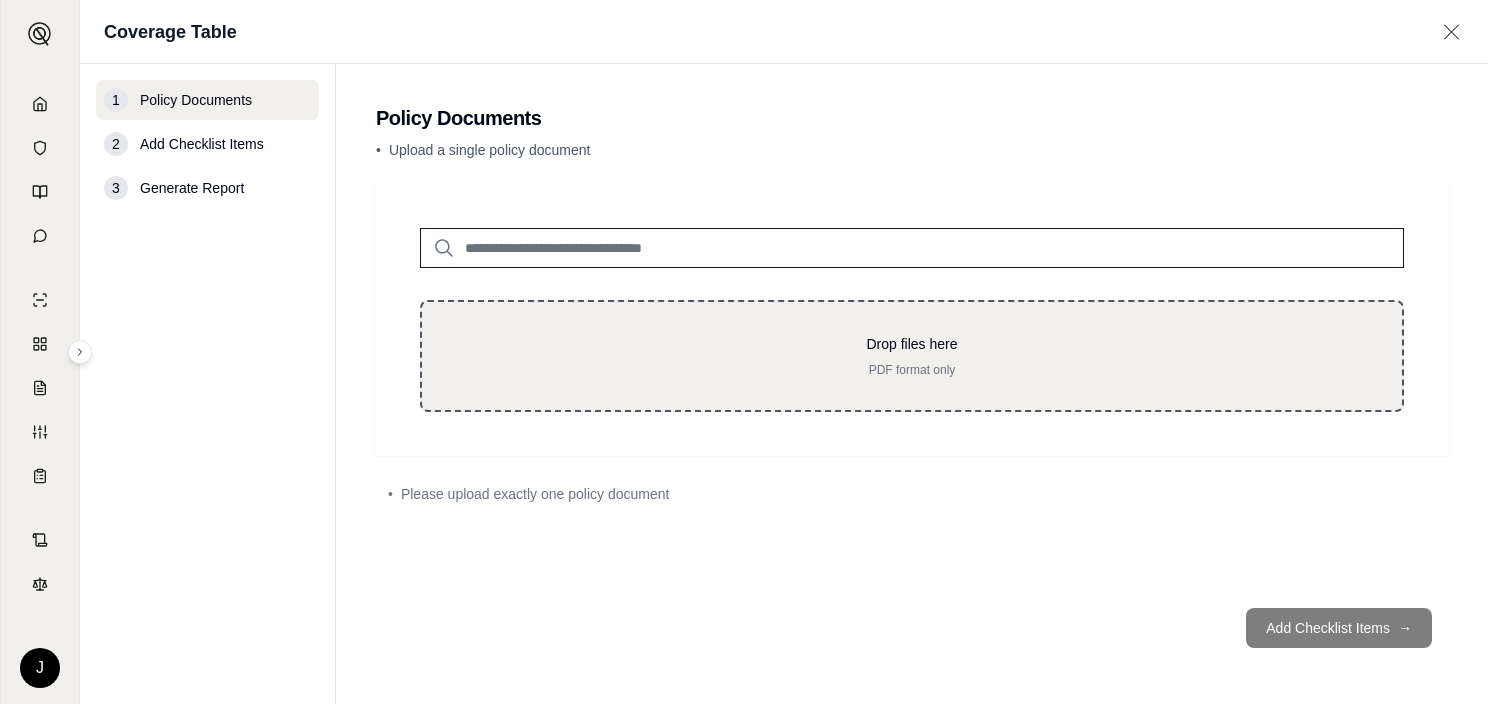 click on "Drop files here" at bounding box center (912, 344) 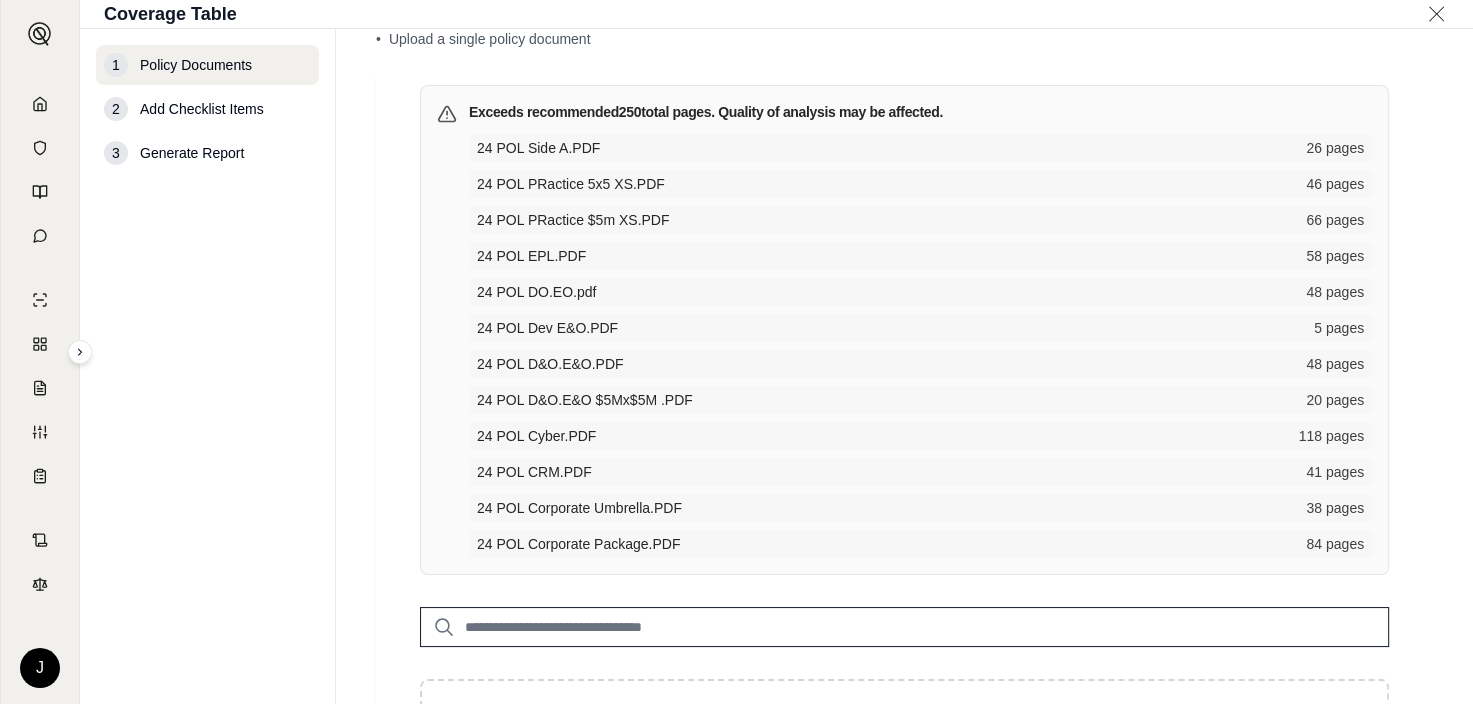 scroll, scrollTop: 200, scrollLeft: 0, axis: vertical 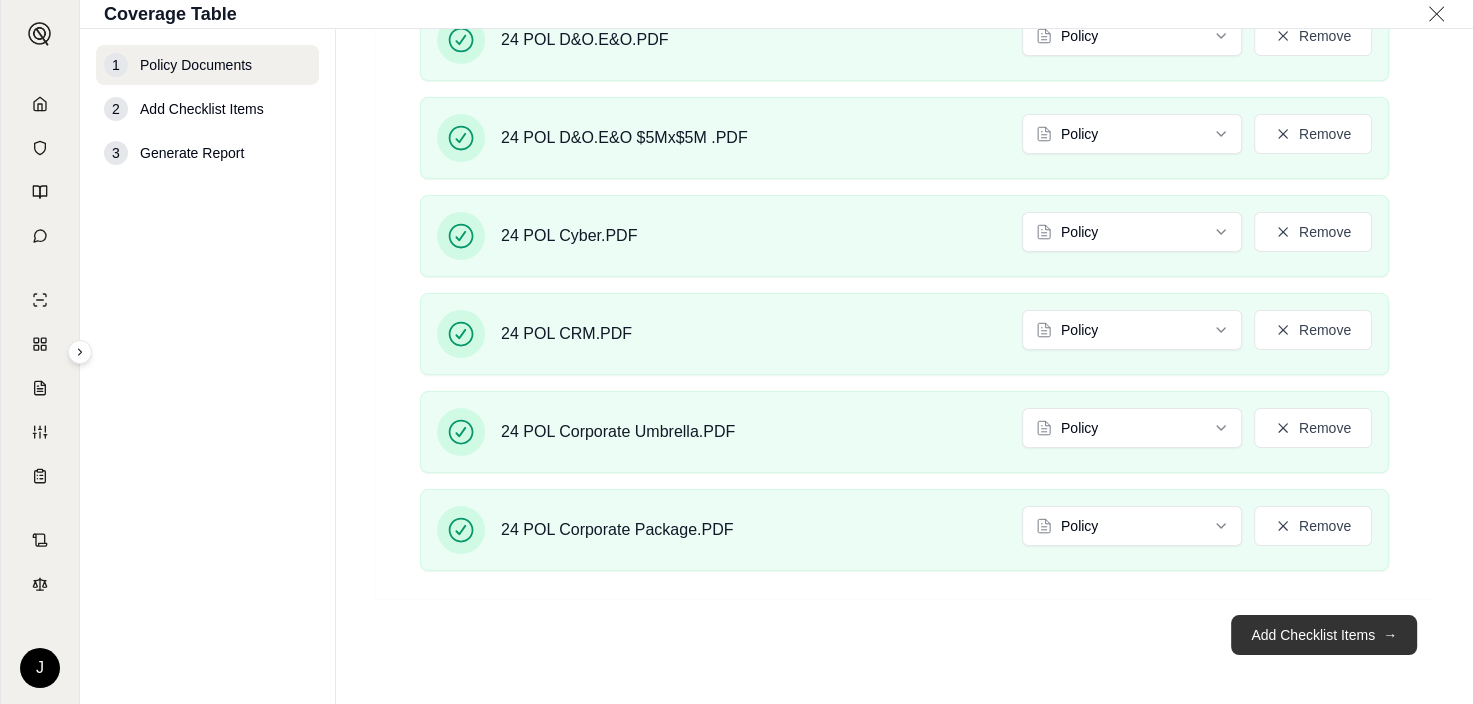 click on "Add Checklist Items →" at bounding box center (1324, 635) 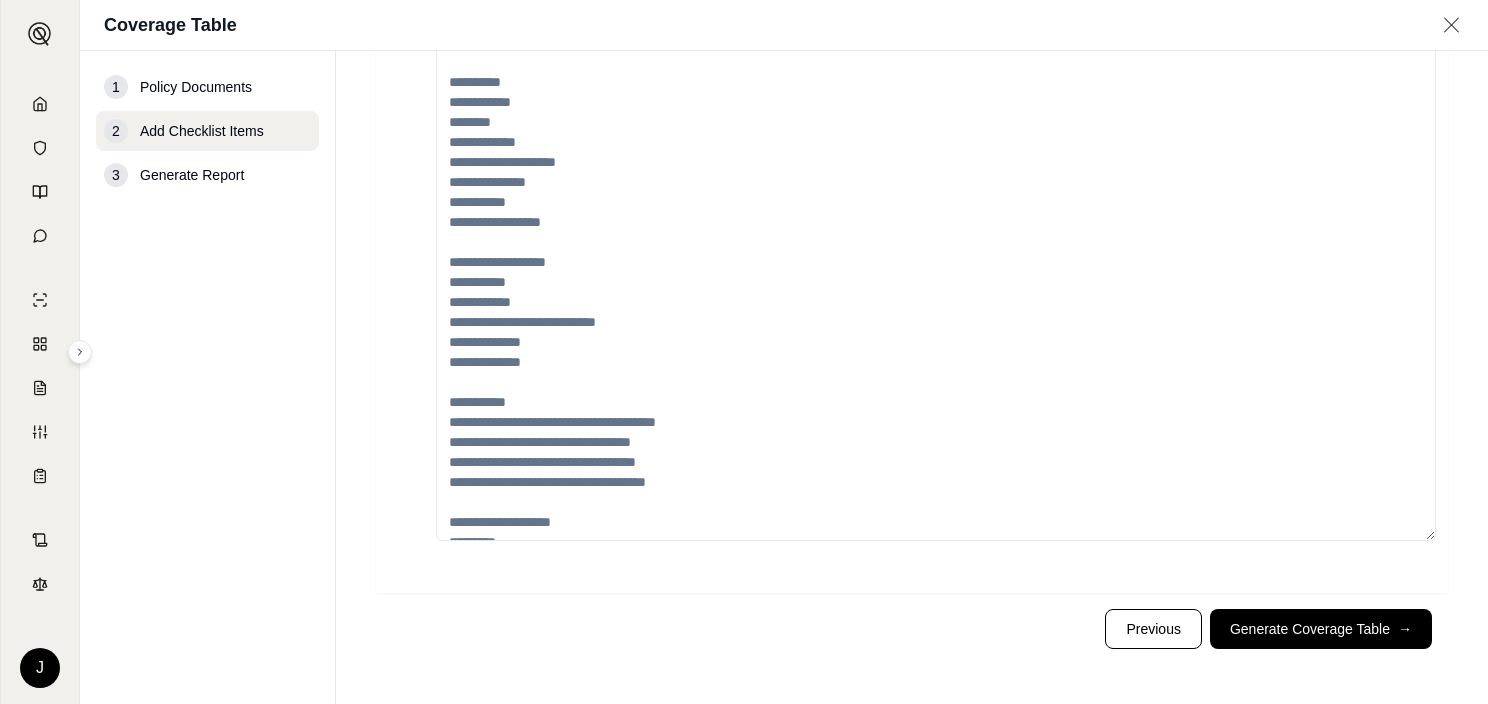 scroll, scrollTop: 0, scrollLeft: 0, axis: both 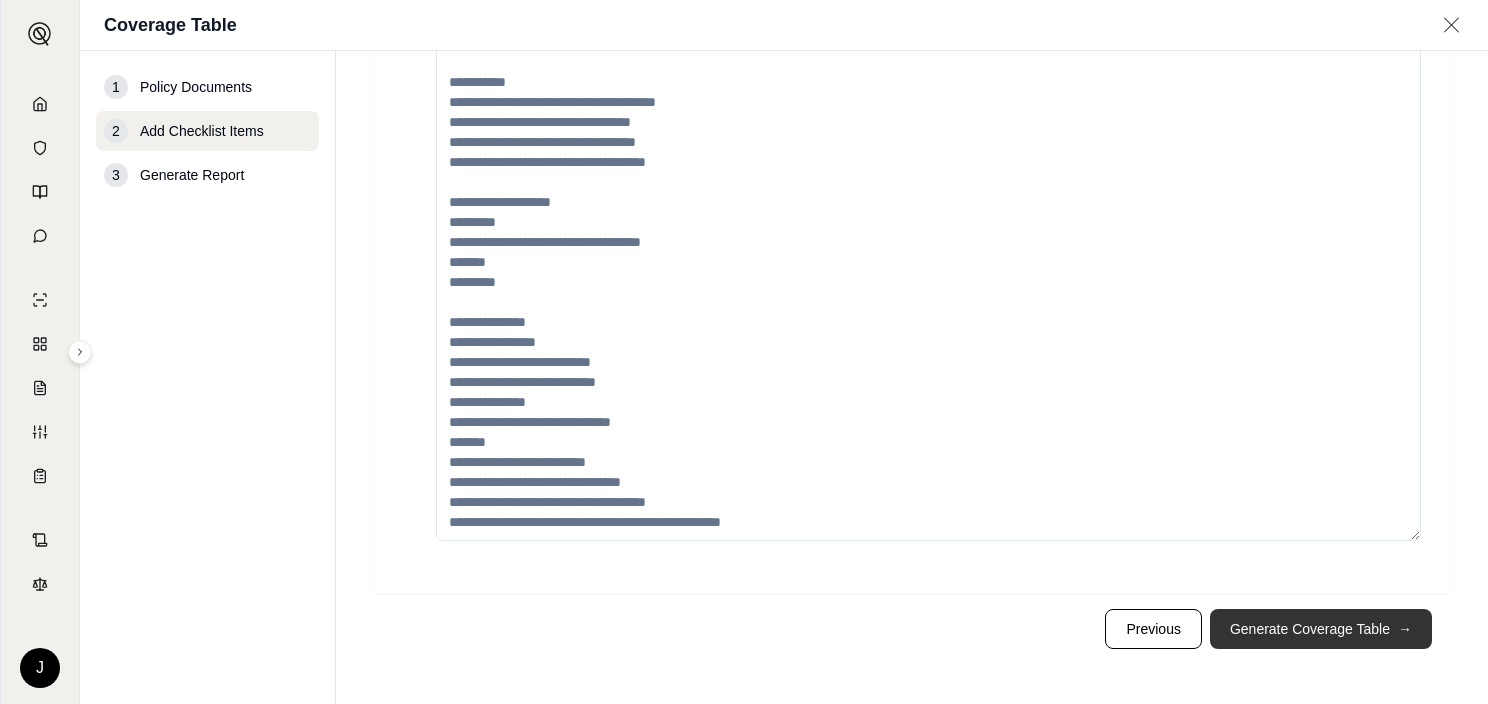 click on "Generate Coverage Table →" at bounding box center [1321, 629] 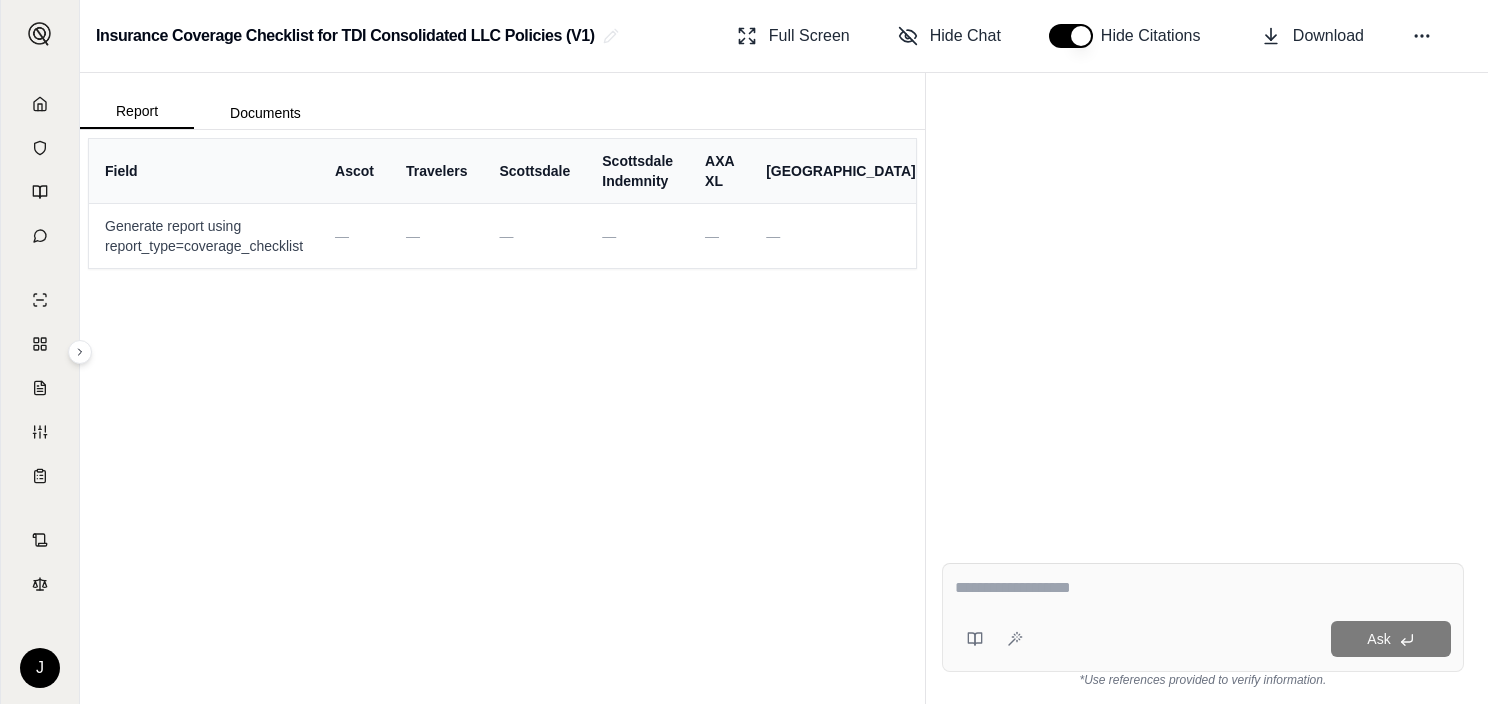 scroll, scrollTop: 0, scrollLeft: 0, axis: both 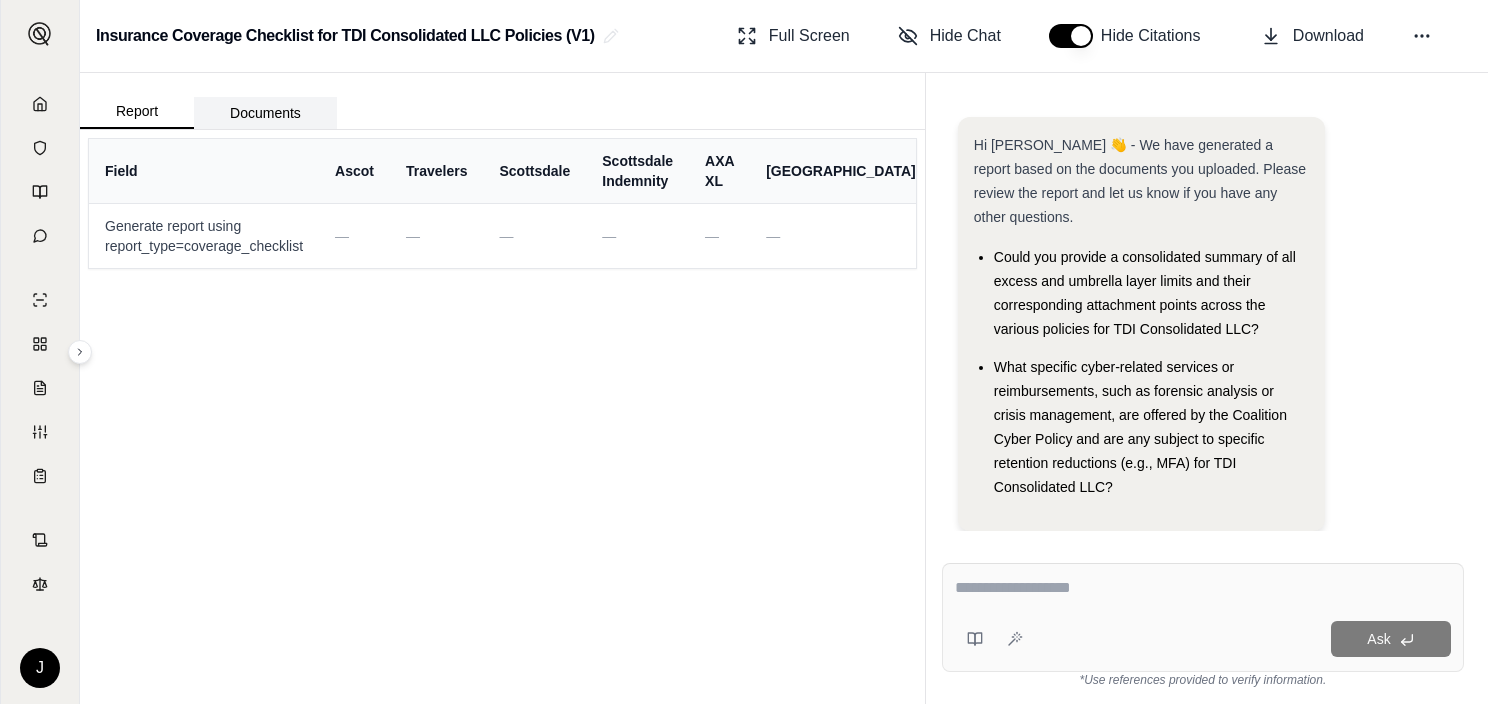 click on "Documents" at bounding box center [265, 113] 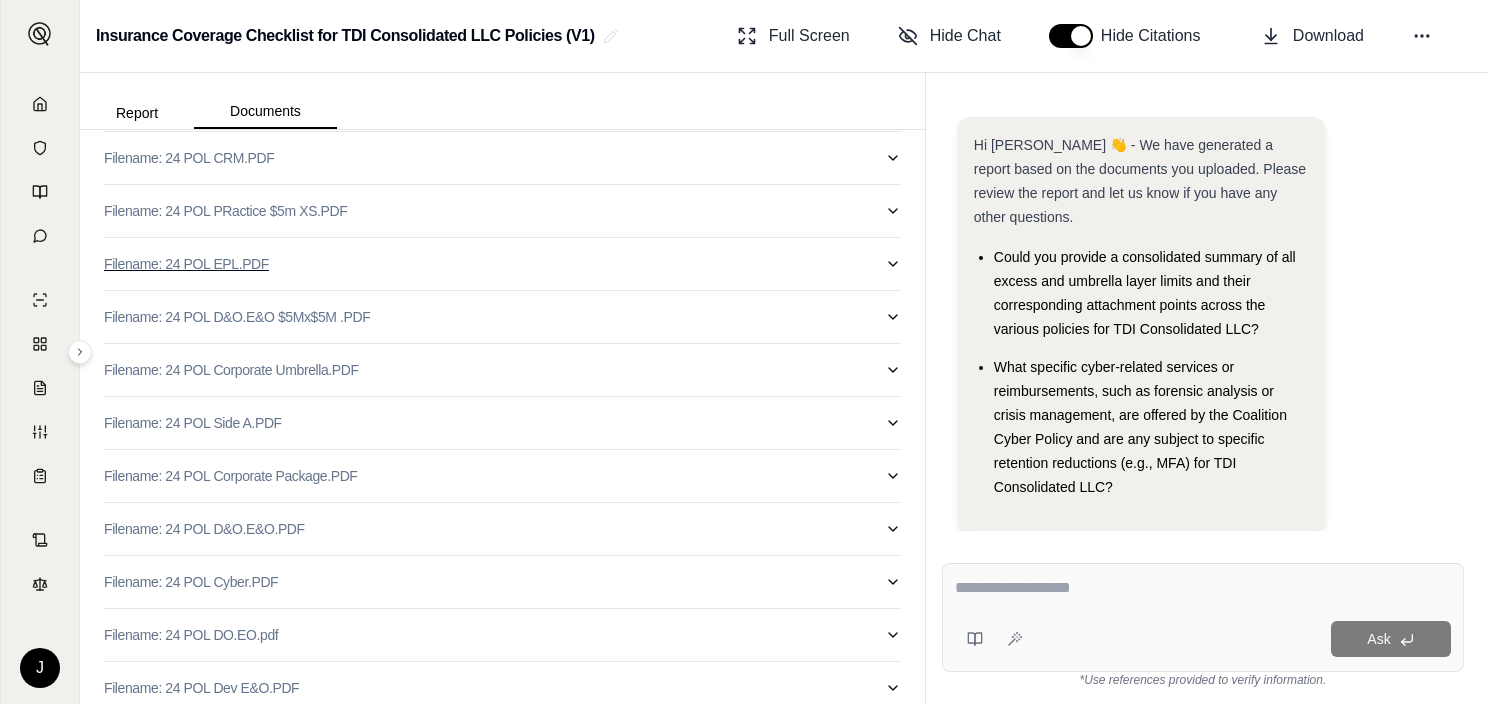 scroll, scrollTop: 139, scrollLeft: 0, axis: vertical 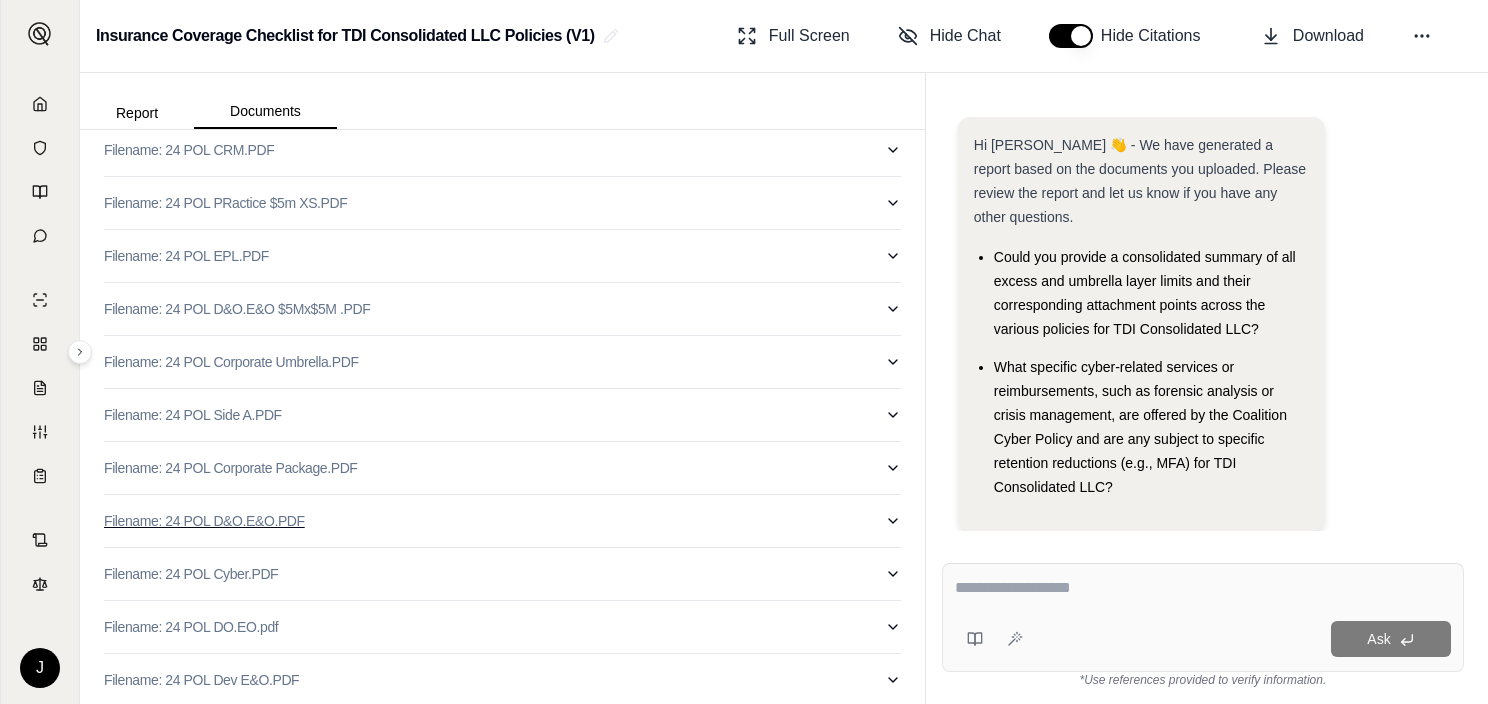 click 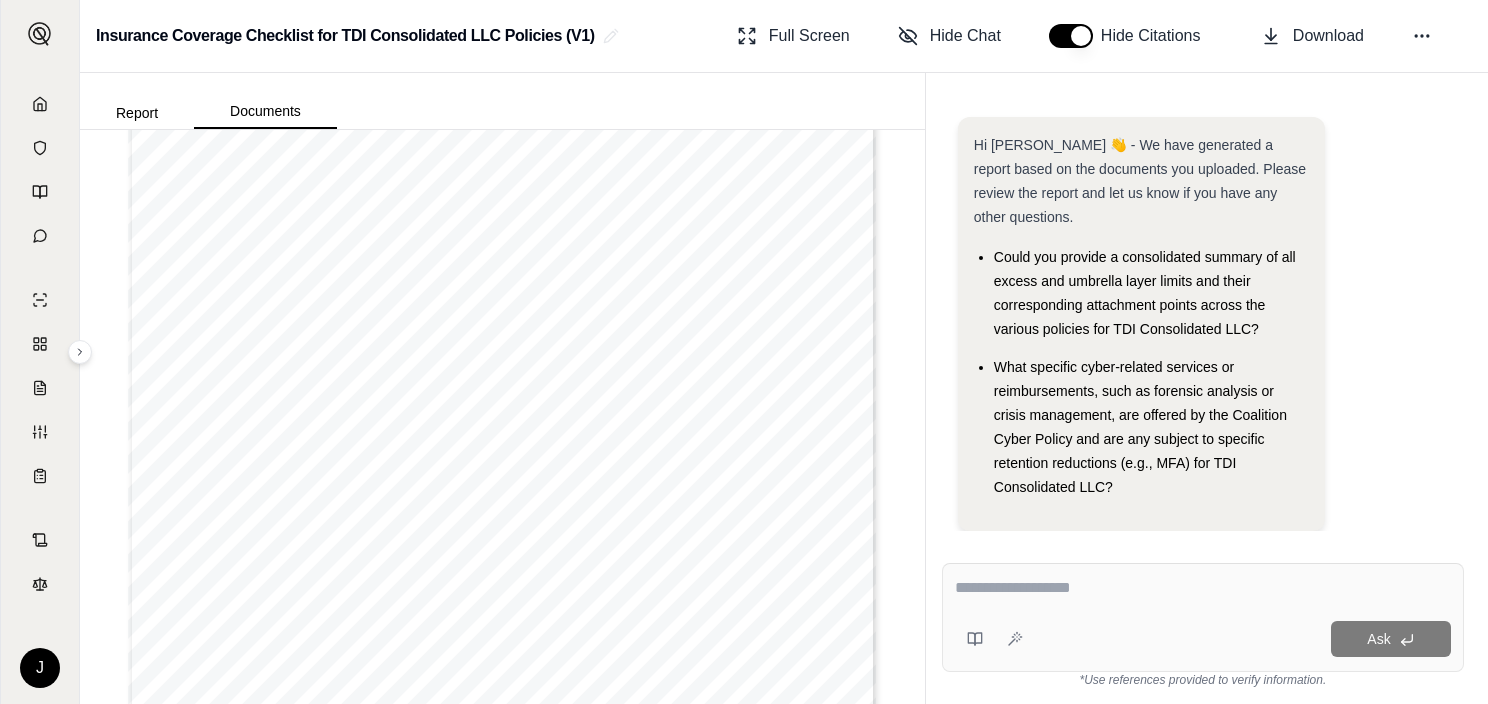 scroll, scrollTop: 639, scrollLeft: 0, axis: vertical 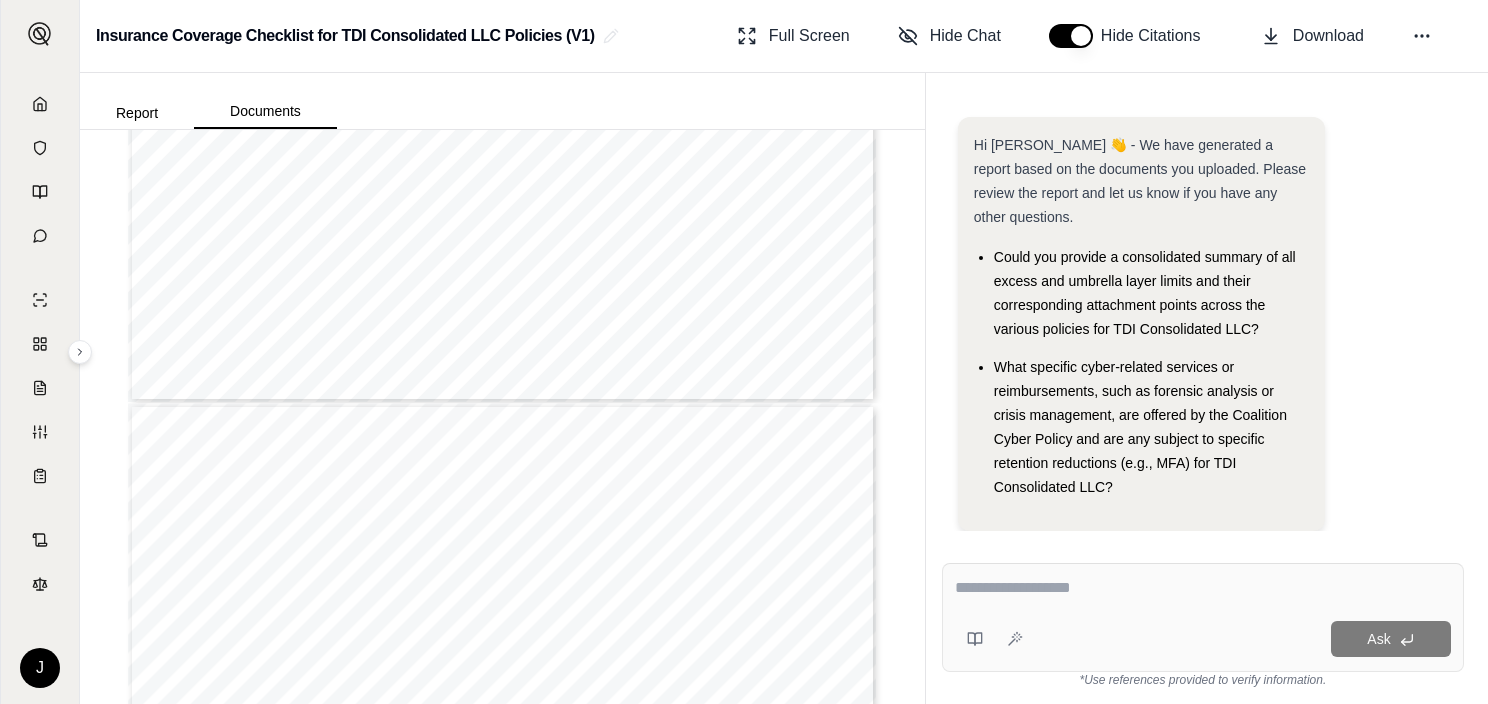 type on "*" 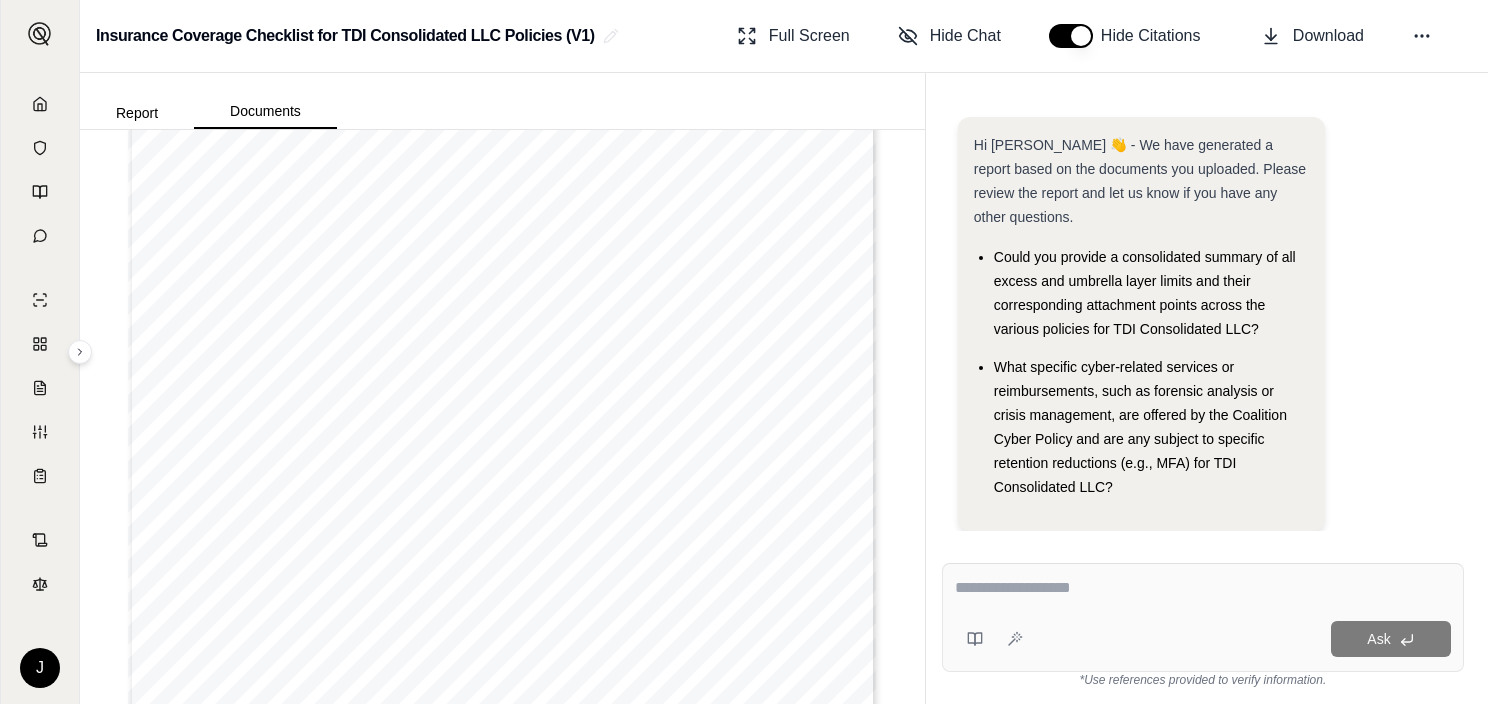 scroll, scrollTop: 0, scrollLeft: 0, axis: both 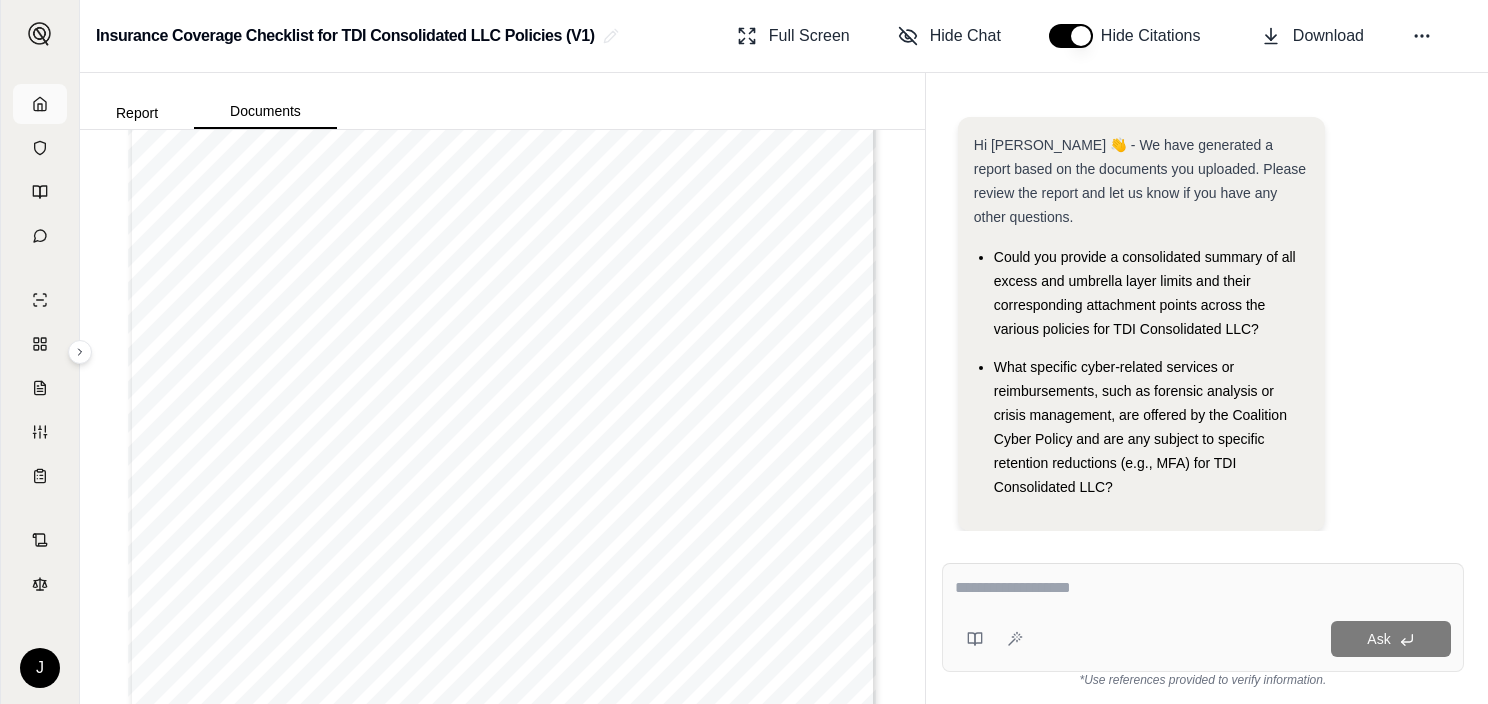 click 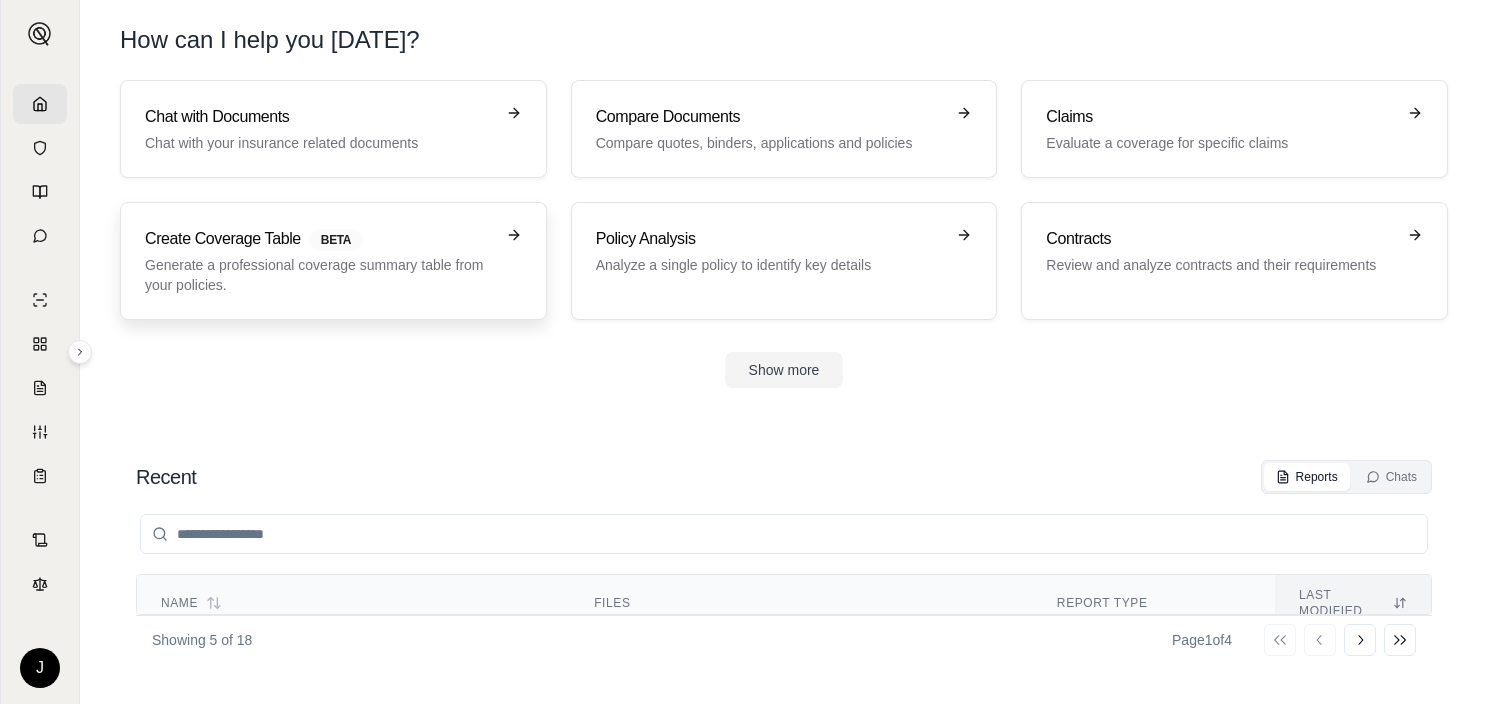 click on "Create Coverage Table BETA Generate a professional coverage summary table from your policies." at bounding box center [319, 261] 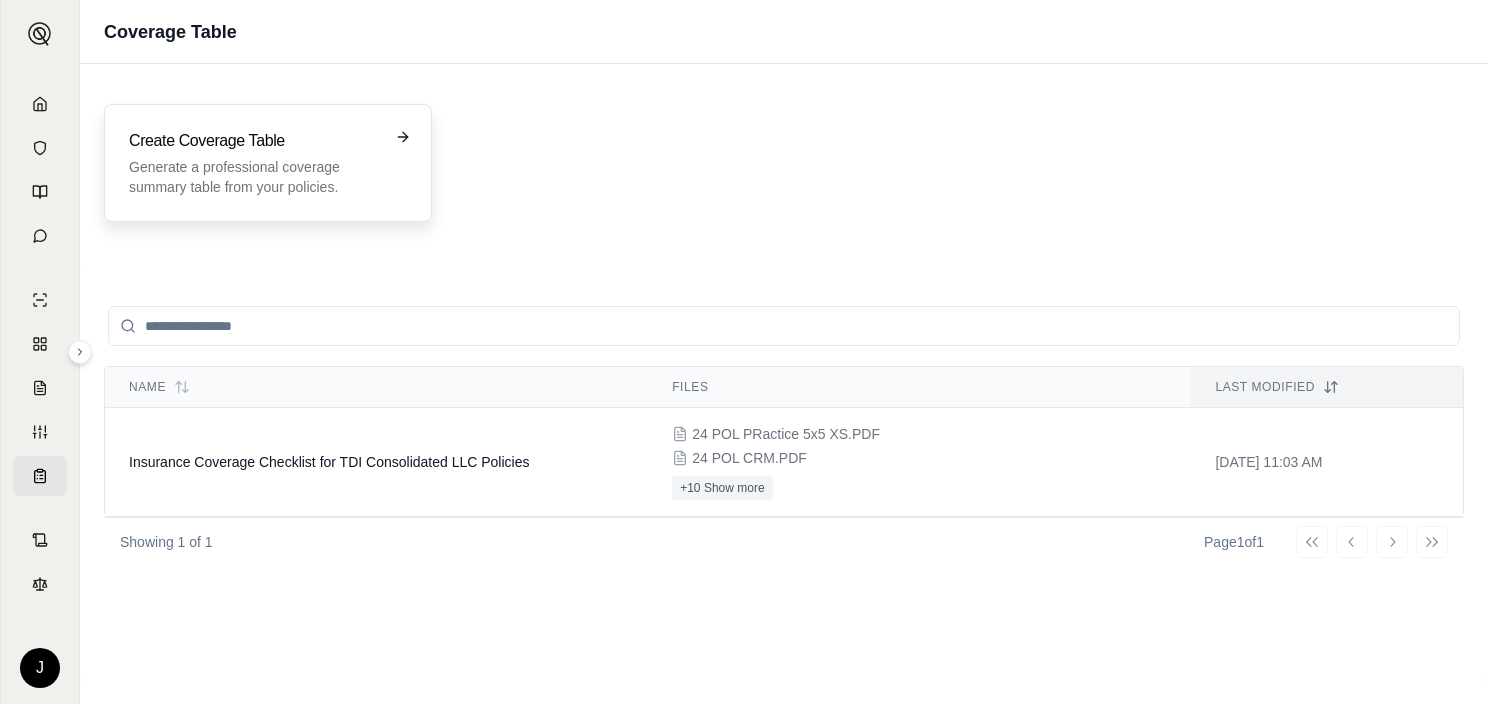 click on "Create Coverage Table Generate a professional coverage summary table from your policies." at bounding box center (268, 163) 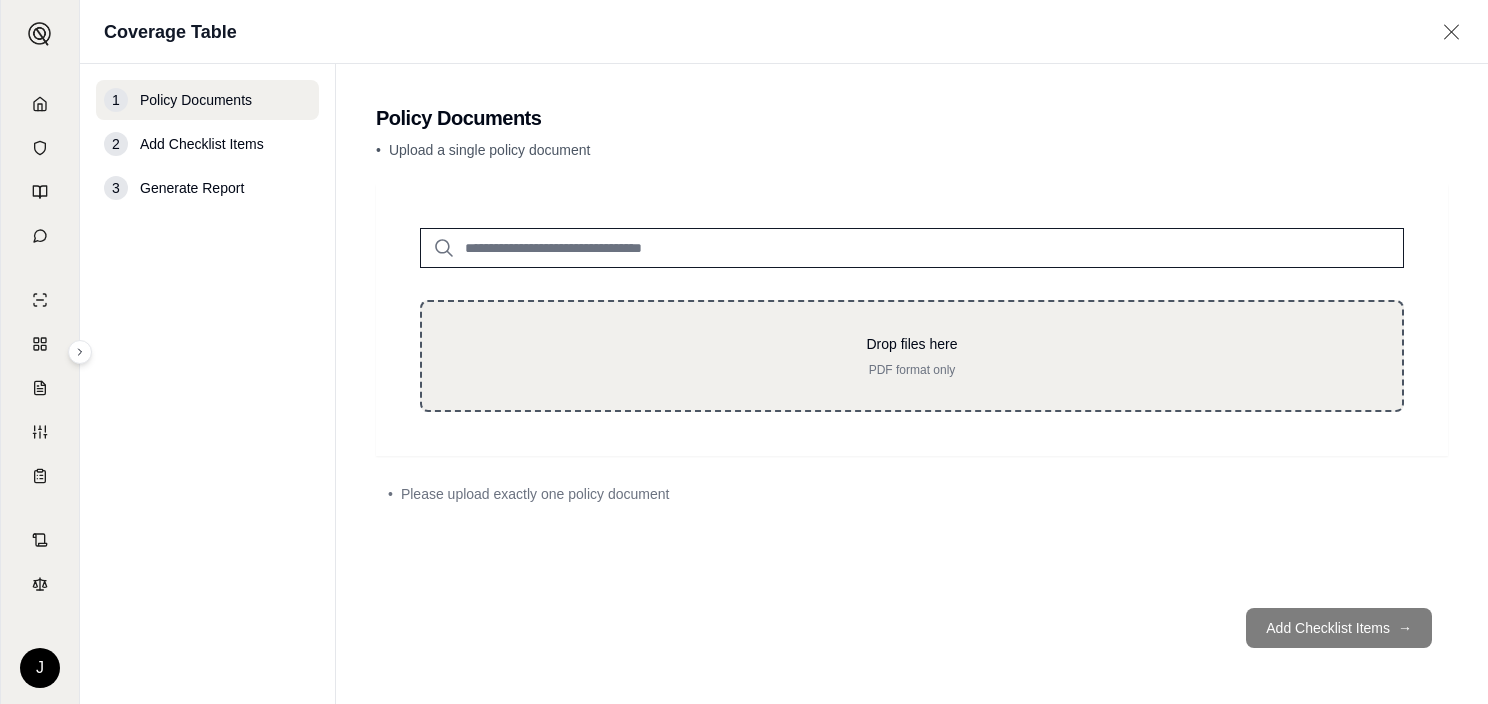 click on "PDF format only" at bounding box center (912, 370) 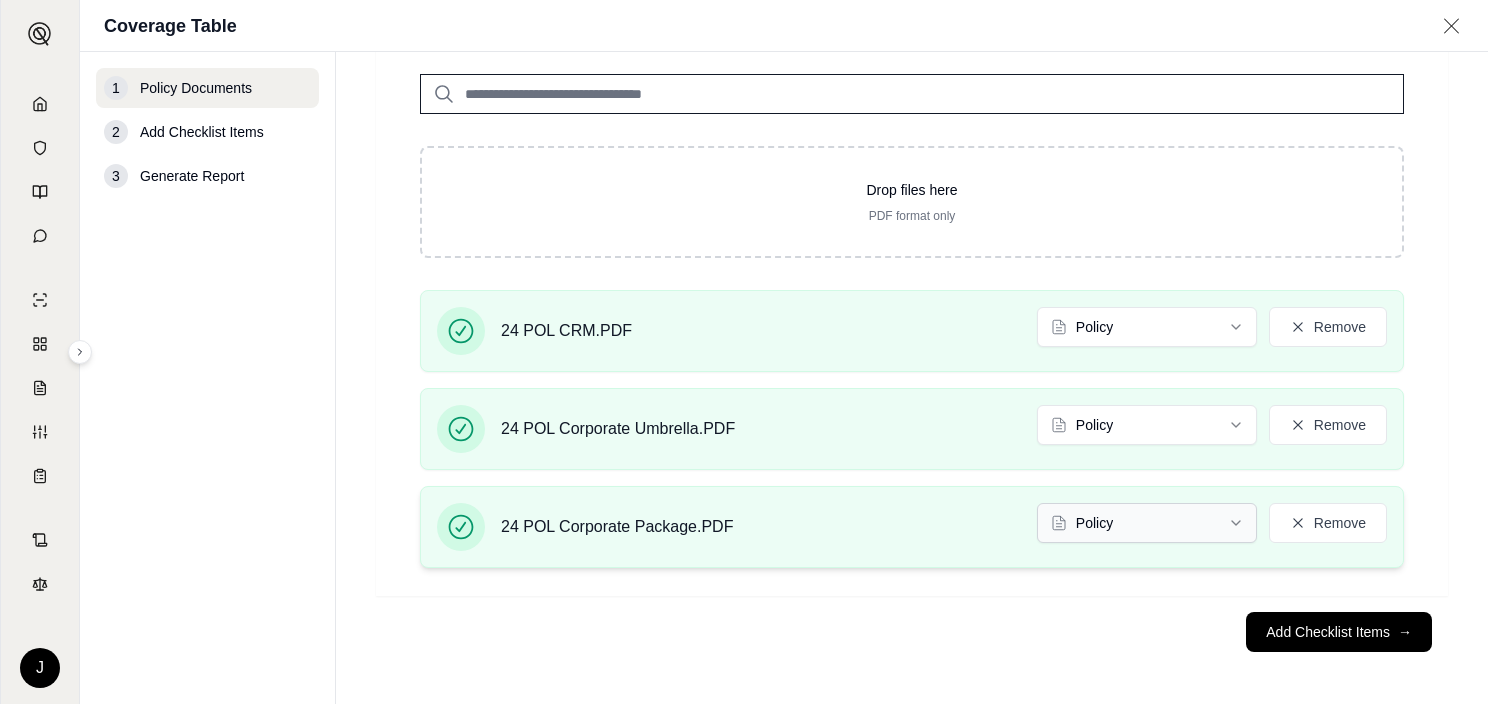 scroll, scrollTop: 144, scrollLeft: 0, axis: vertical 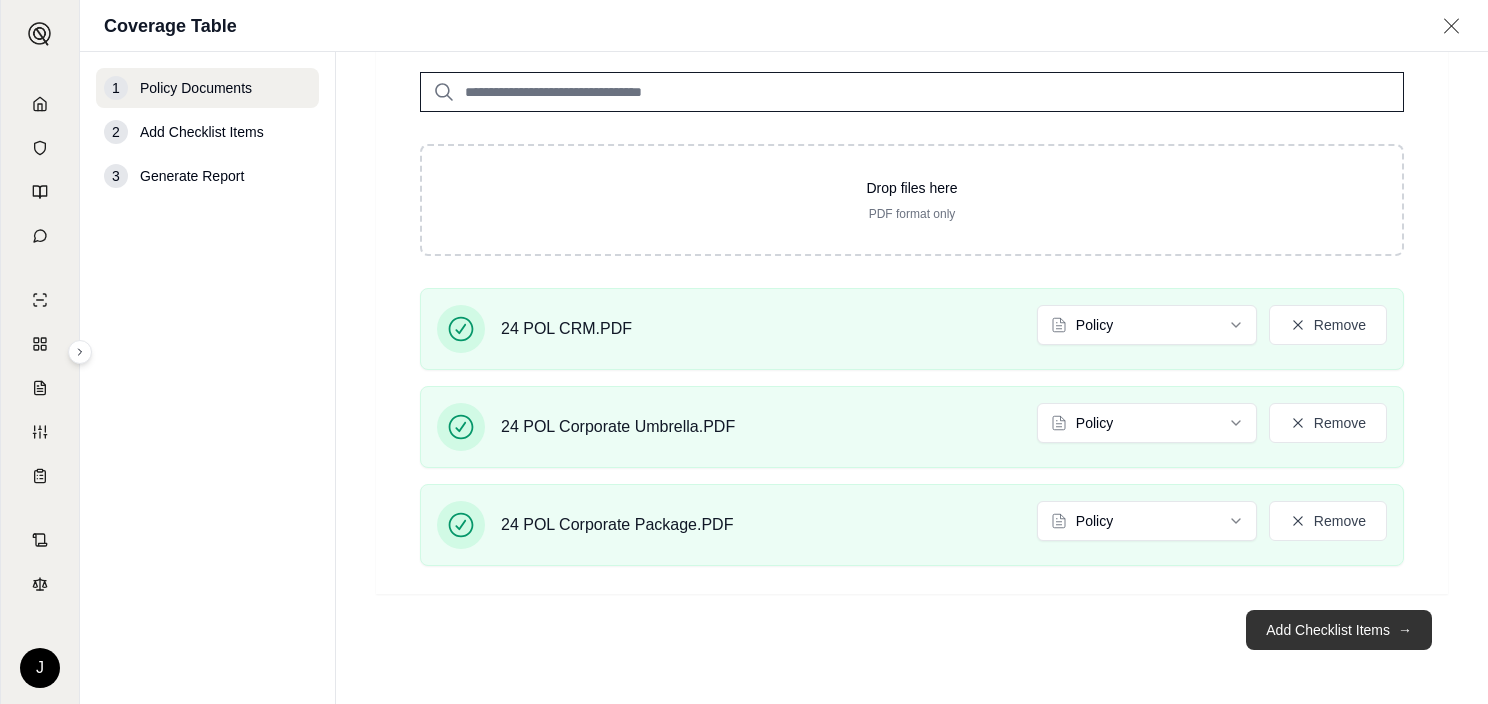 click on "Add Checklist Items →" at bounding box center (1339, 630) 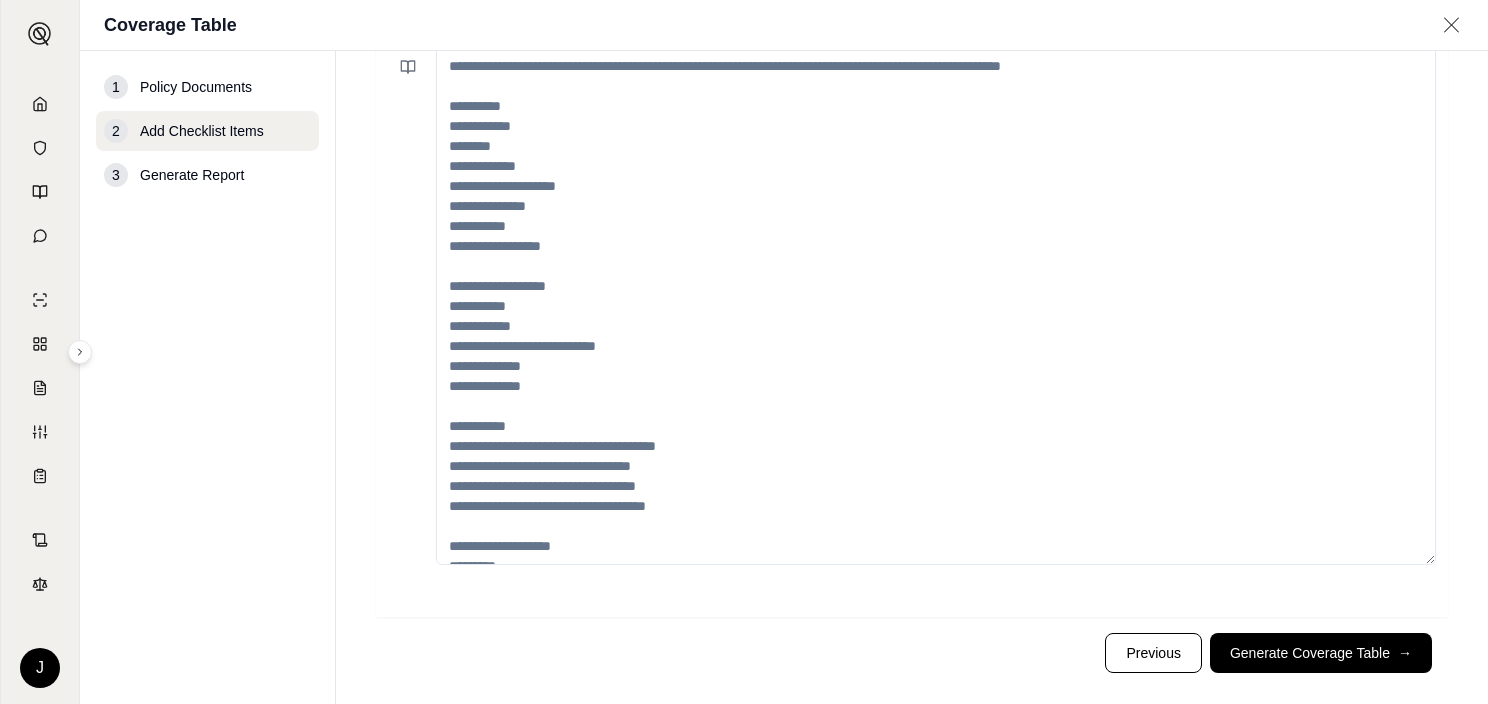click on "Generate Coverage Table →" at bounding box center [1321, 653] 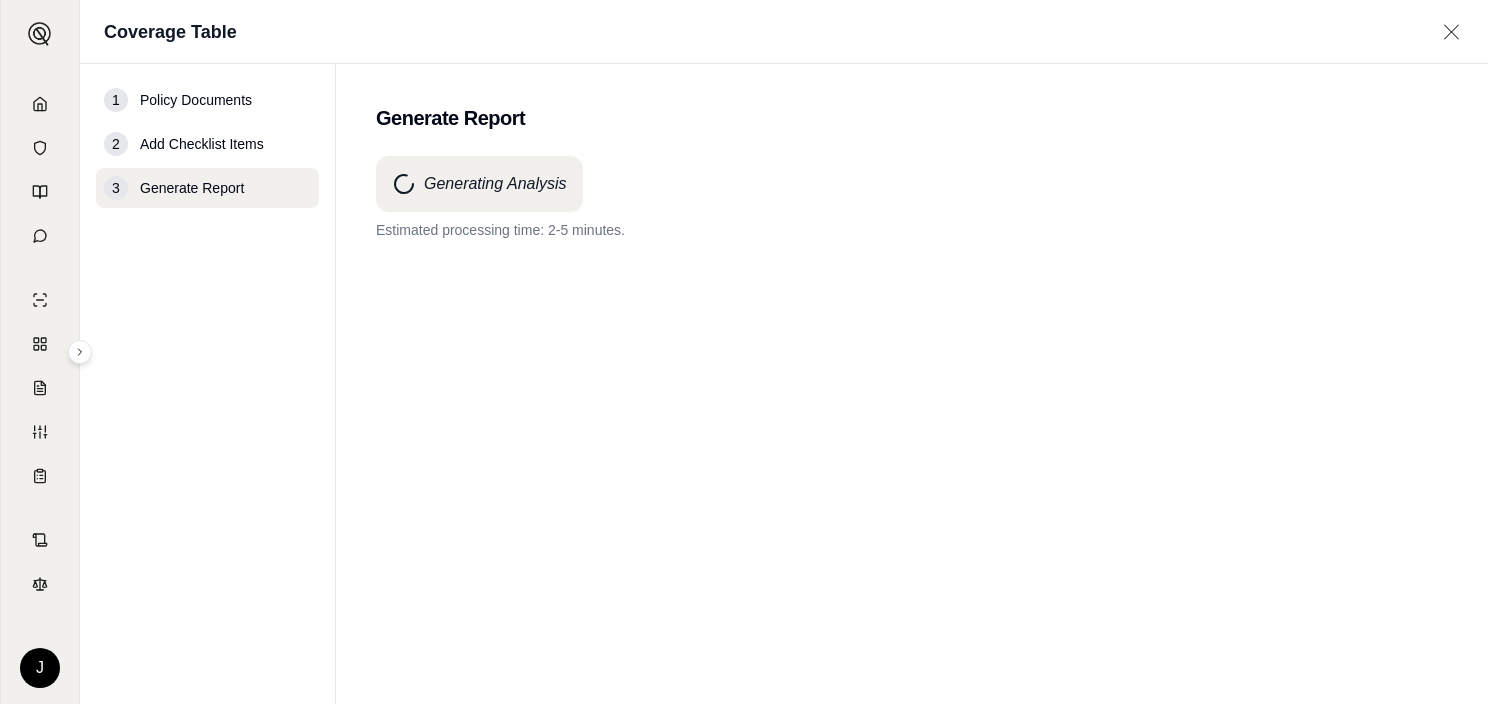 scroll, scrollTop: 0, scrollLeft: 0, axis: both 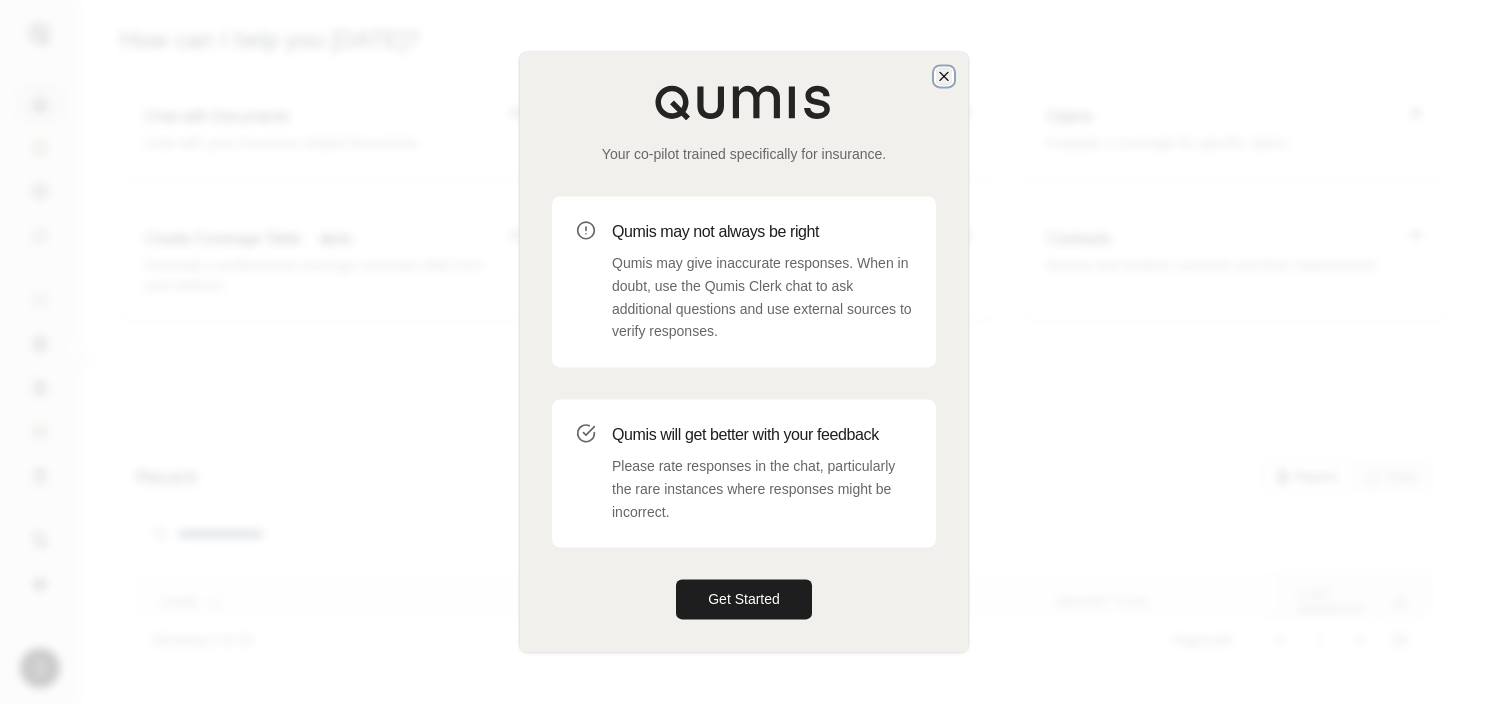 click 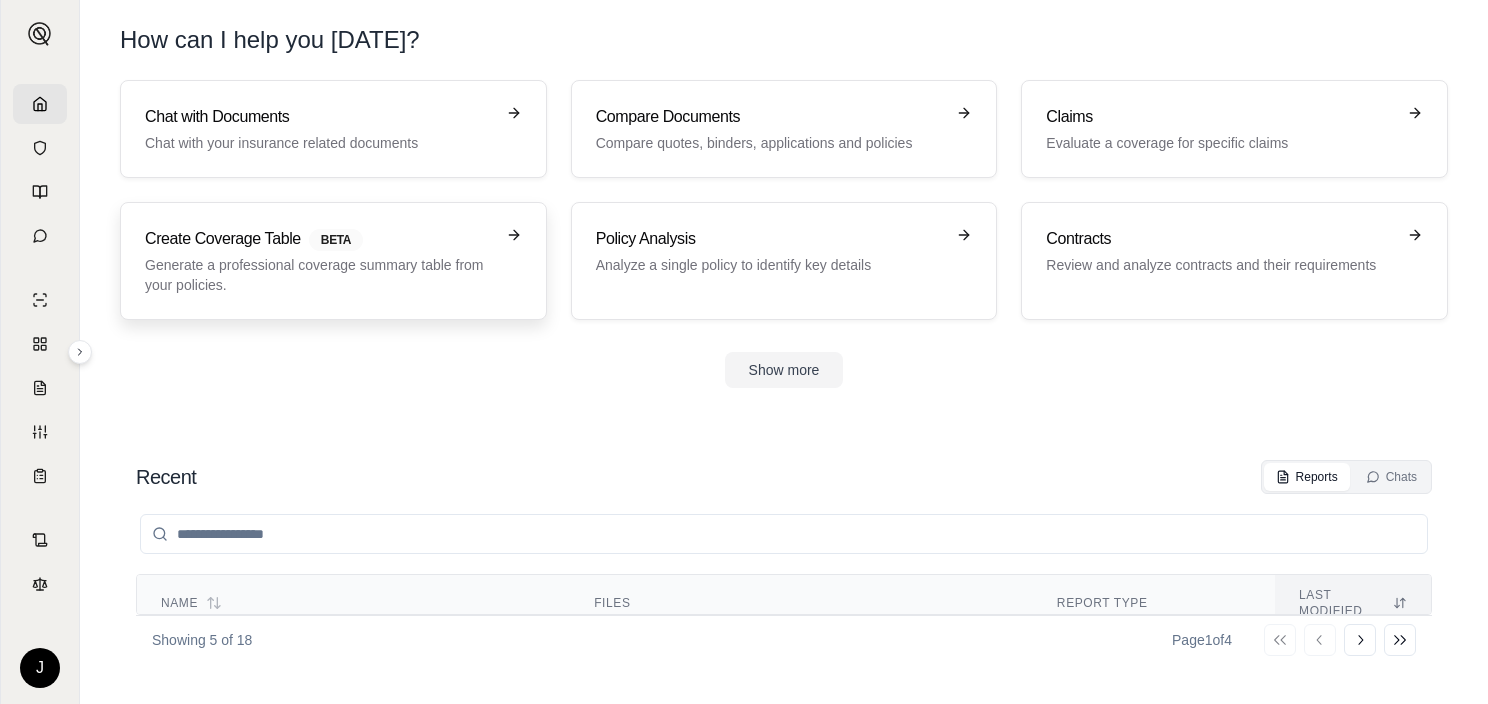 click on "Create Coverage Table BETA" at bounding box center (319, 239) 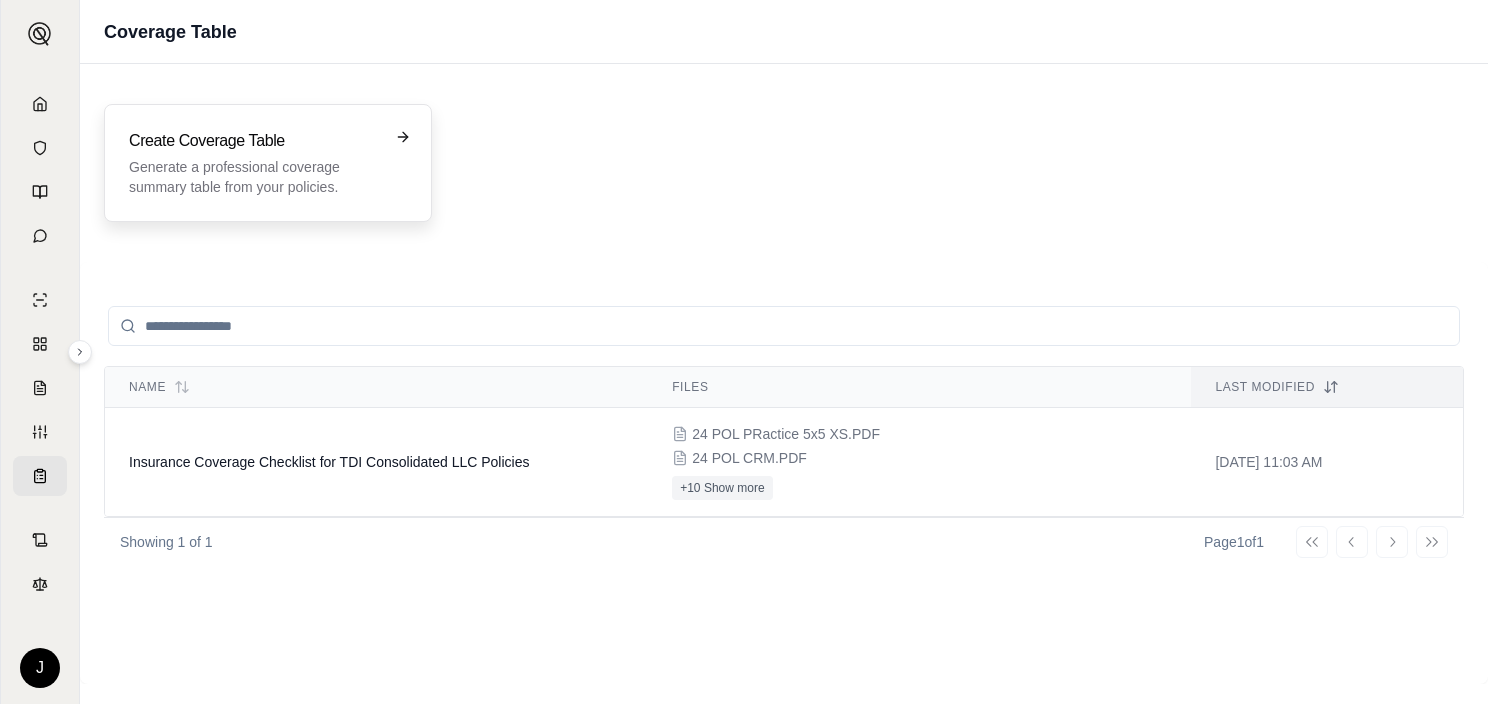 click on "Generate a professional coverage summary table from your policies." at bounding box center (254, 177) 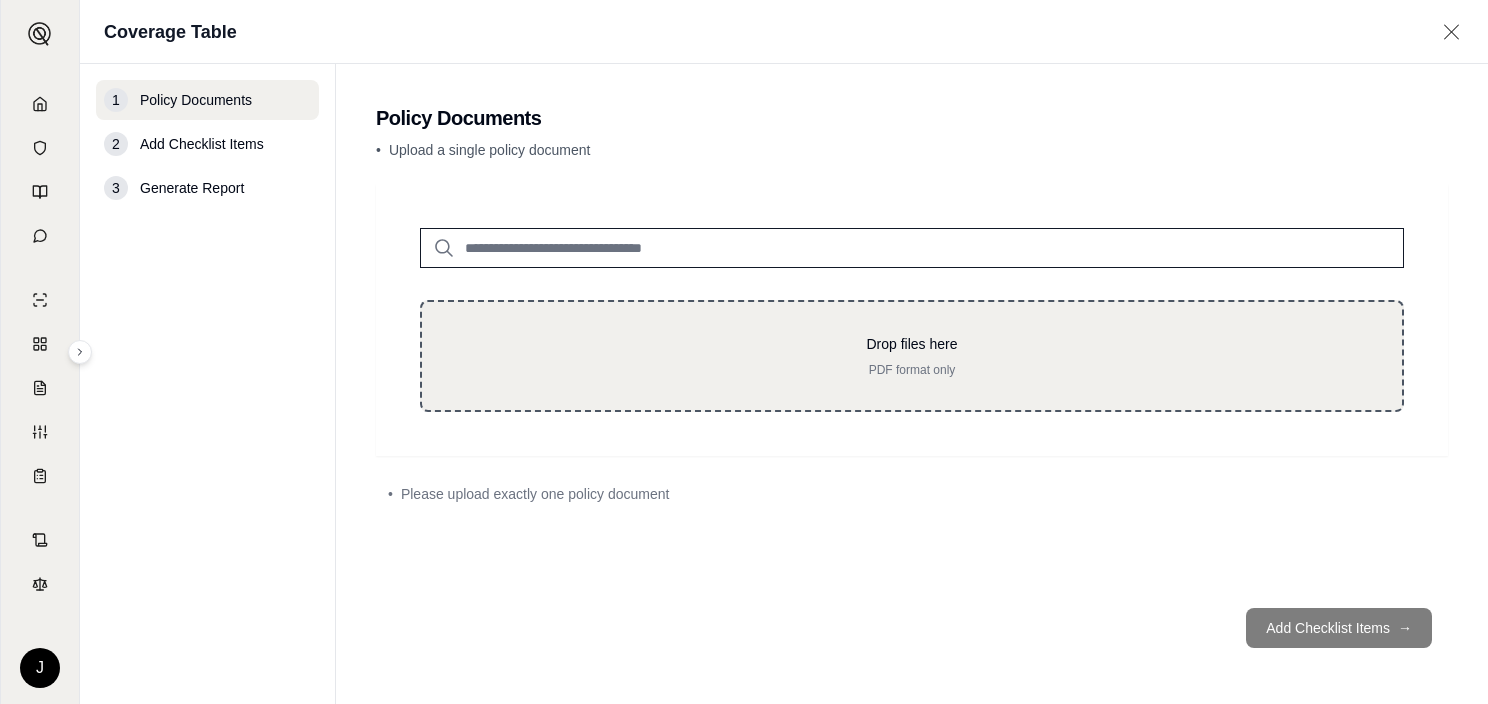 click on "PDF format only" at bounding box center (912, 370) 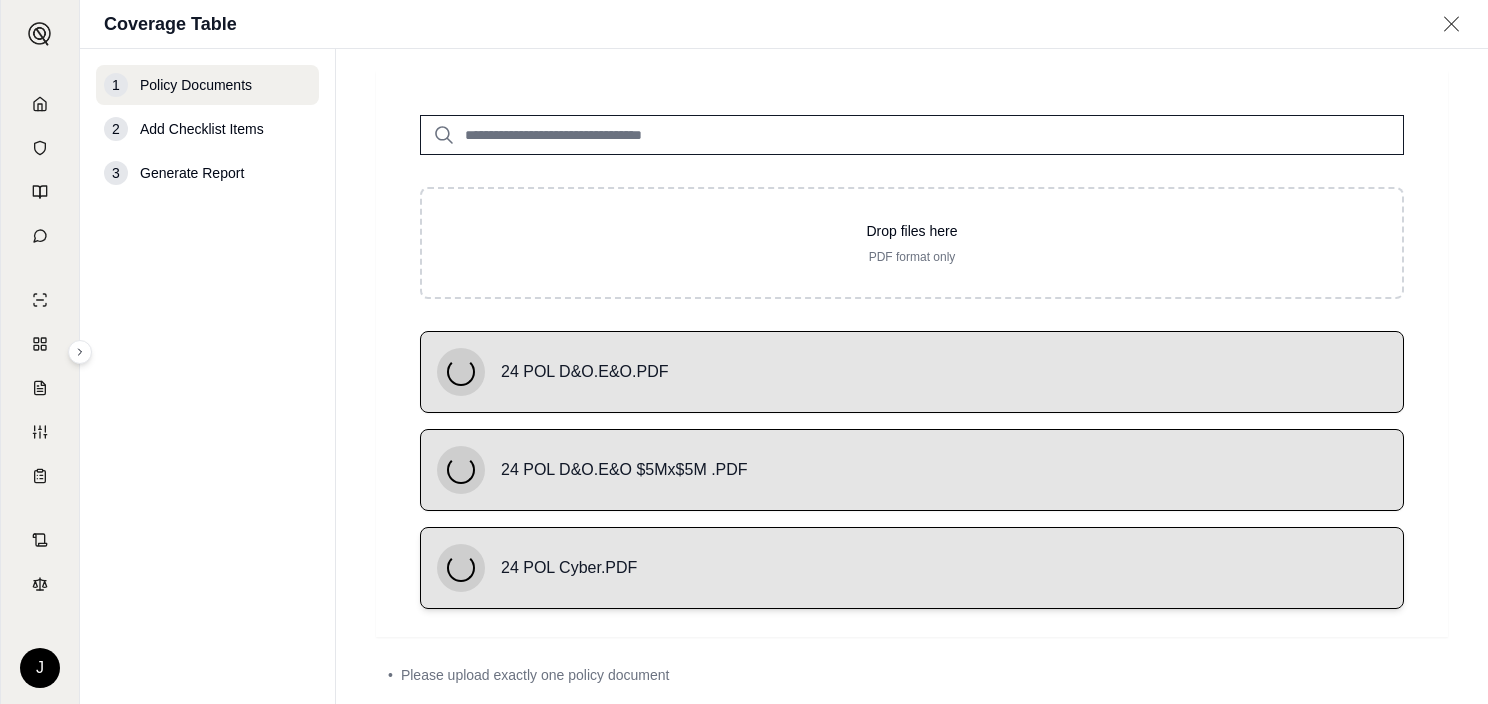 scroll, scrollTop: 144, scrollLeft: 0, axis: vertical 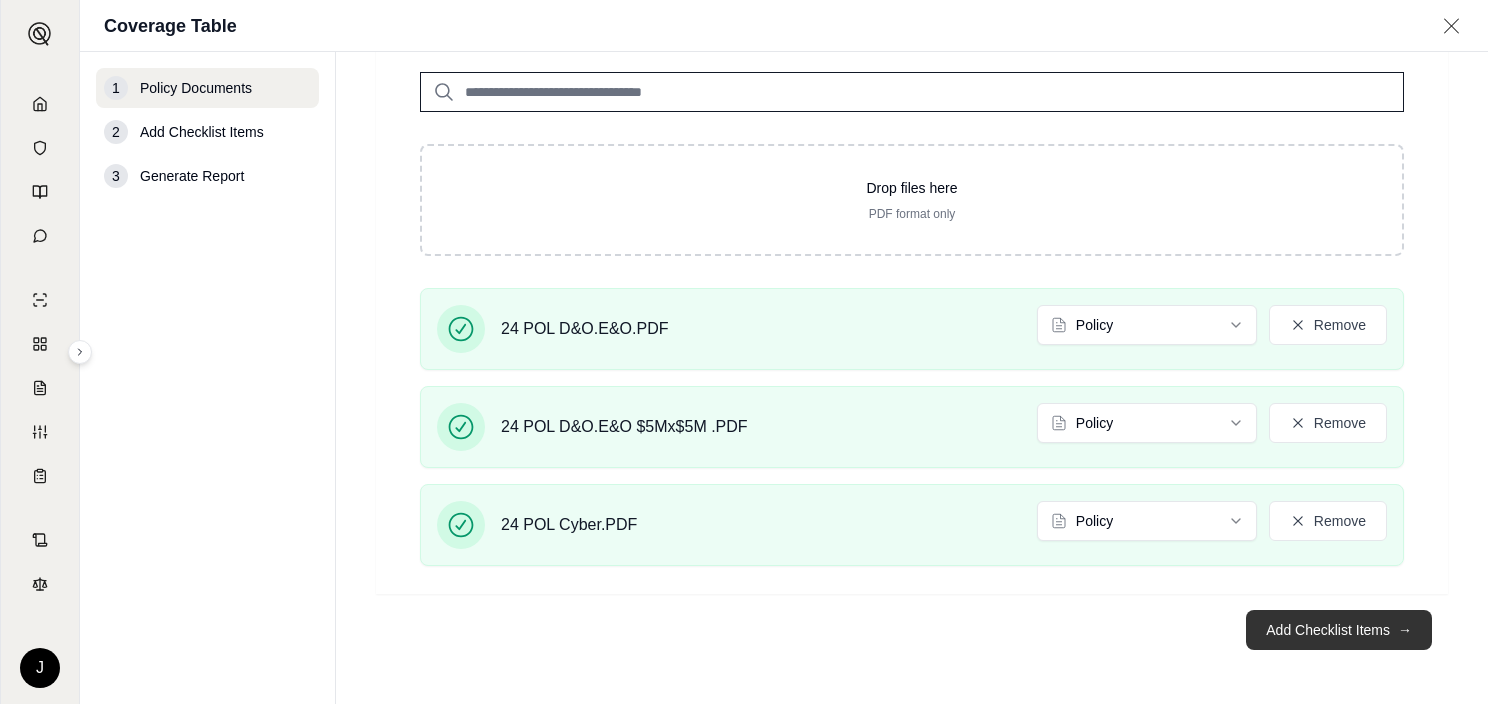 click on "Add Checklist Items →" at bounding box center [1339, 630] 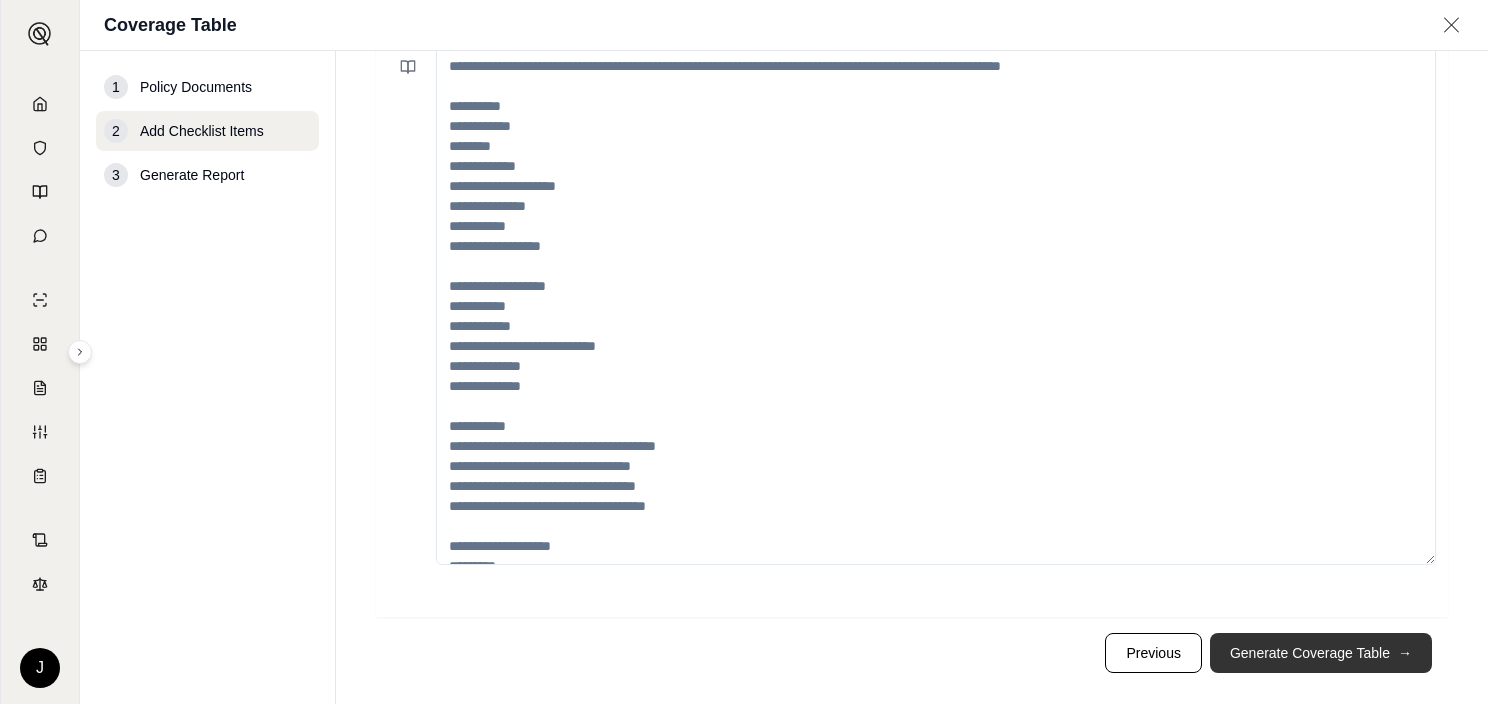 click on "Generate Coverage Table →" at bounding box center (1321, 653) 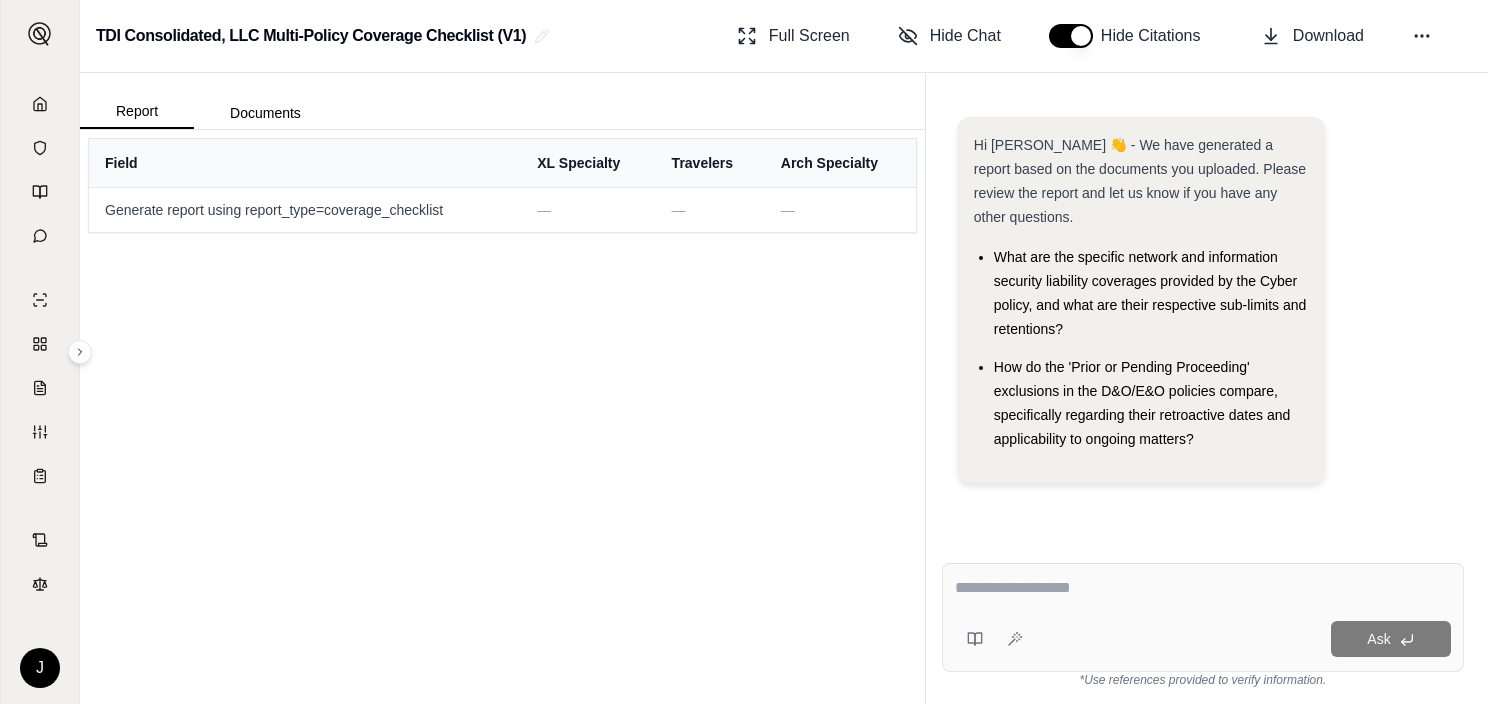 scroll, scrollTop: 0, scrollLeft: 0, axis: both 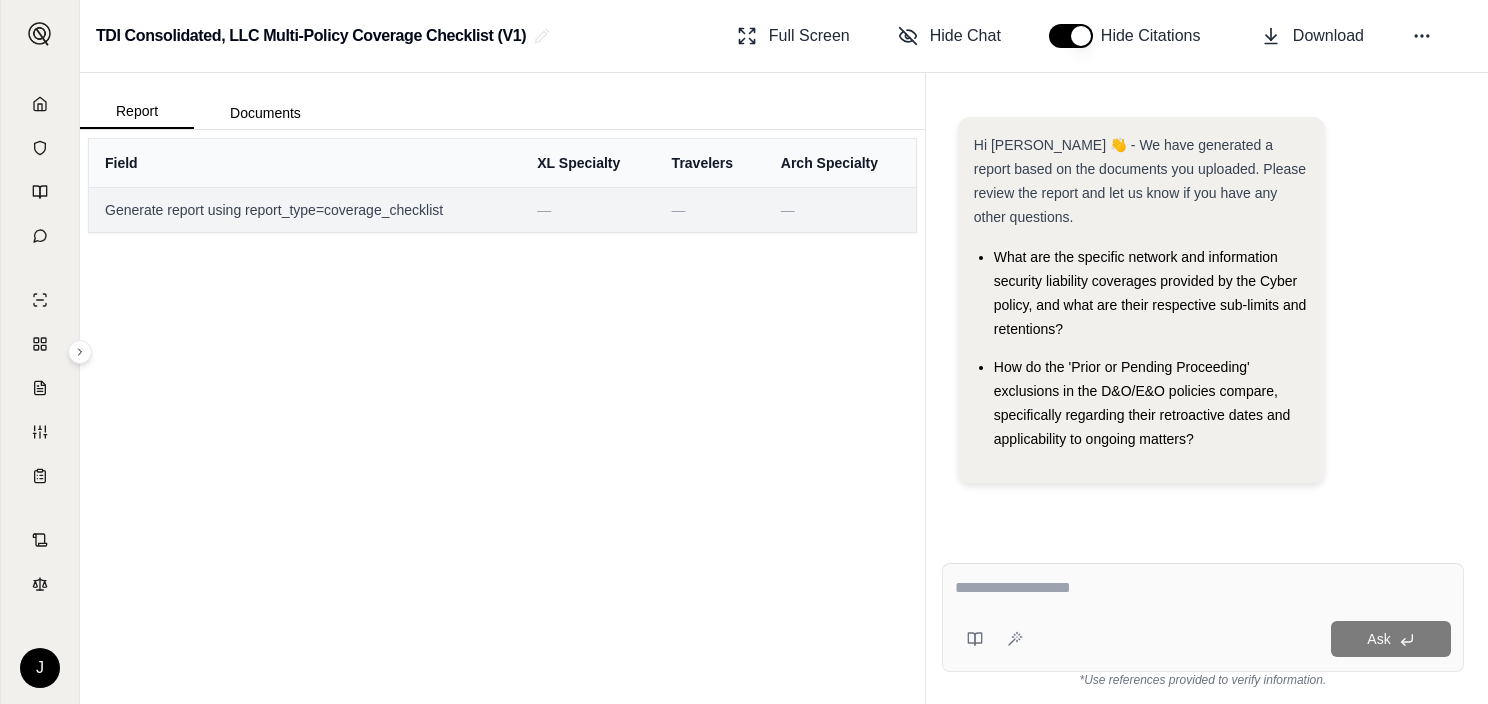click on "Generate report using report_type=coverage_checklist" at bounding box center [305, 210] 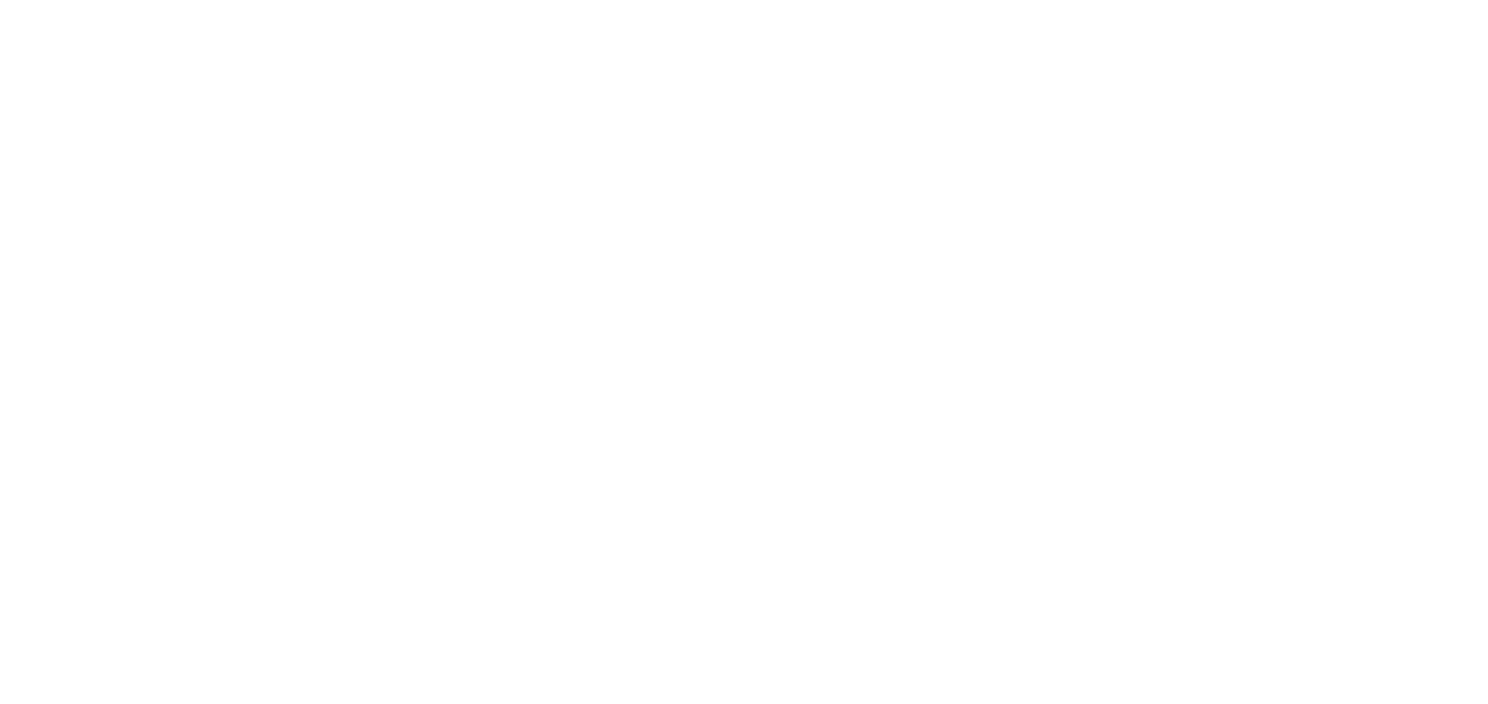 scroll, scrollTop: 0, scrollLeft: 0, axis: both 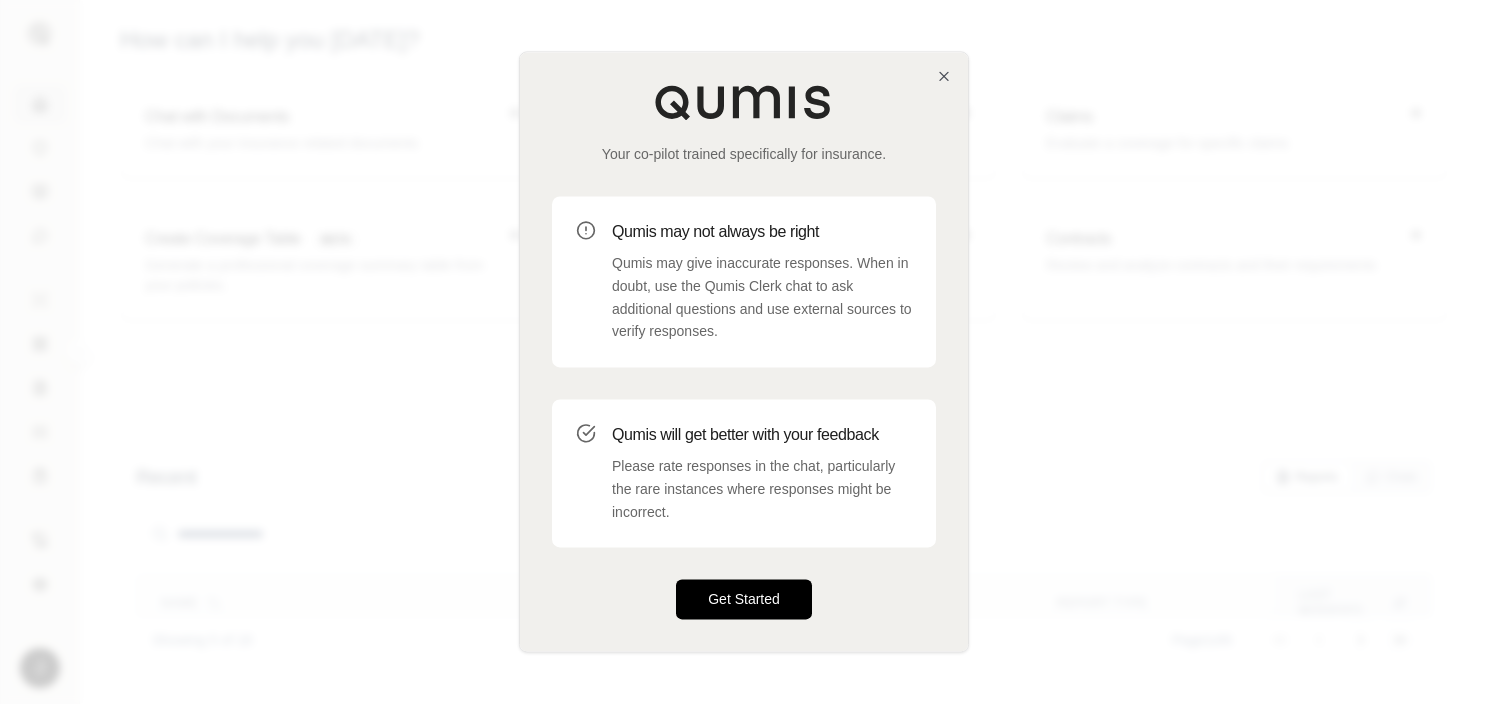 click on "Get Started" at bounding box center (744, 600) 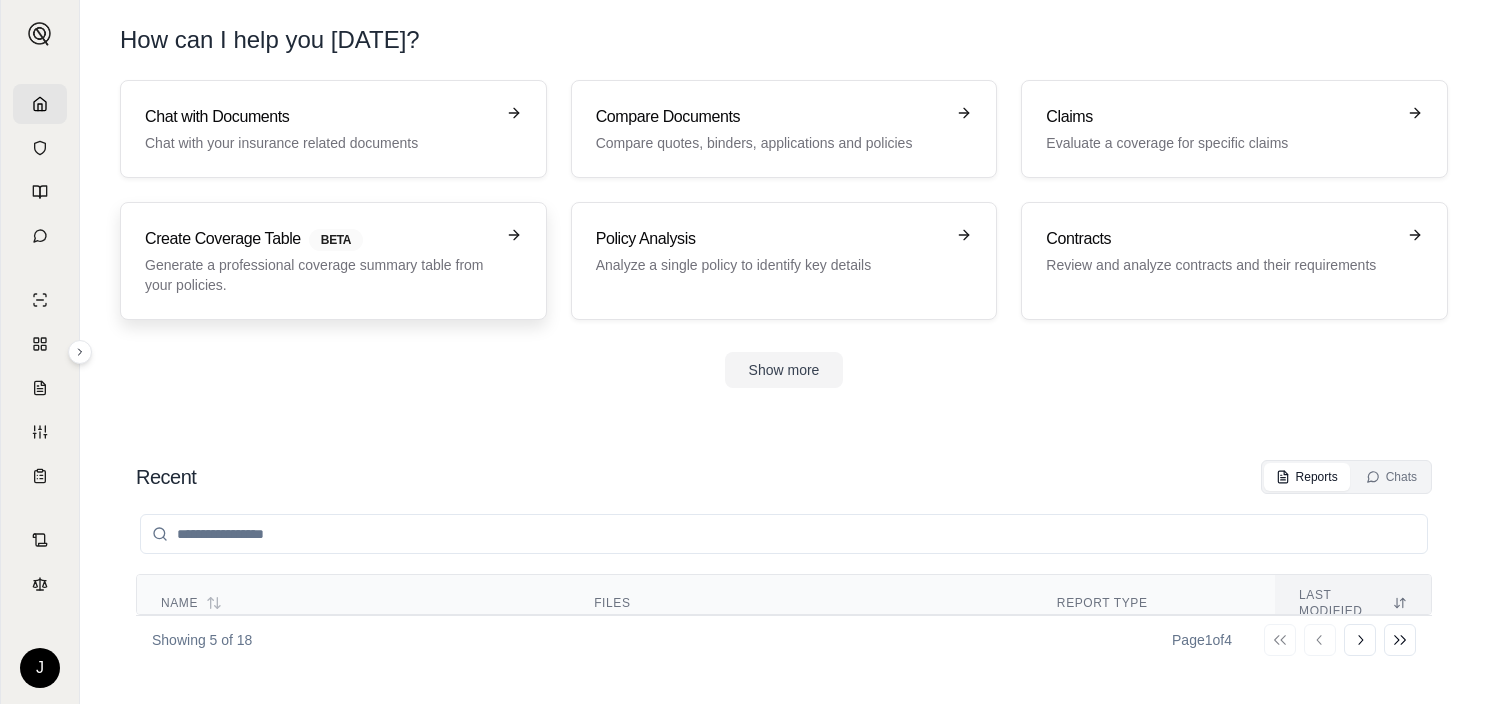 click on "Create Coverage Table BETA" at bounding box center [319, 239] 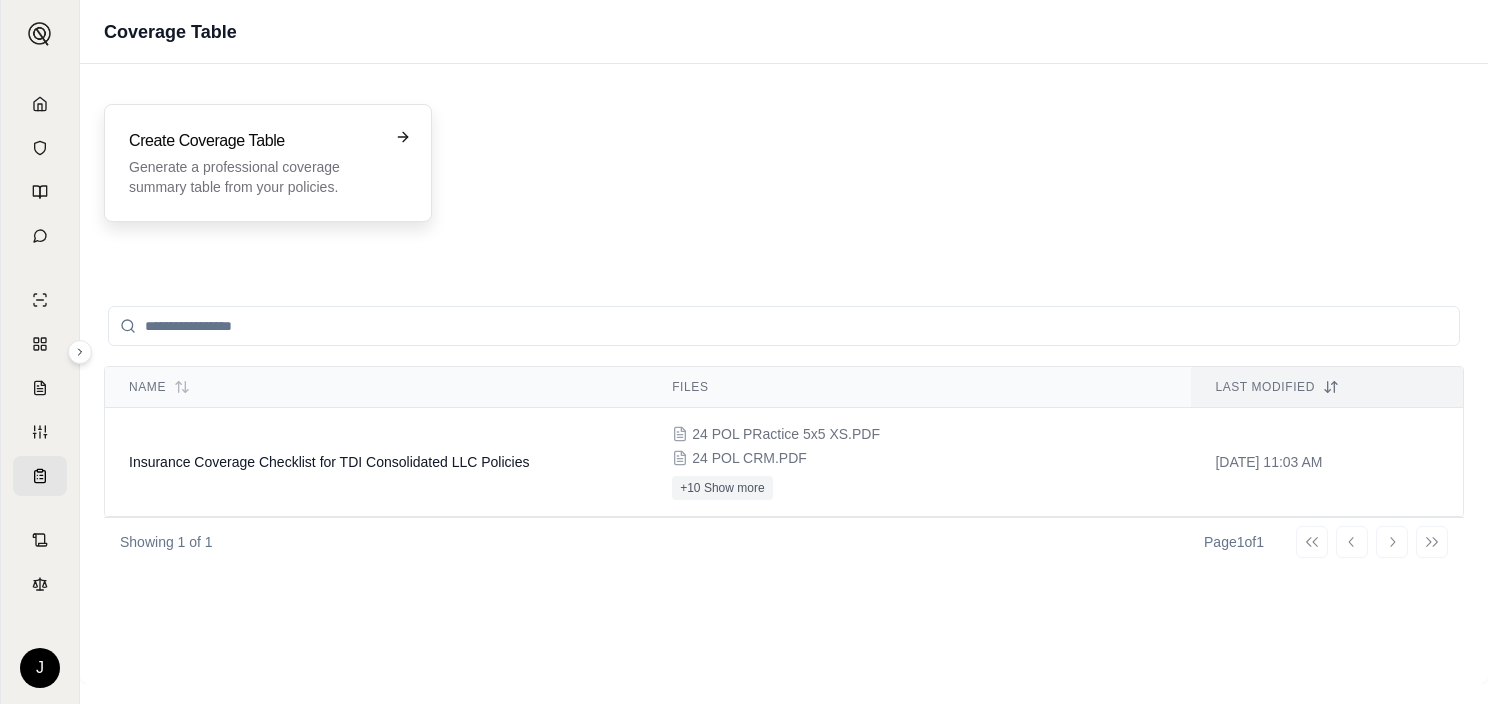 click on "Generate a professional coverage summary table from your policies." at bounding box center [254, 177] 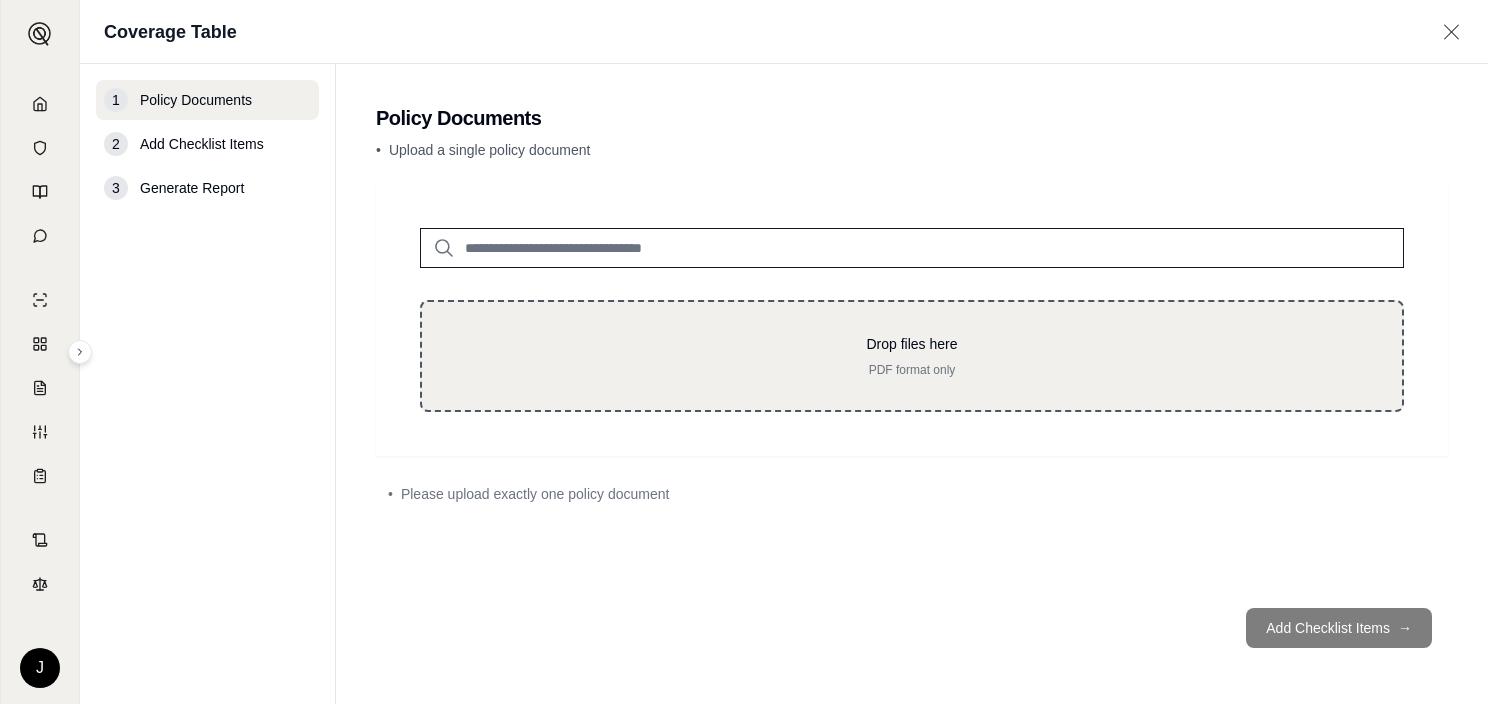click on "Drop files here PDF format only" at bounding box center [912, 356] 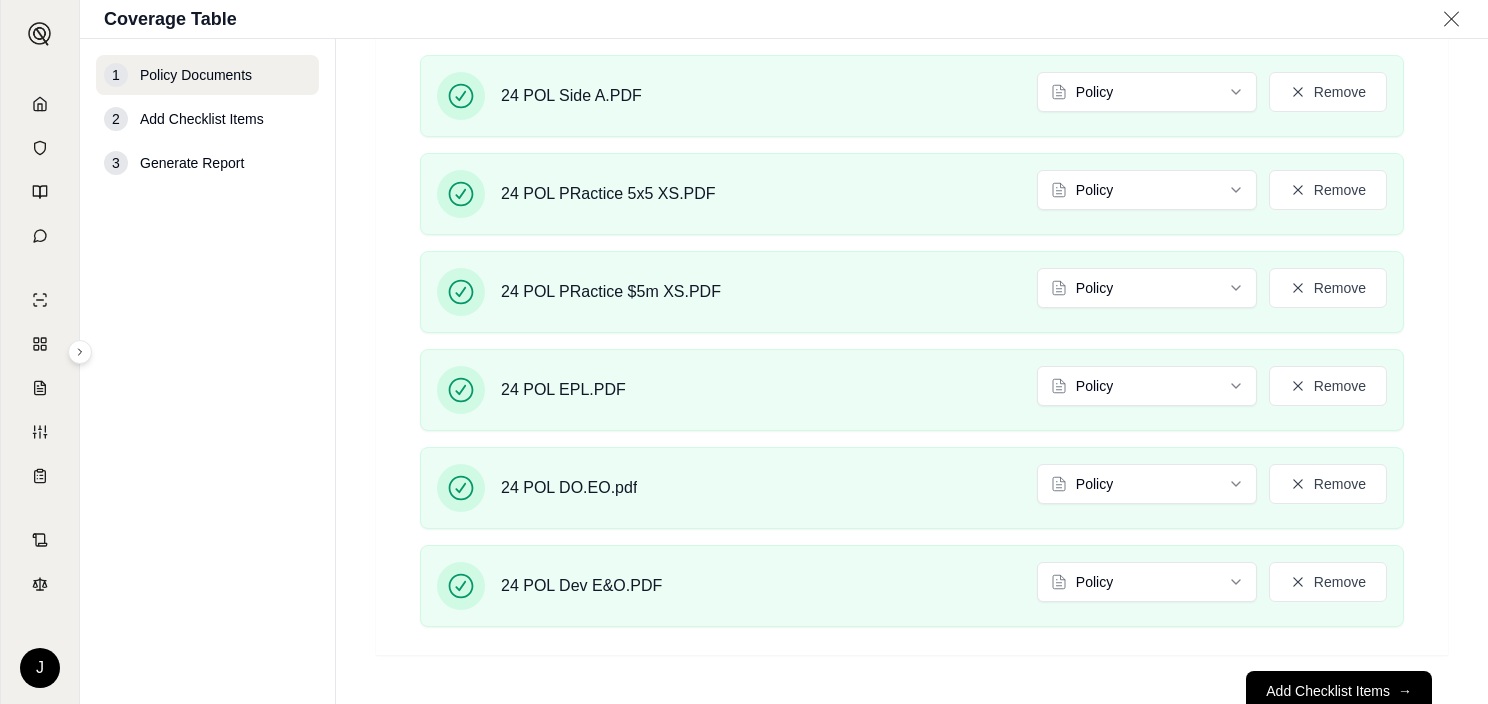 scroll, scrollTop: 424, scrollLeft: 0, axis: vertical 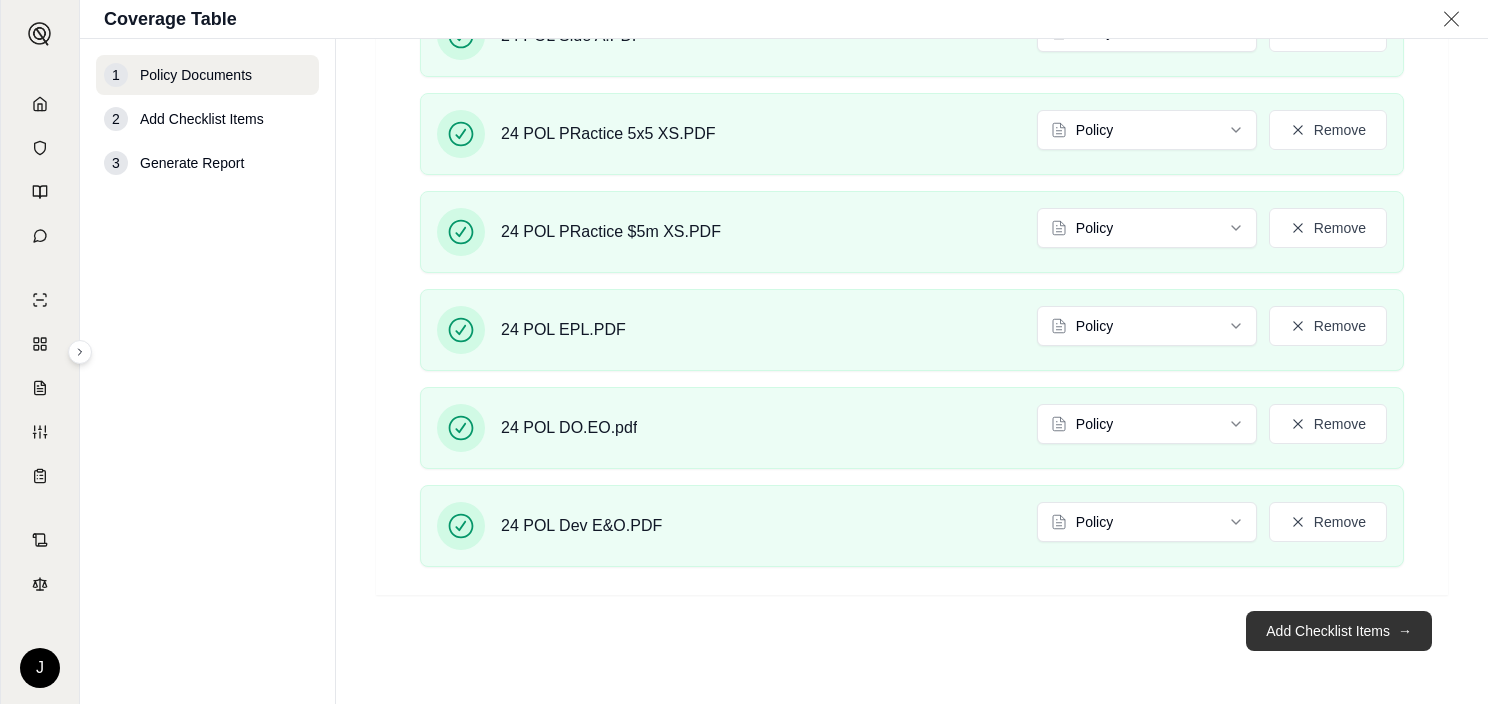 click on "Add Checklist Items →" at bounding box center (1339, 631) 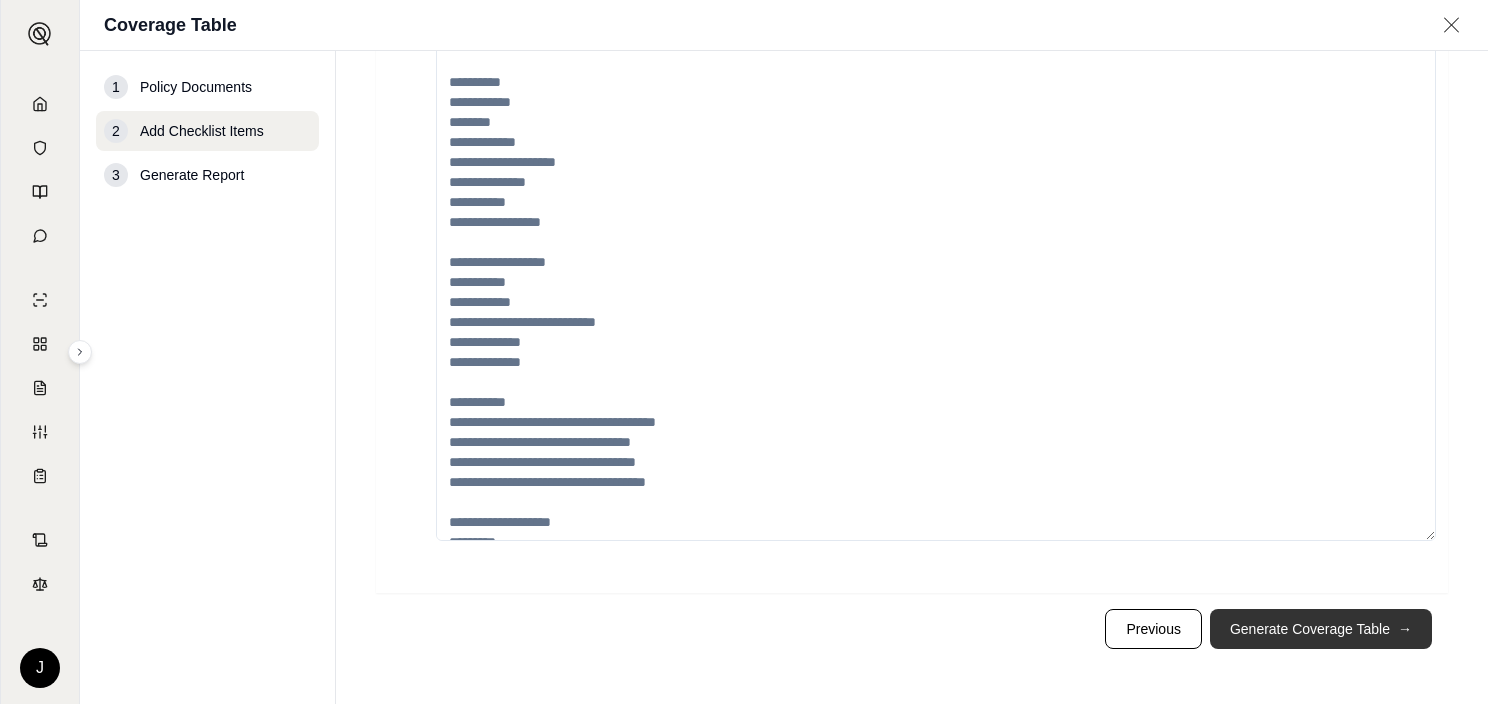 click on "Generate Coverage Table →" at bounding box center (1321, 629) 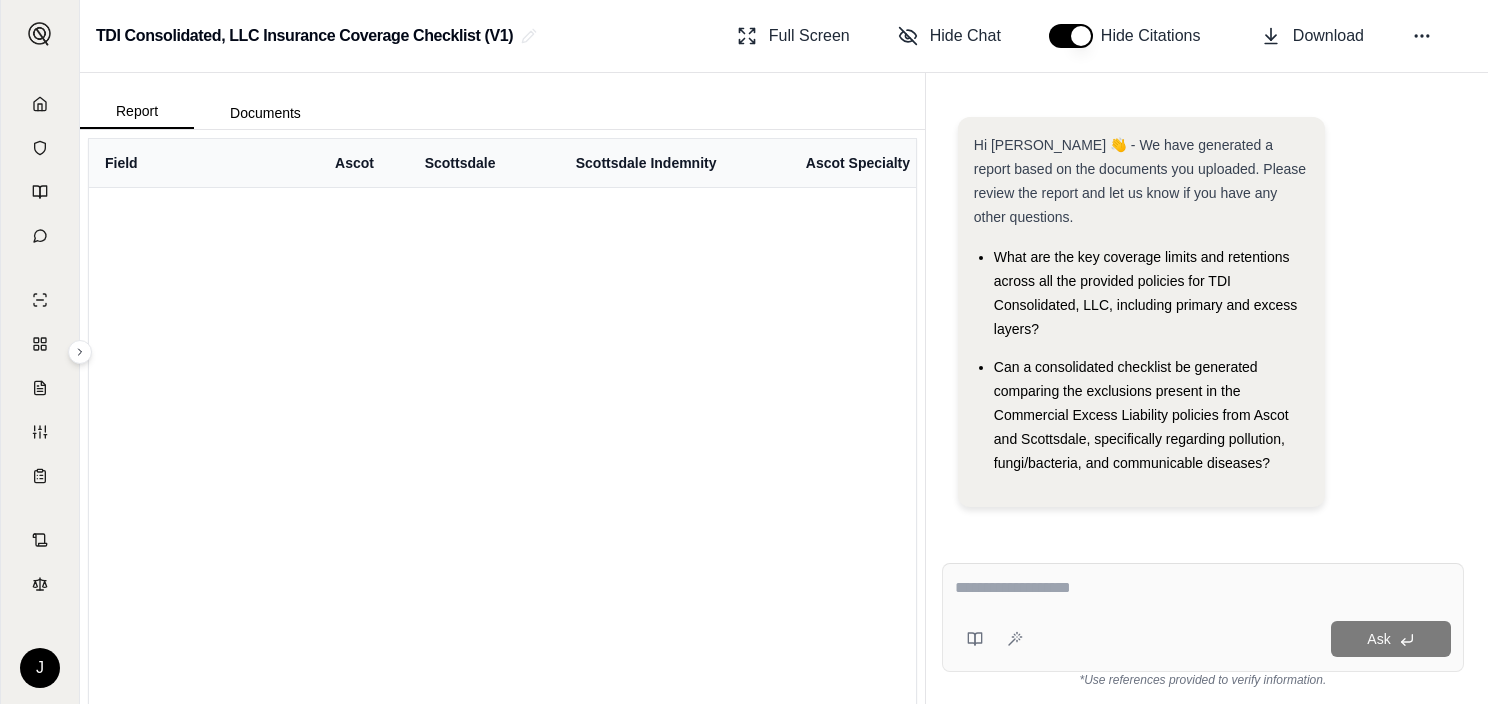 scroll, scrollTop: 0, scrollLeft: 0, axis: both 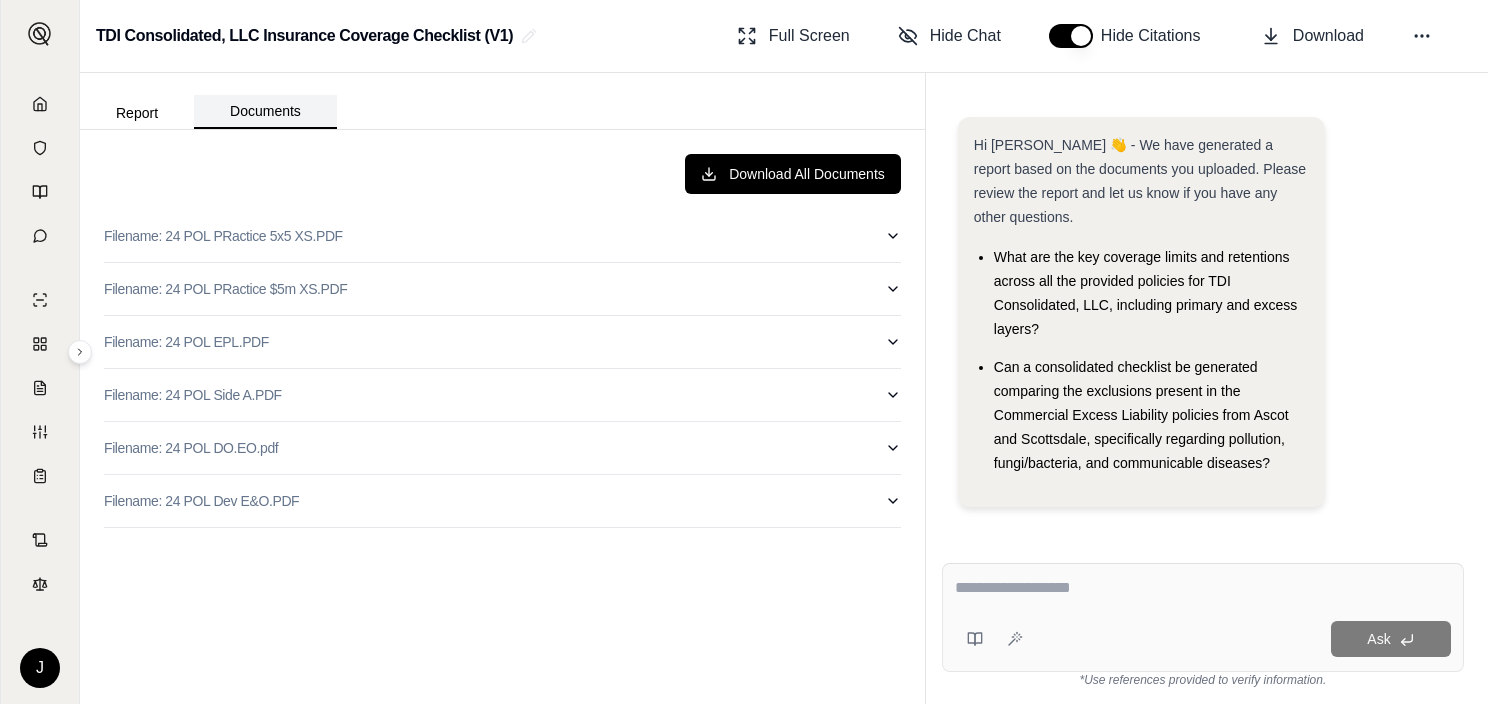 click on "Documents" at bounding box center (265, 112) 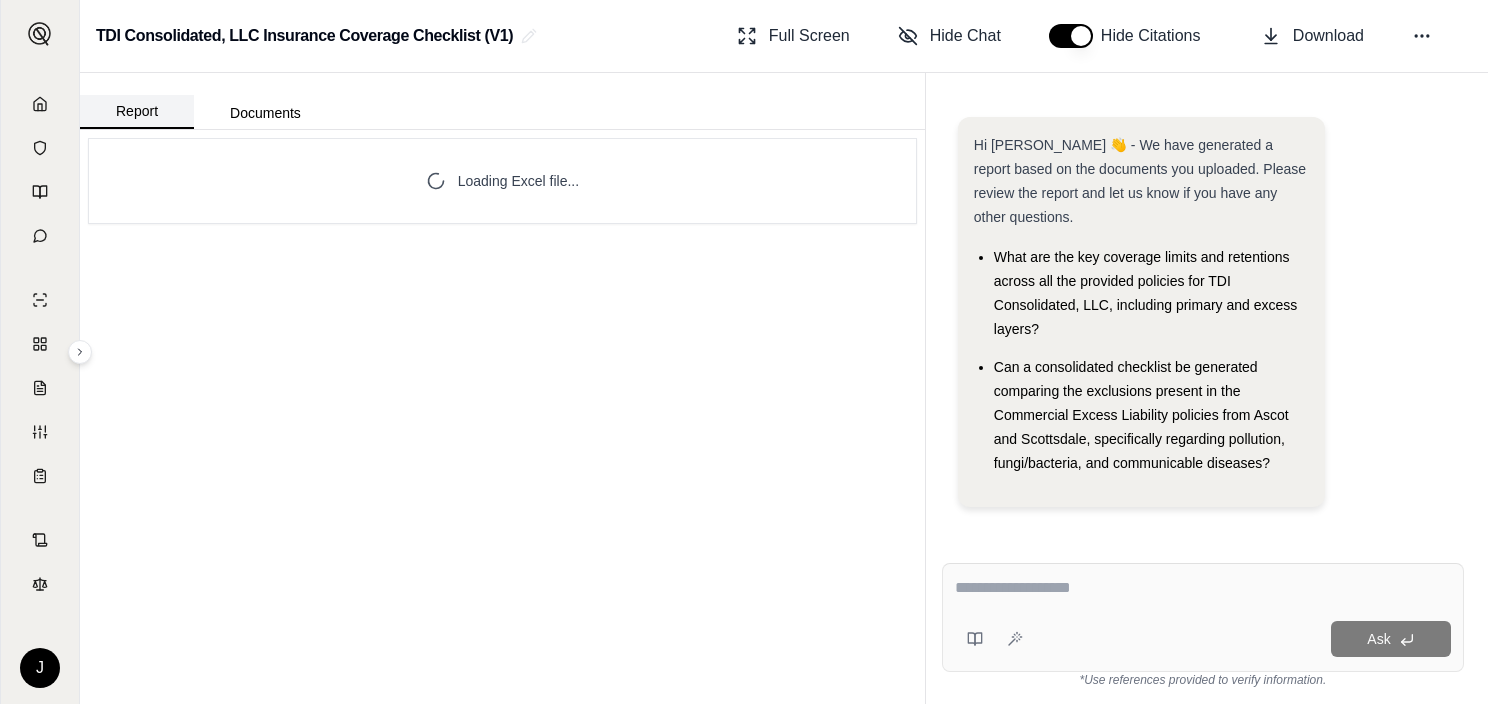 click on "Report" at bounding box center (137, 112) 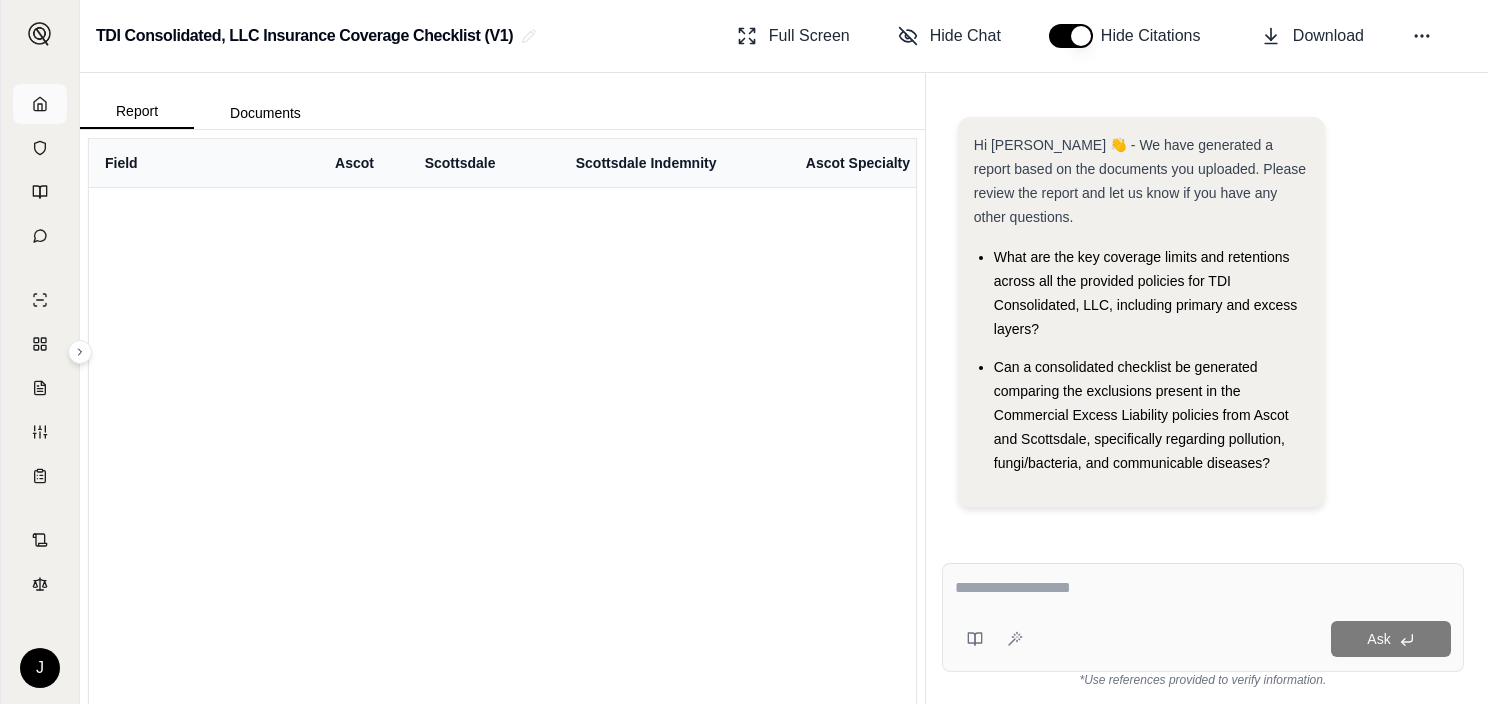 click 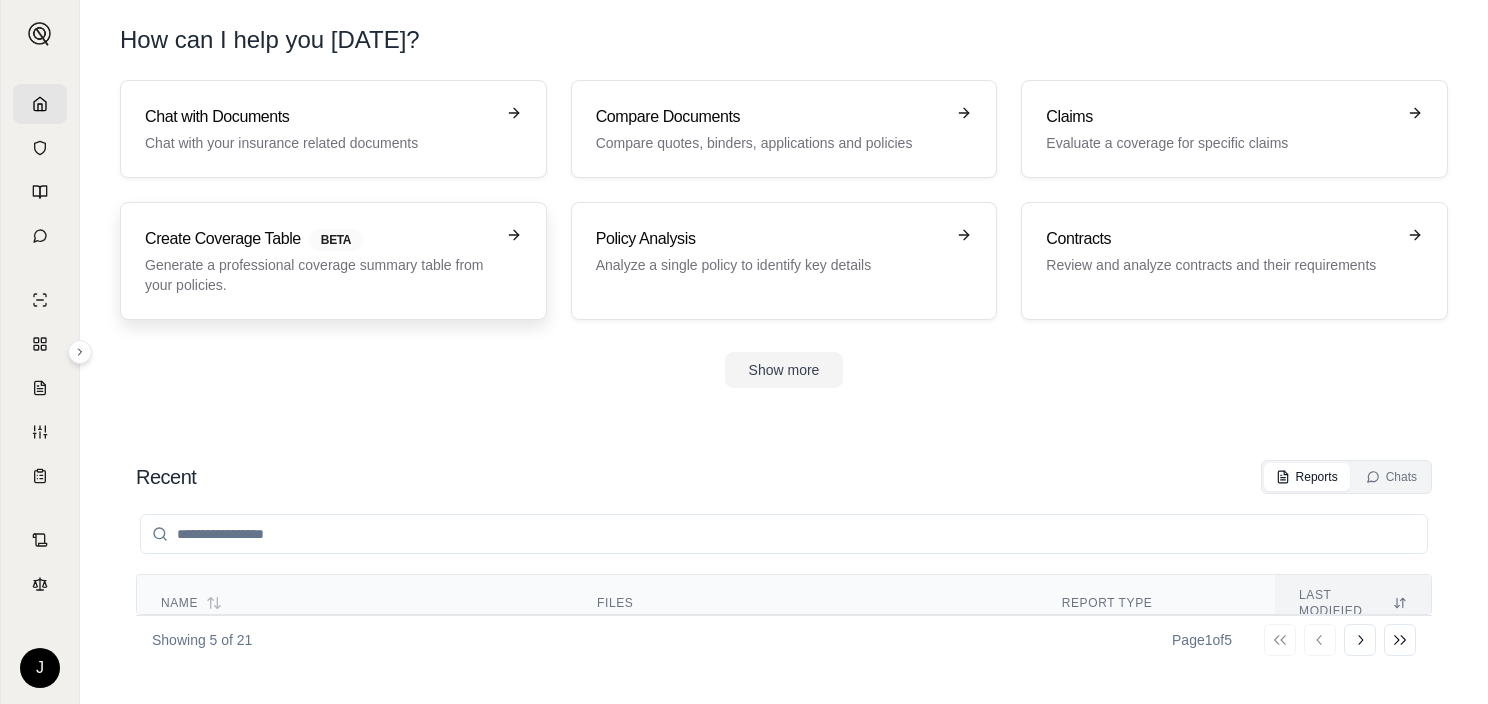 click on "Create Coverage Table BETA Generate a professional coverage summary table from your policies." at bounding box center [333, 261] 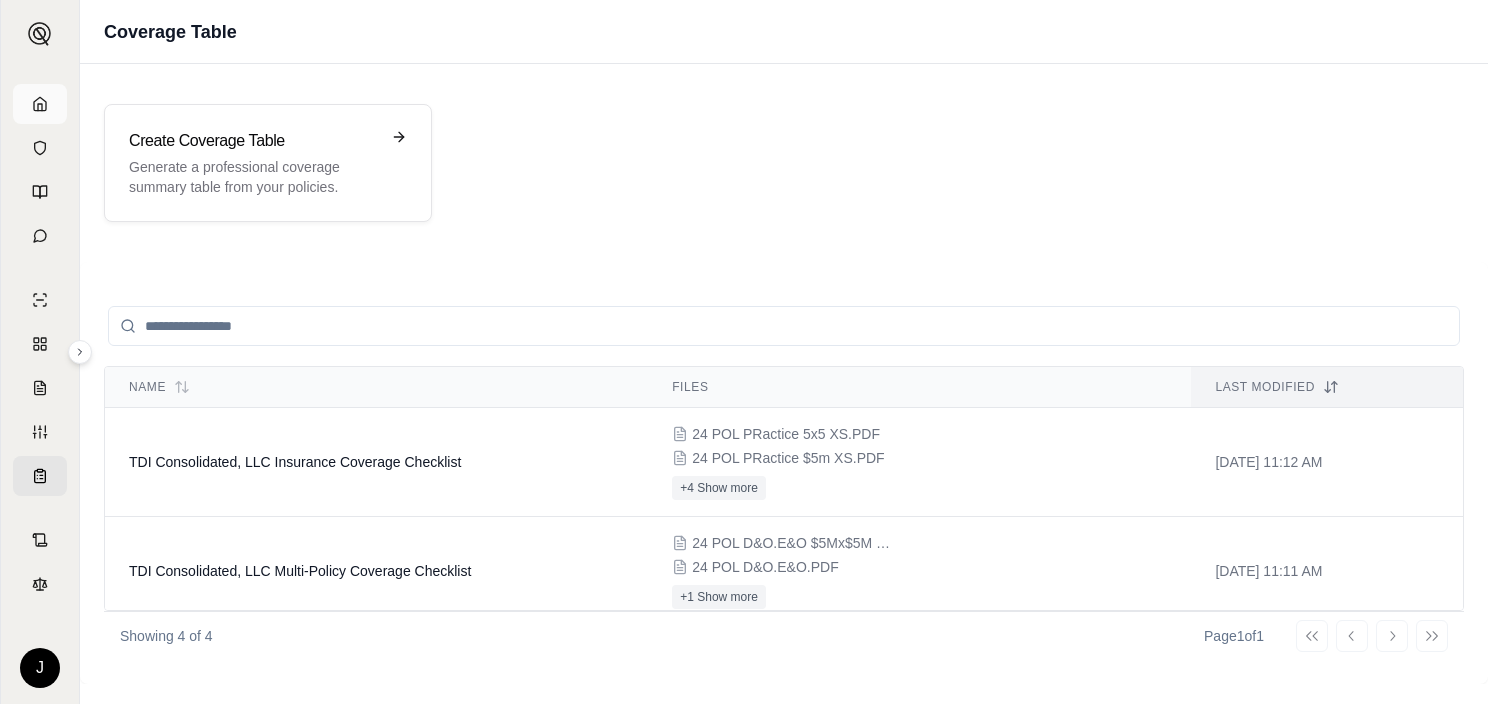 click 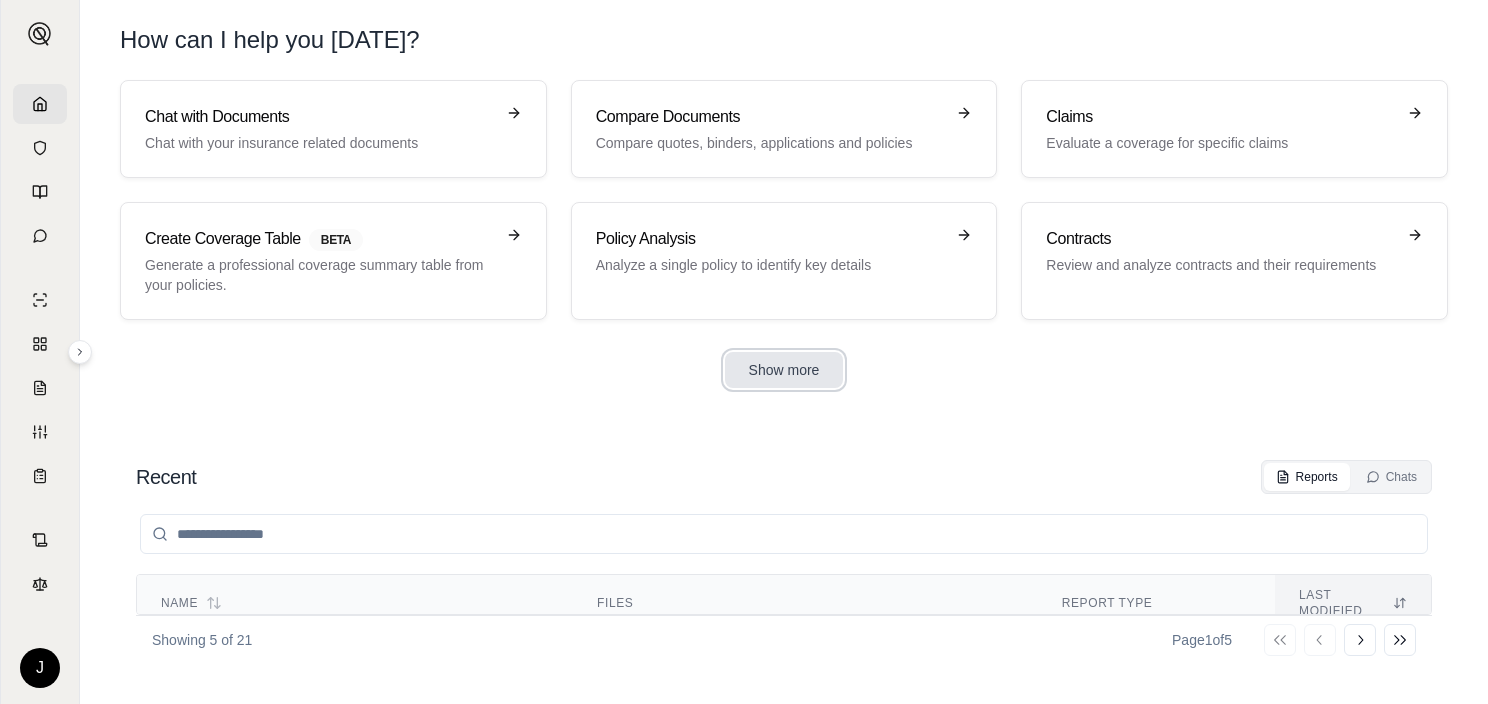 click on "Show more" at bounding box center [784, 370] 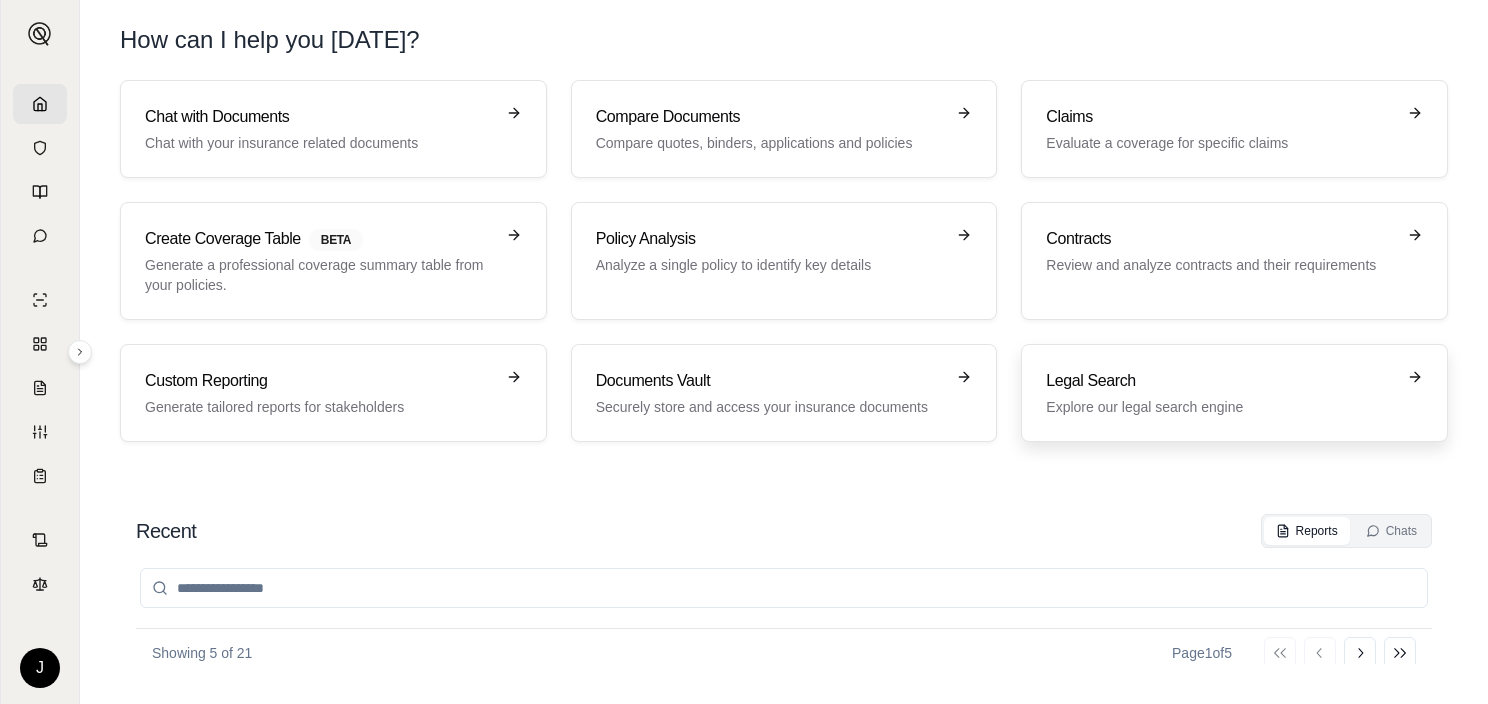 click on "Legal Search" at bounding box center (1220, 381) 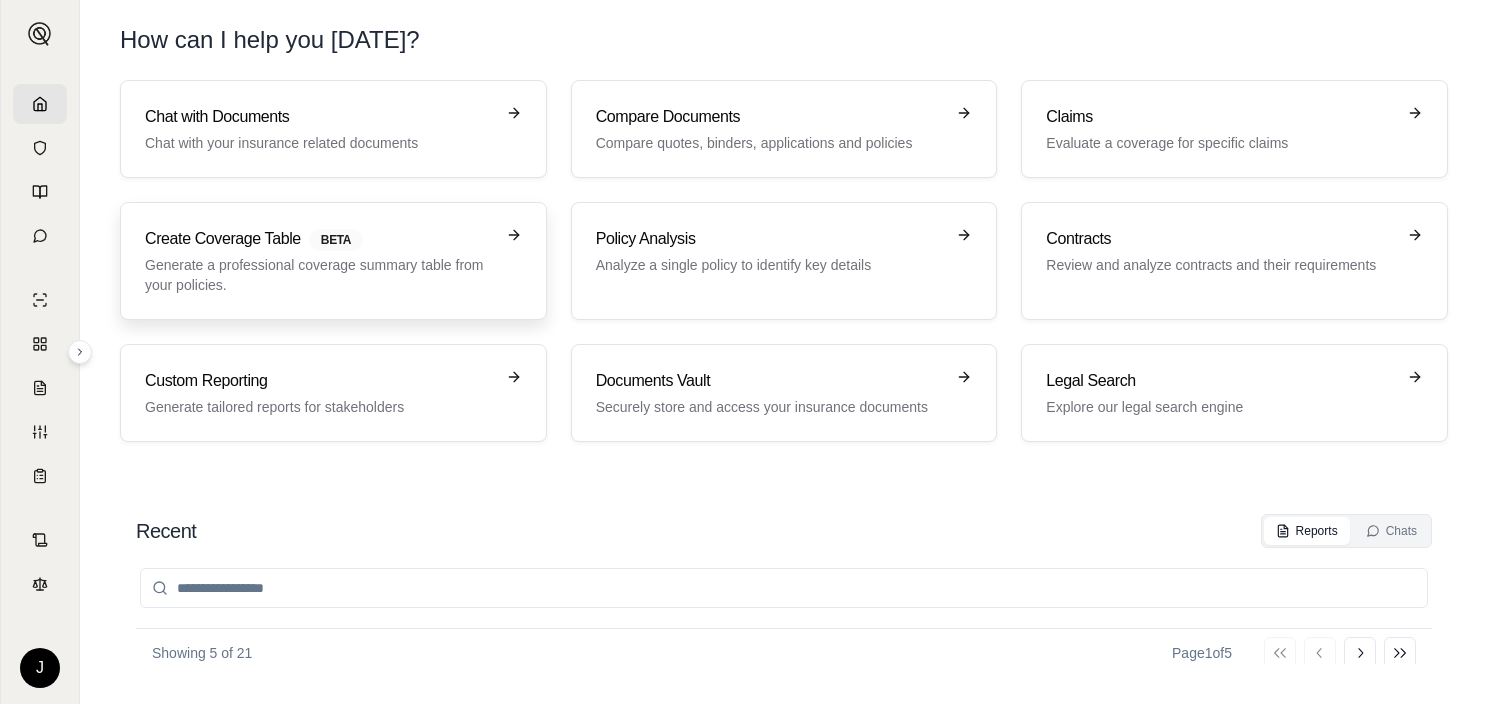 click on "Generate a professional coverage summary table from your policies." at bounding box center (319, 275) 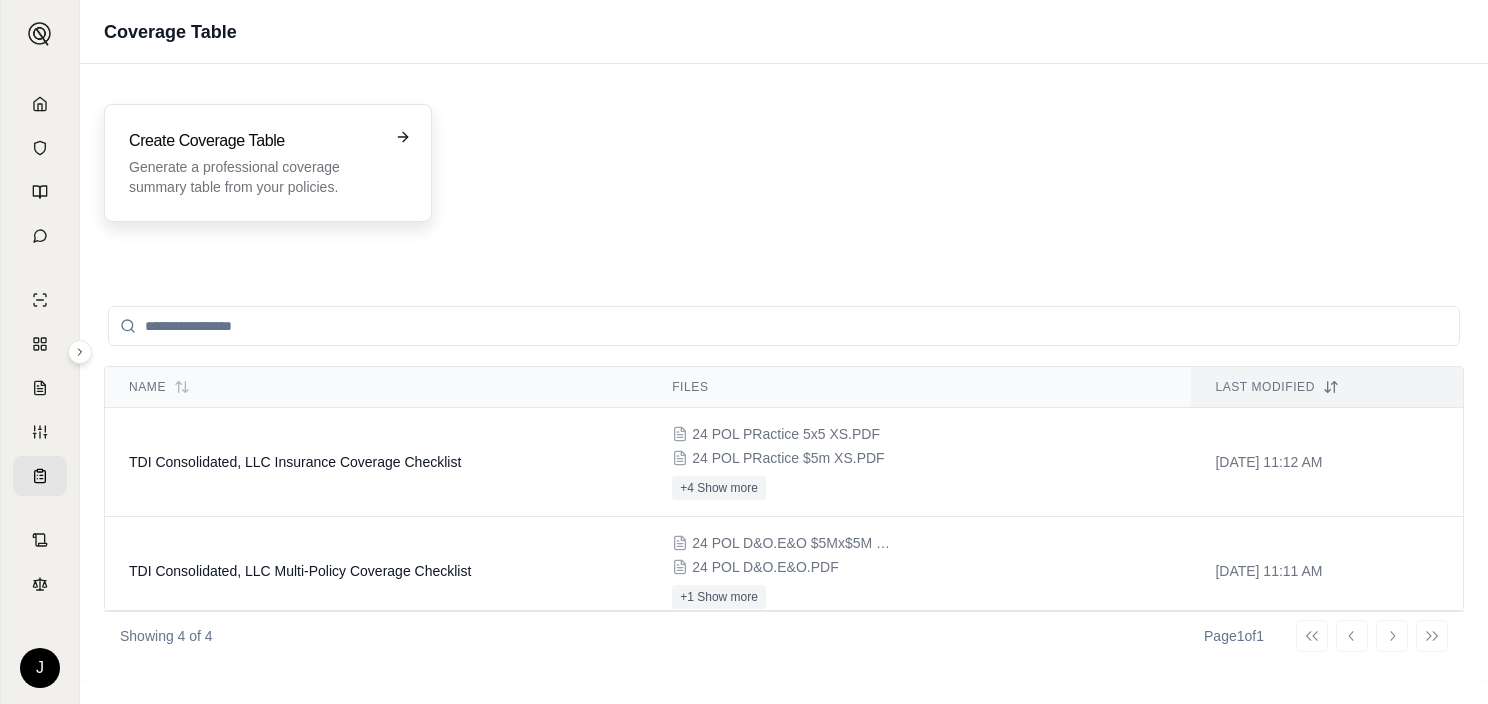 click on "Create Coverage Table" at bounding box center (254, 141) 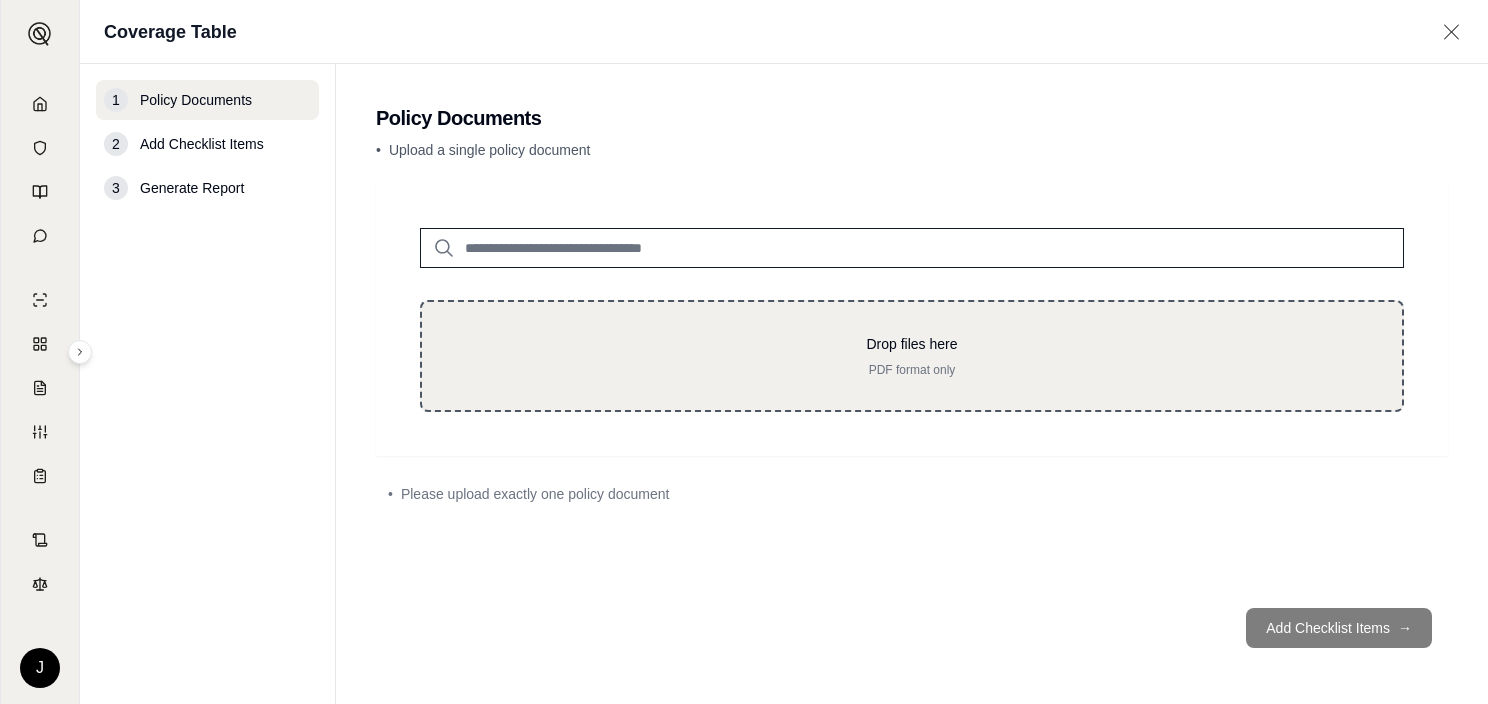 click on "Drop files here PDF format only" at bounding box center [912, 356] 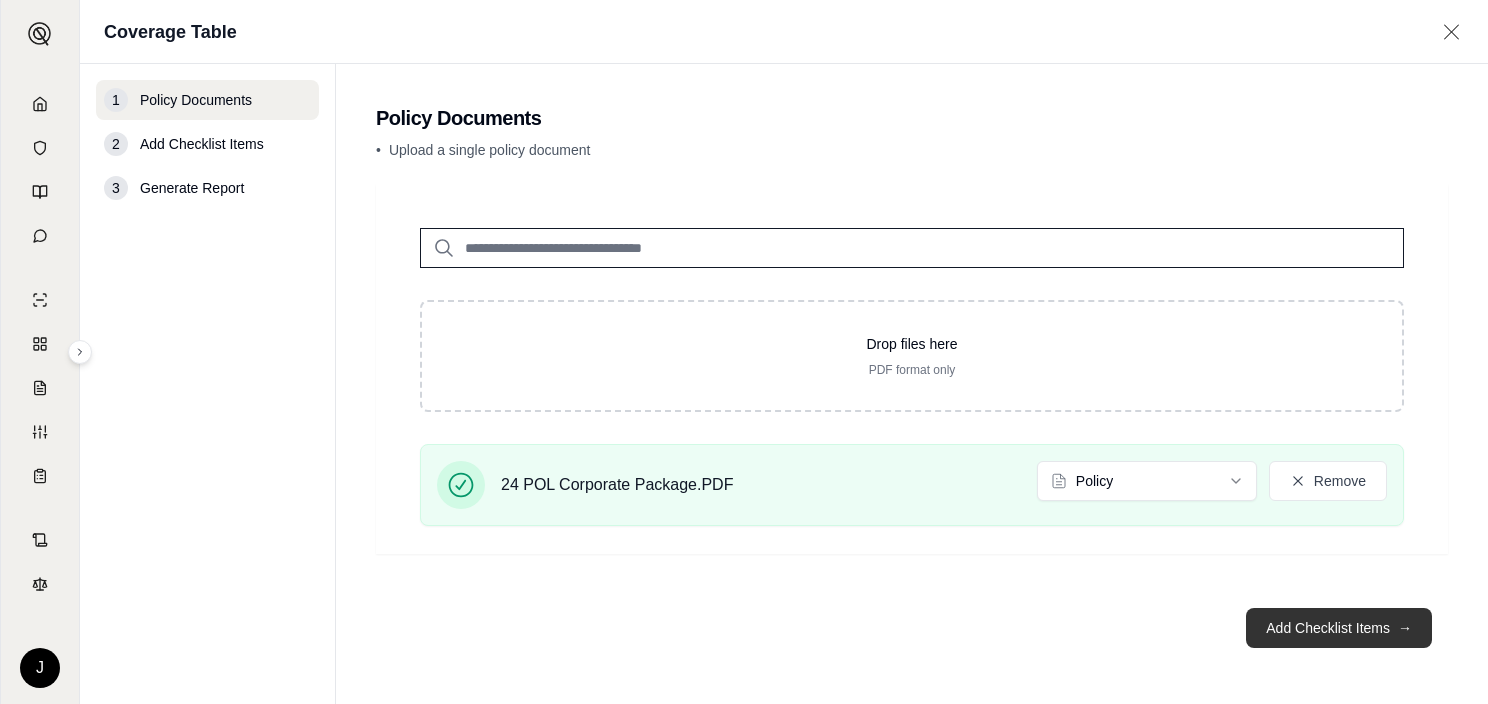 click on "Add Checklist Items →" at bounding box center (1339, 628) 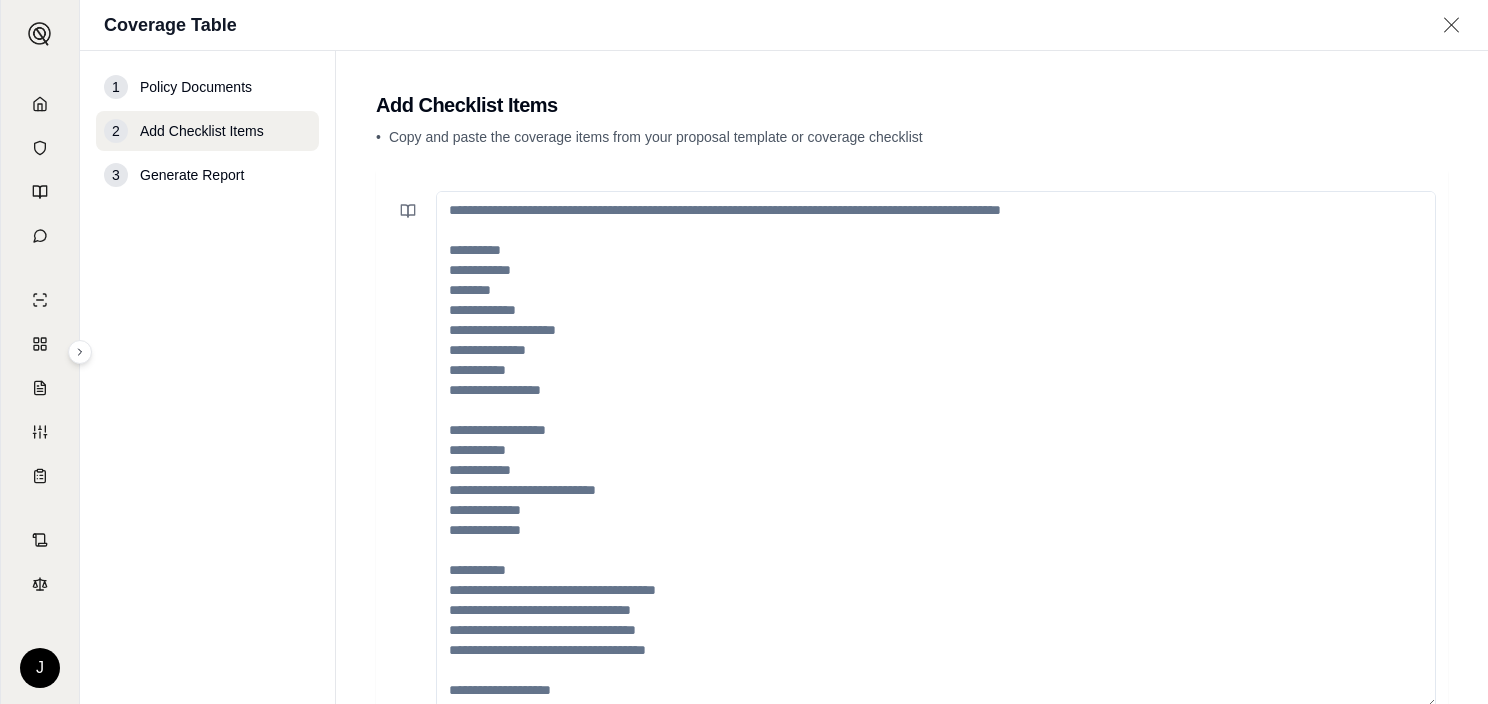 click at bounding box center [936, 450] 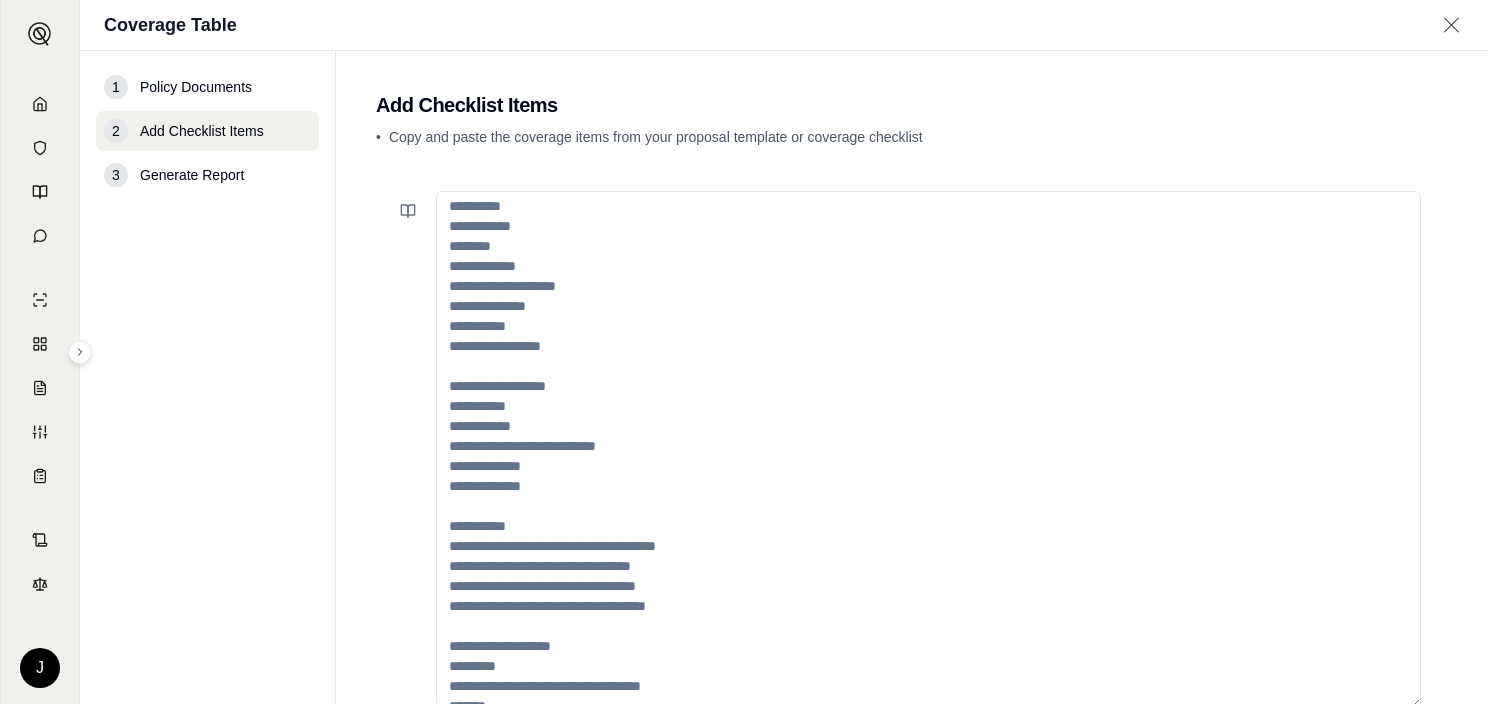 scroll, scrollTop: 0, scrollLeft: 0, axis: both 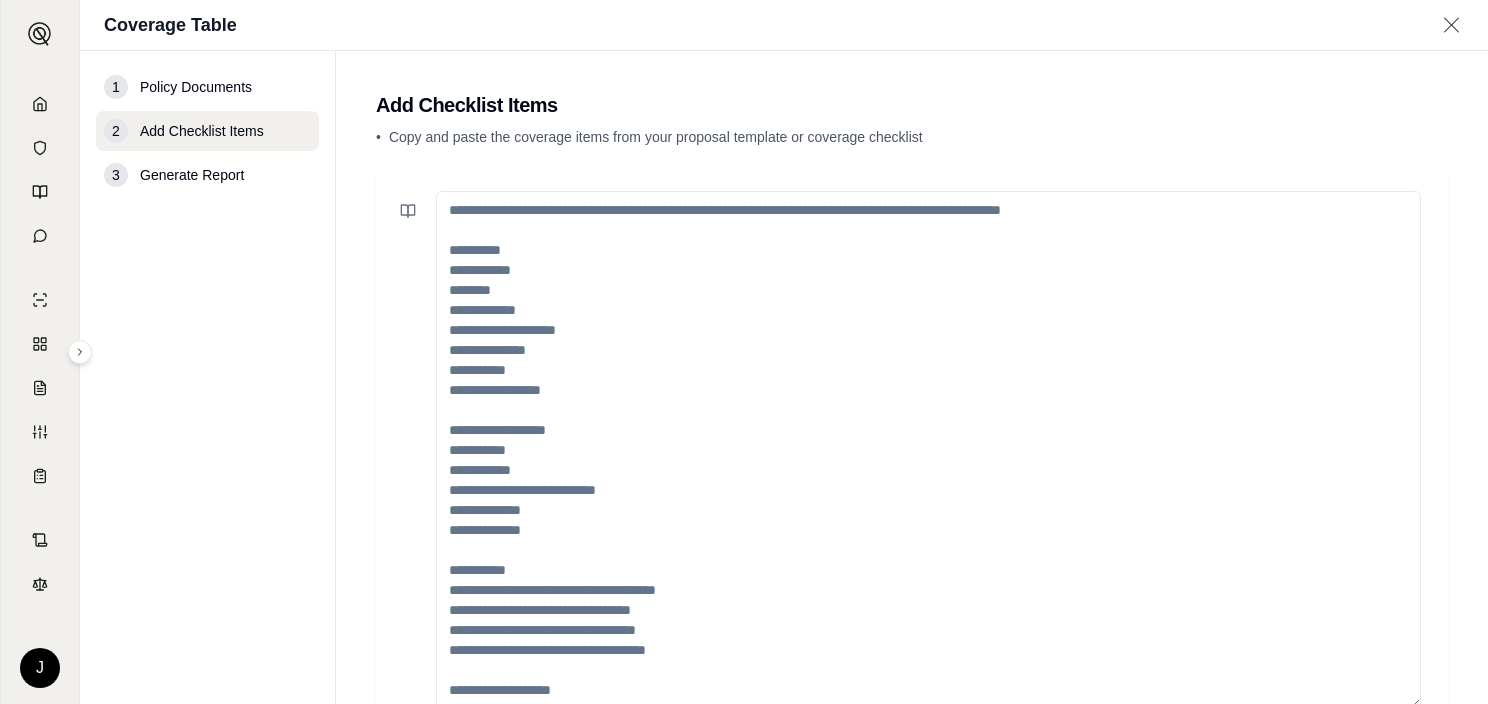 drag, startPoint x: 451, startPoint y: 268, endPoint x: 504, endPoint y: 354, distance: 101.0198 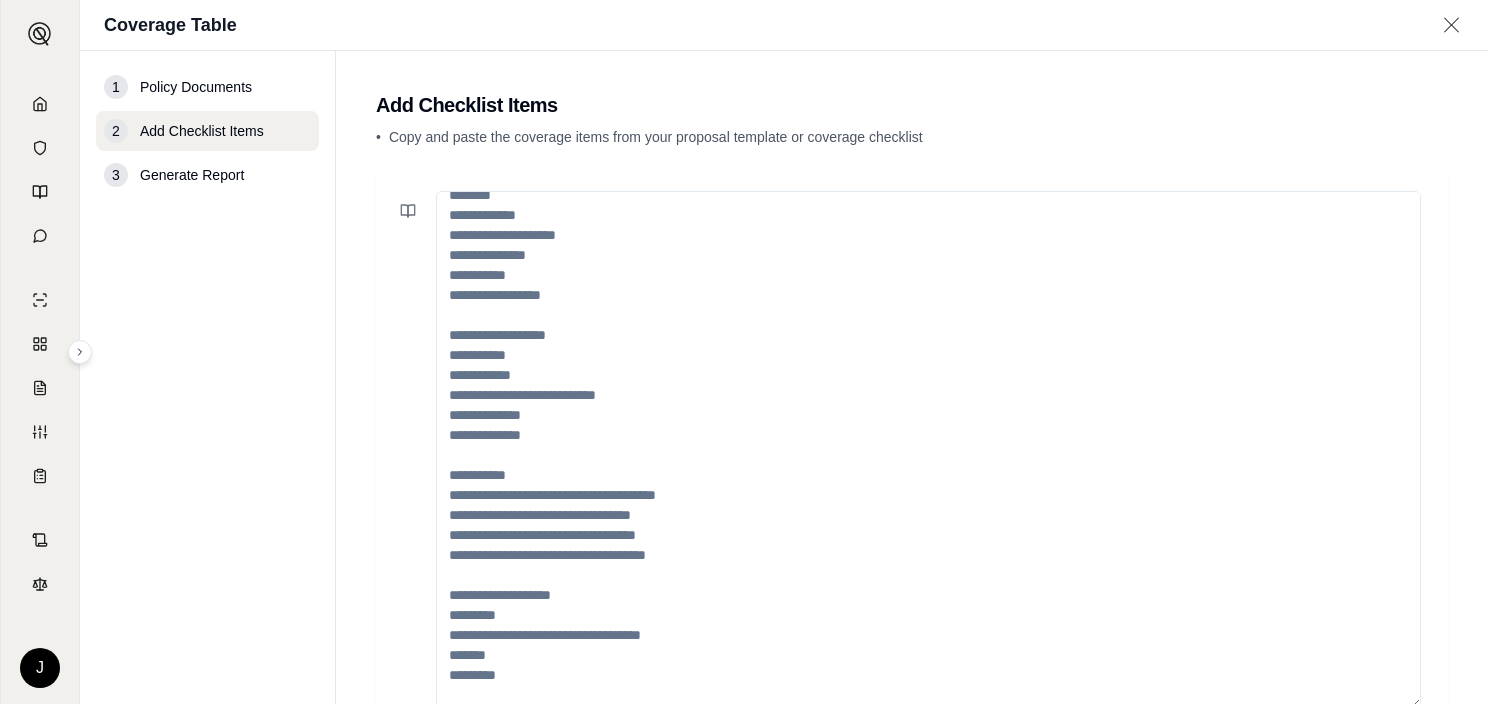 scroll, scrollTop: 0, scrollLeft: 0, axis: both 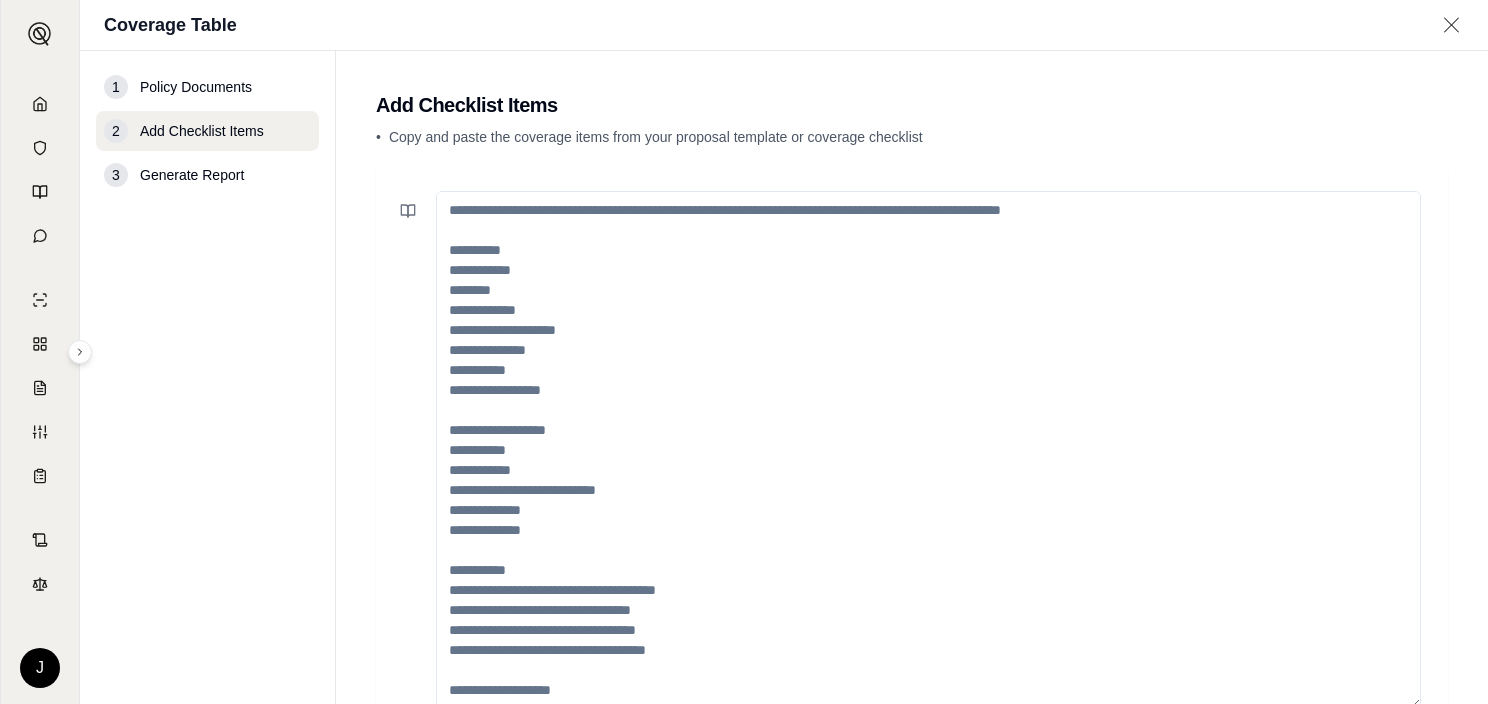 click at bounding box center [928, 450] 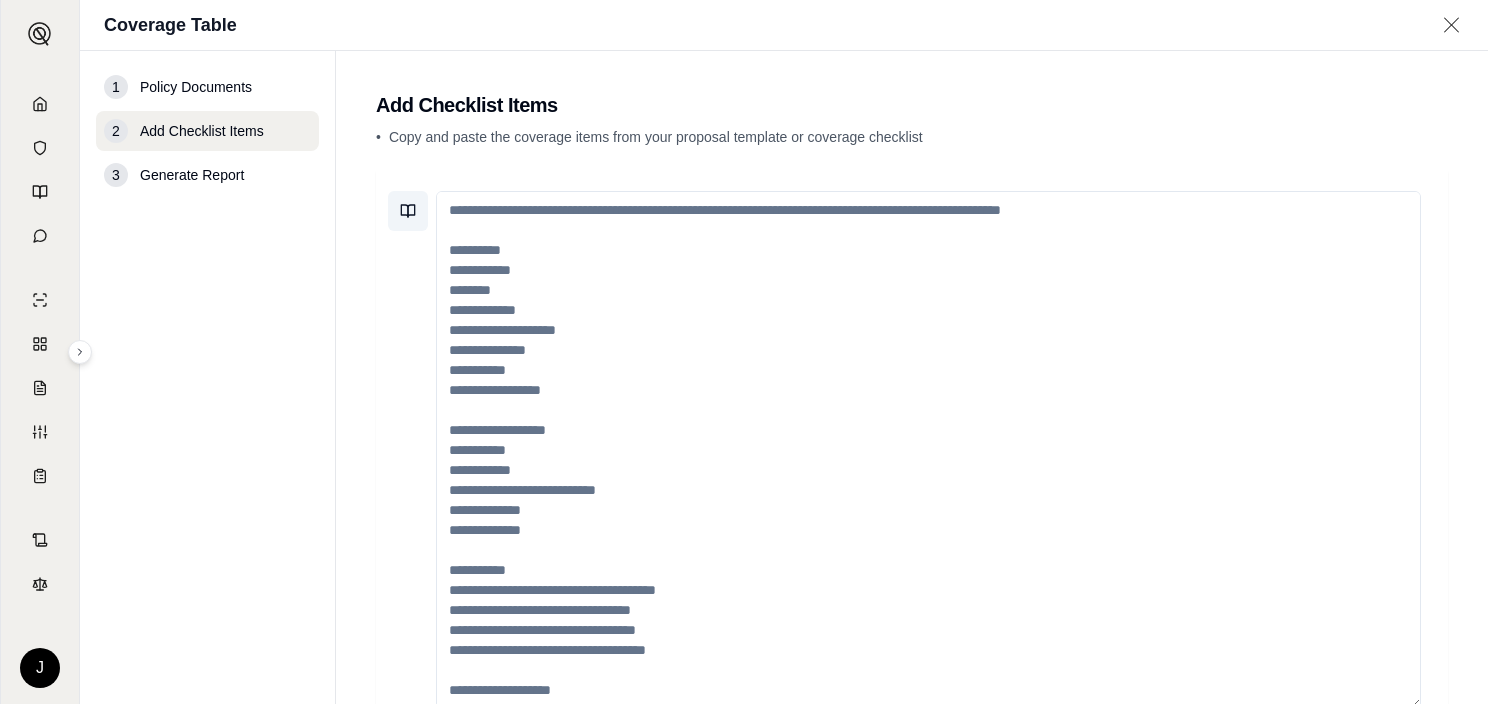 click 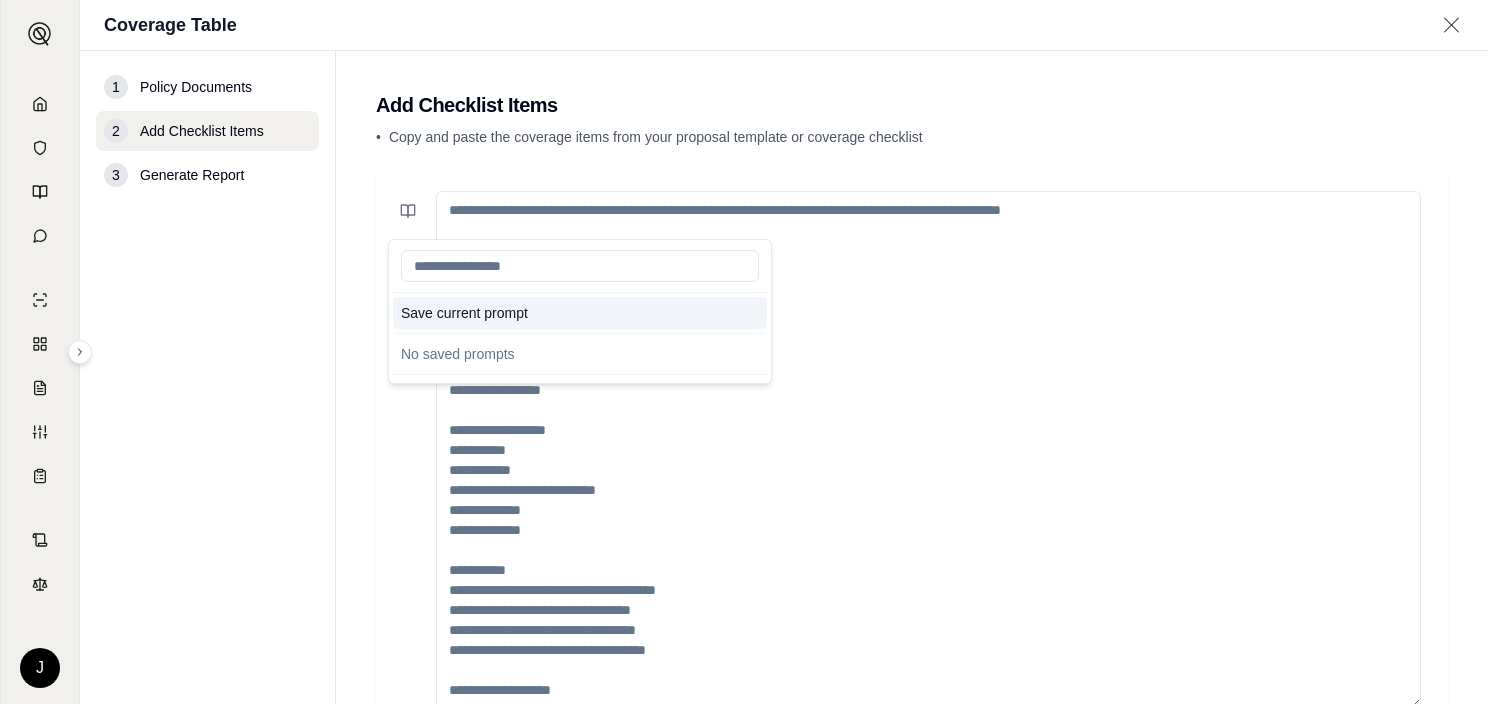 click on "Save current prompt" at bounding box center [580, 313] 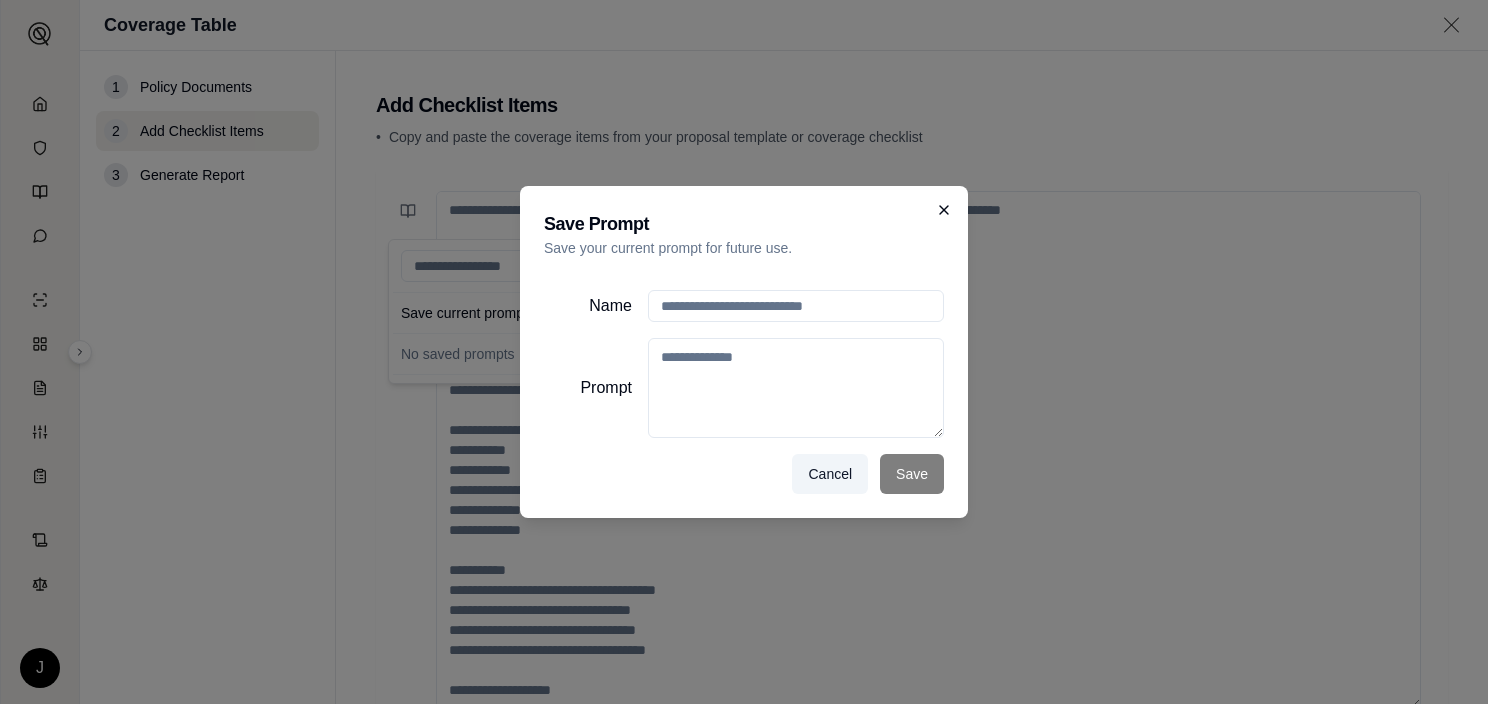 click 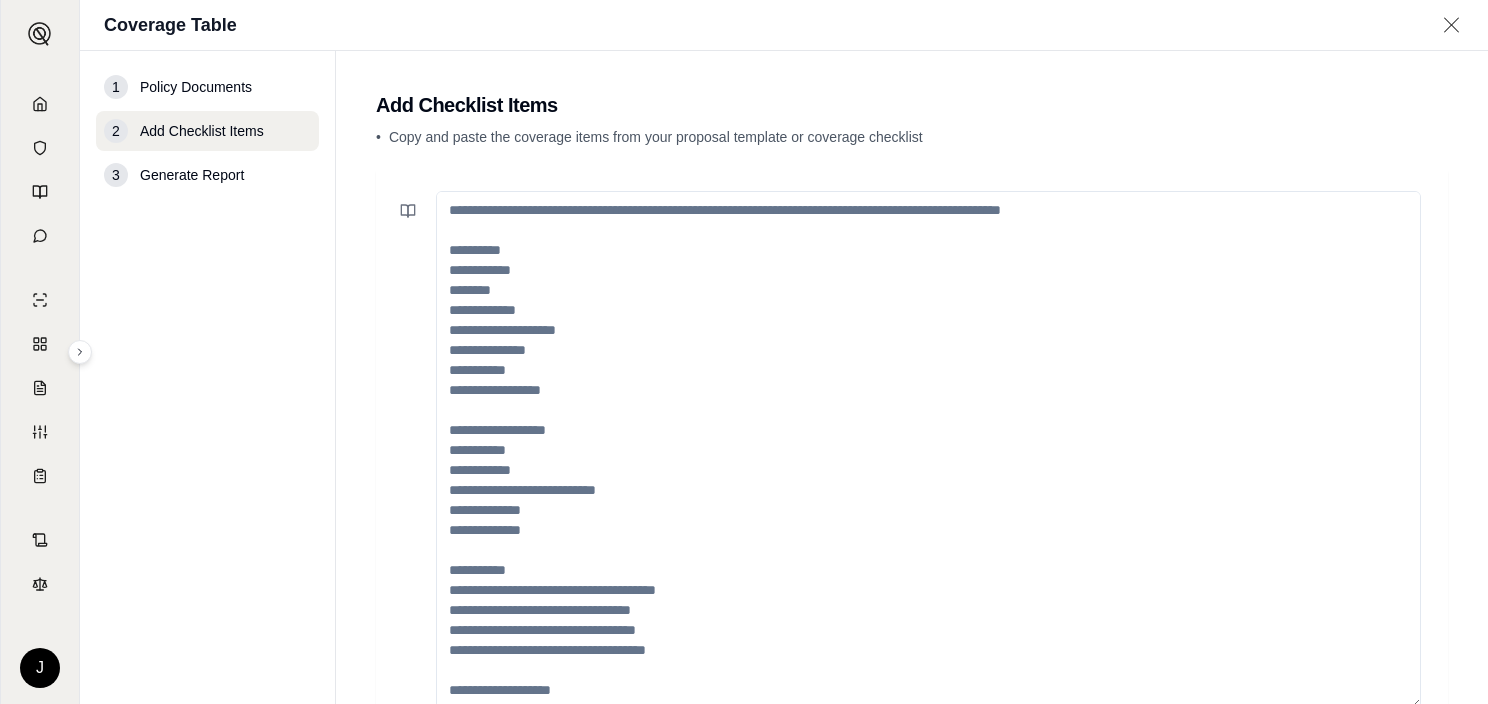 click at bounding box center [928, 450] 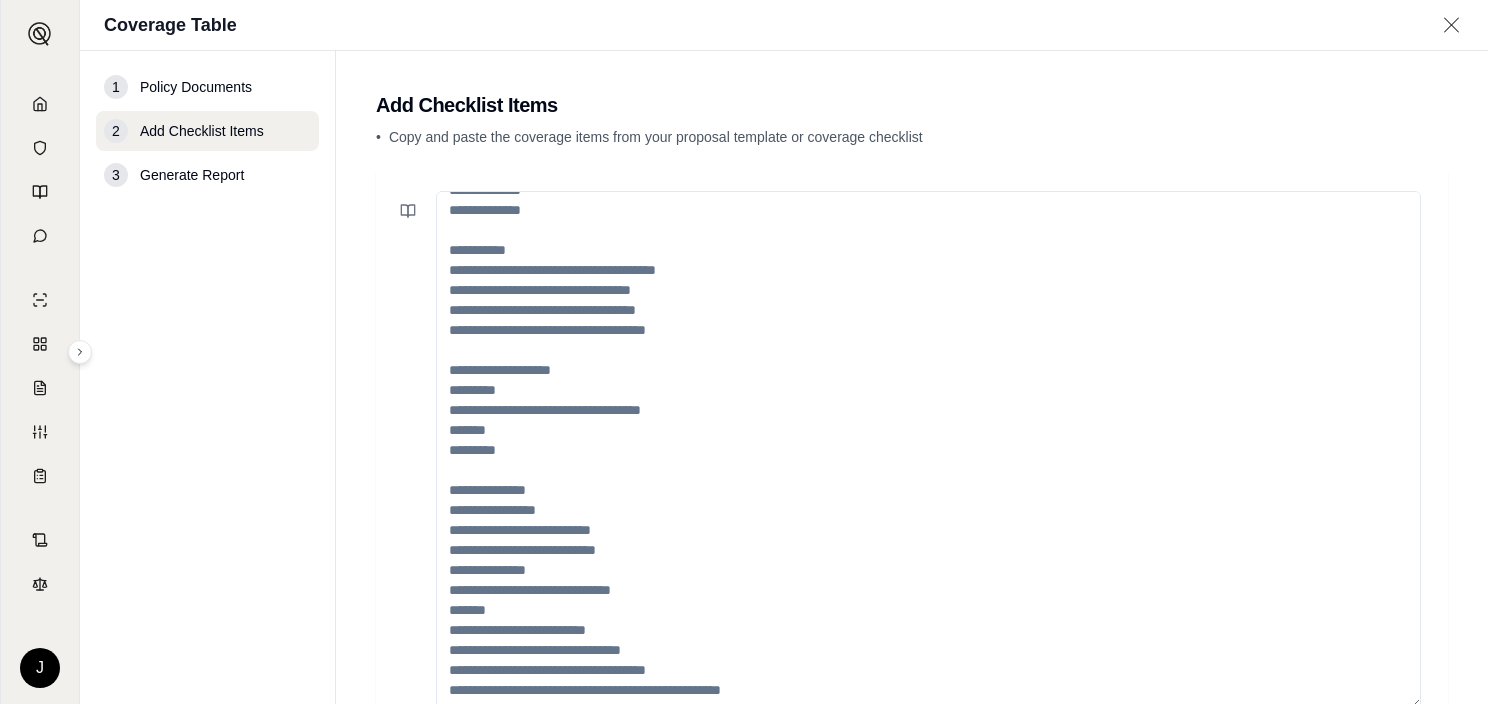 scroll, scrollTop: 340, scrollLeft: 0, axis: vertical 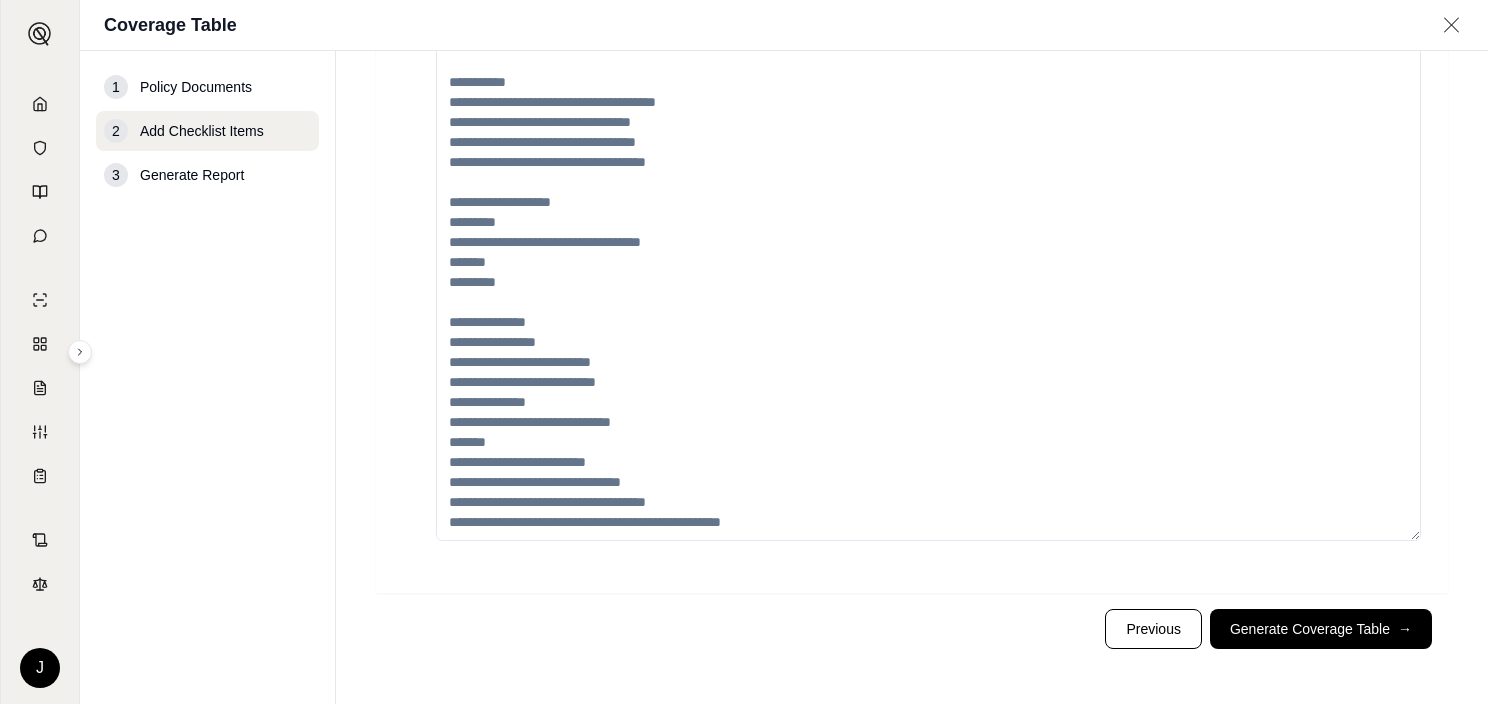 drag, startPoint x: 738, startPoint y: 470, endPoint x: 545, endPoint y: 364, distance: 220.1931 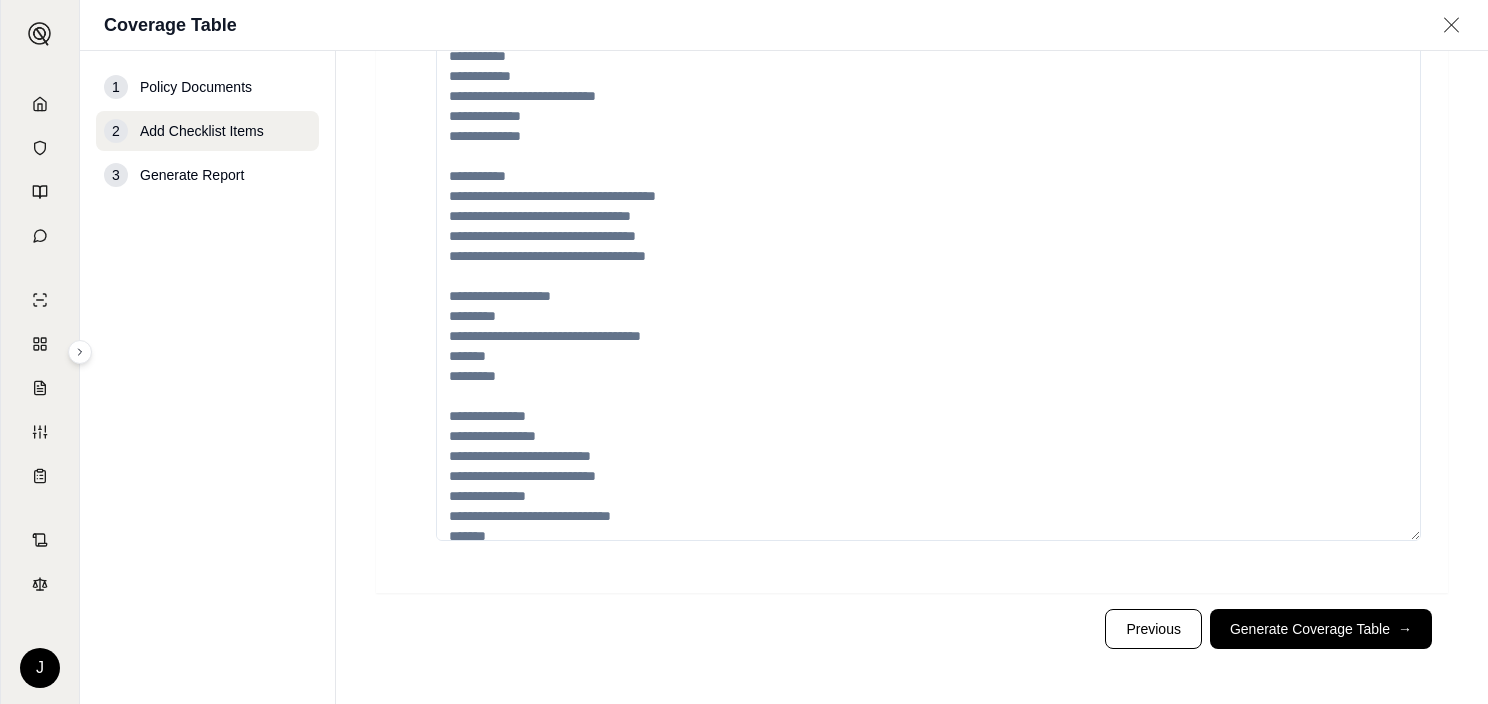 scroll, scrollTop: 0, scrollLeft: 0, axis: both 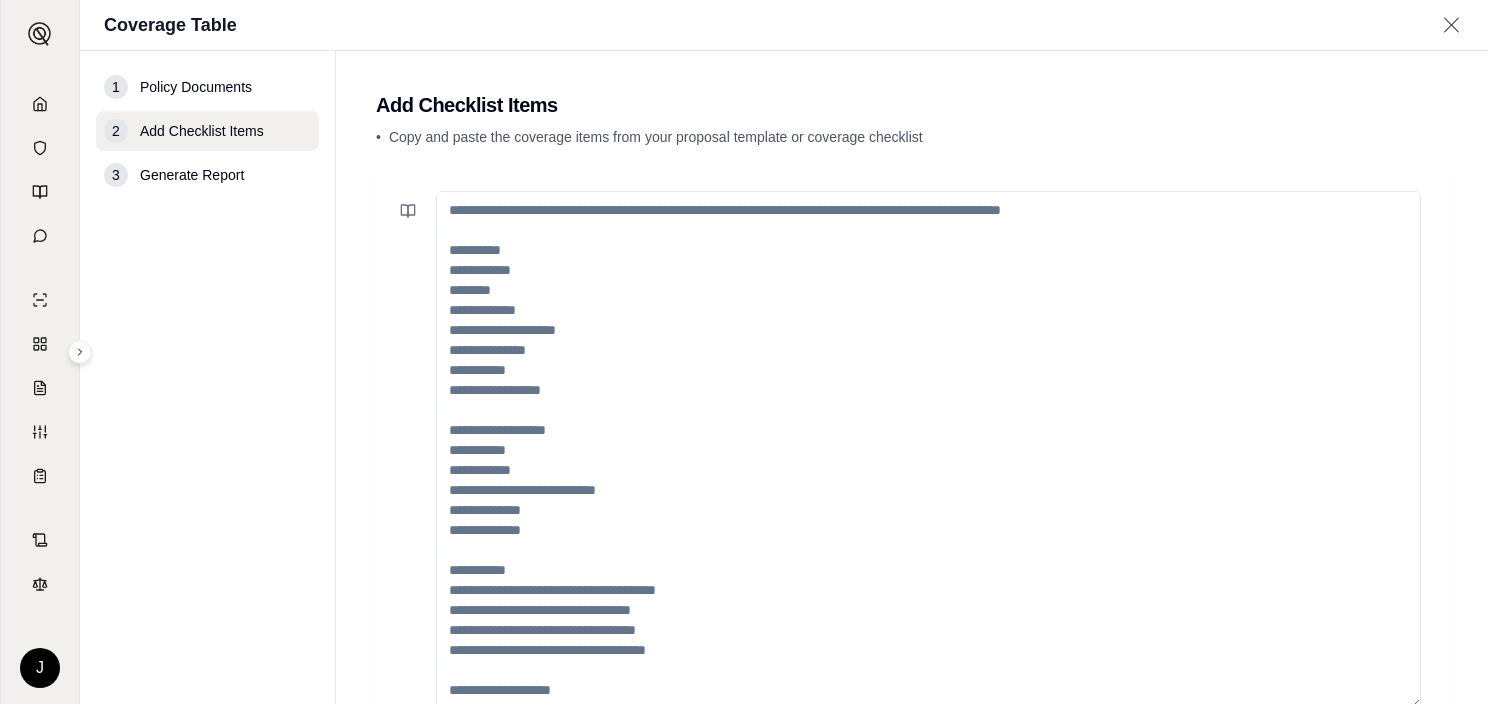 click at bounding box center [928, 450] 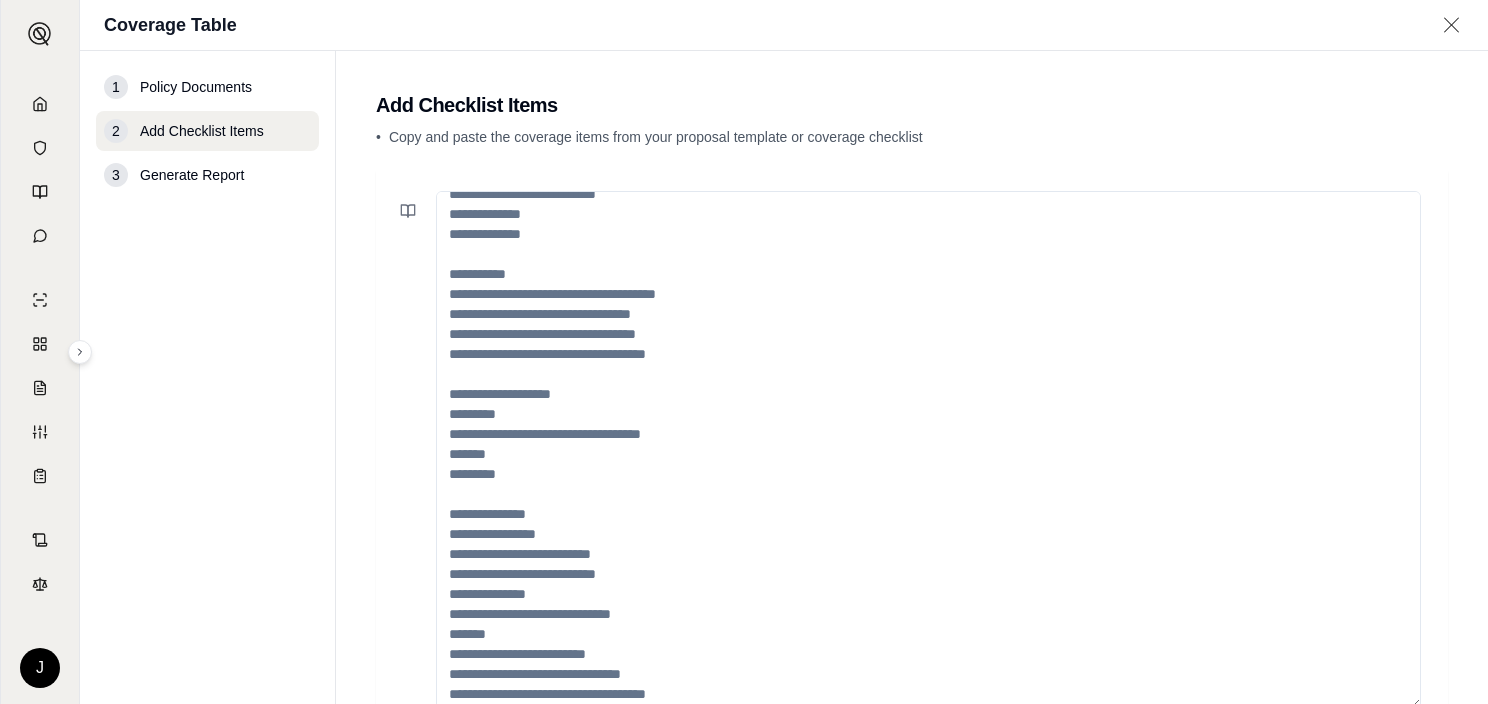 scroll, scrollTop: 340, scrollLeft: 0, axis: vertical 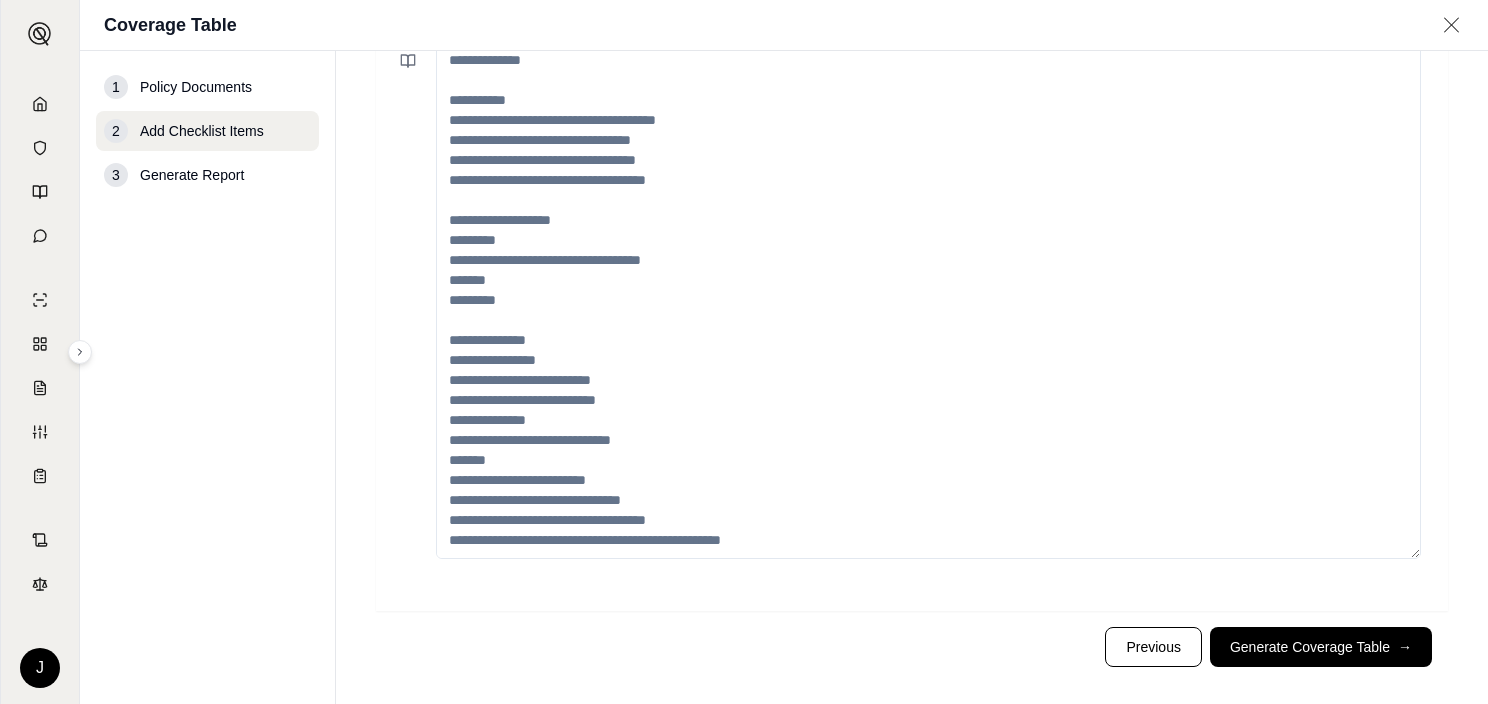 drag, startPoint x: 708, startPoint y: 521, endPoint x: 641, endPoint y: 488, distance: 74.68601 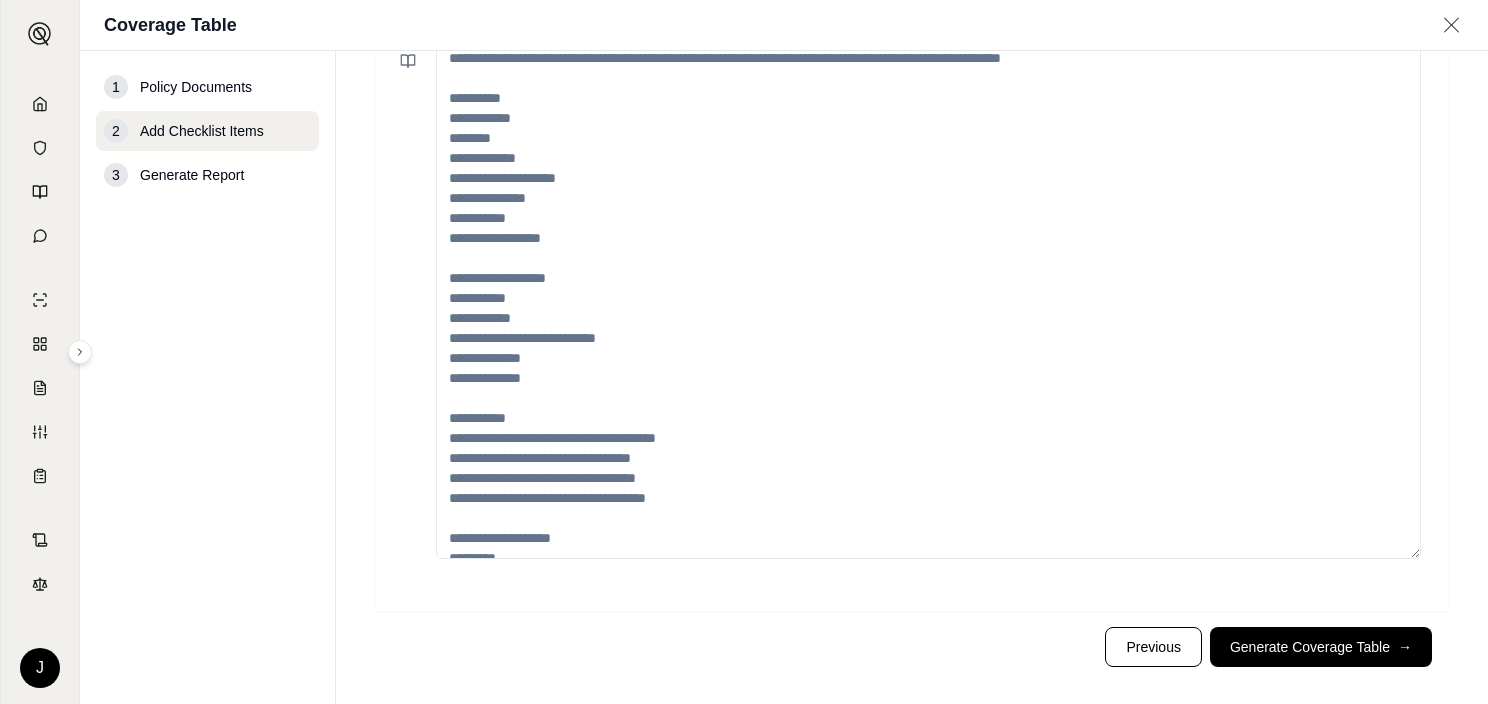 scroll, scrollTop: 0, scrollLeft: 0, axis: both 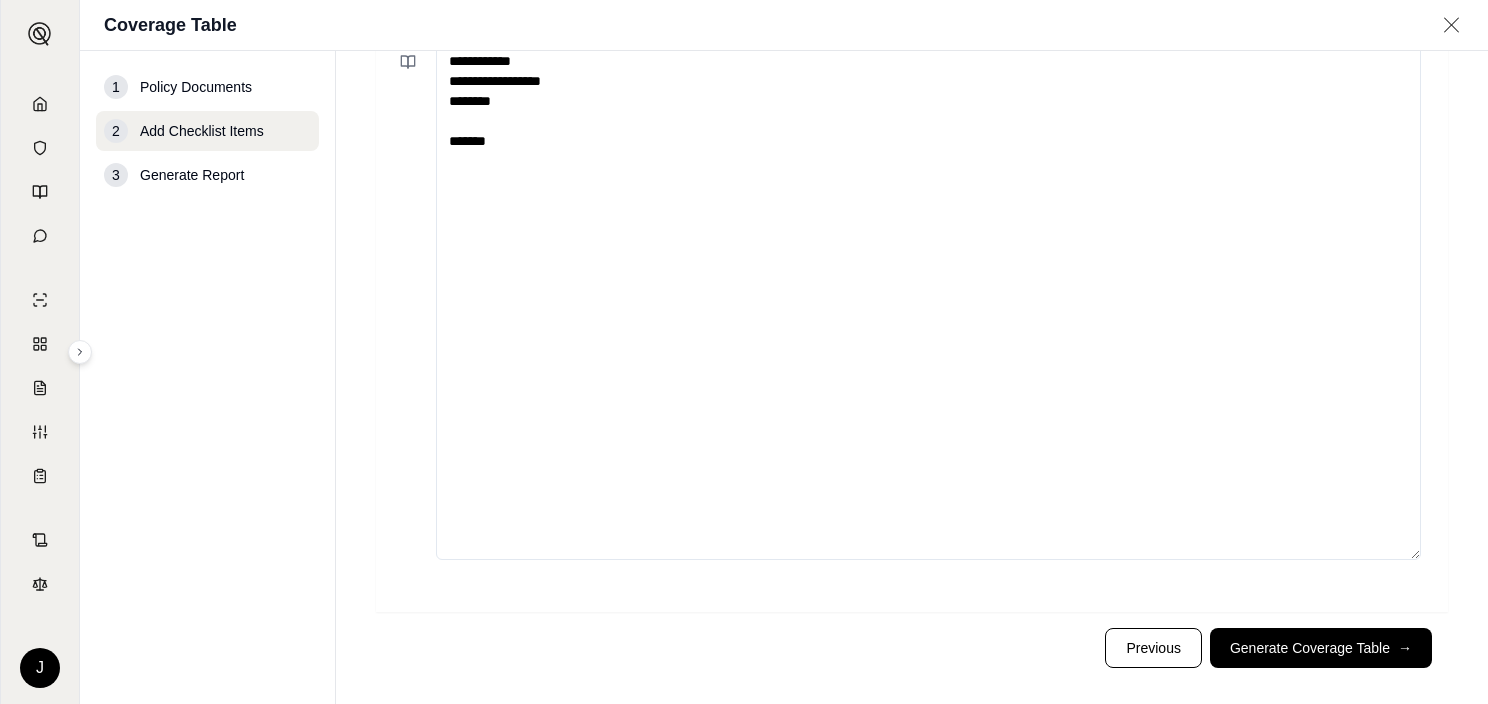 type on "**********" 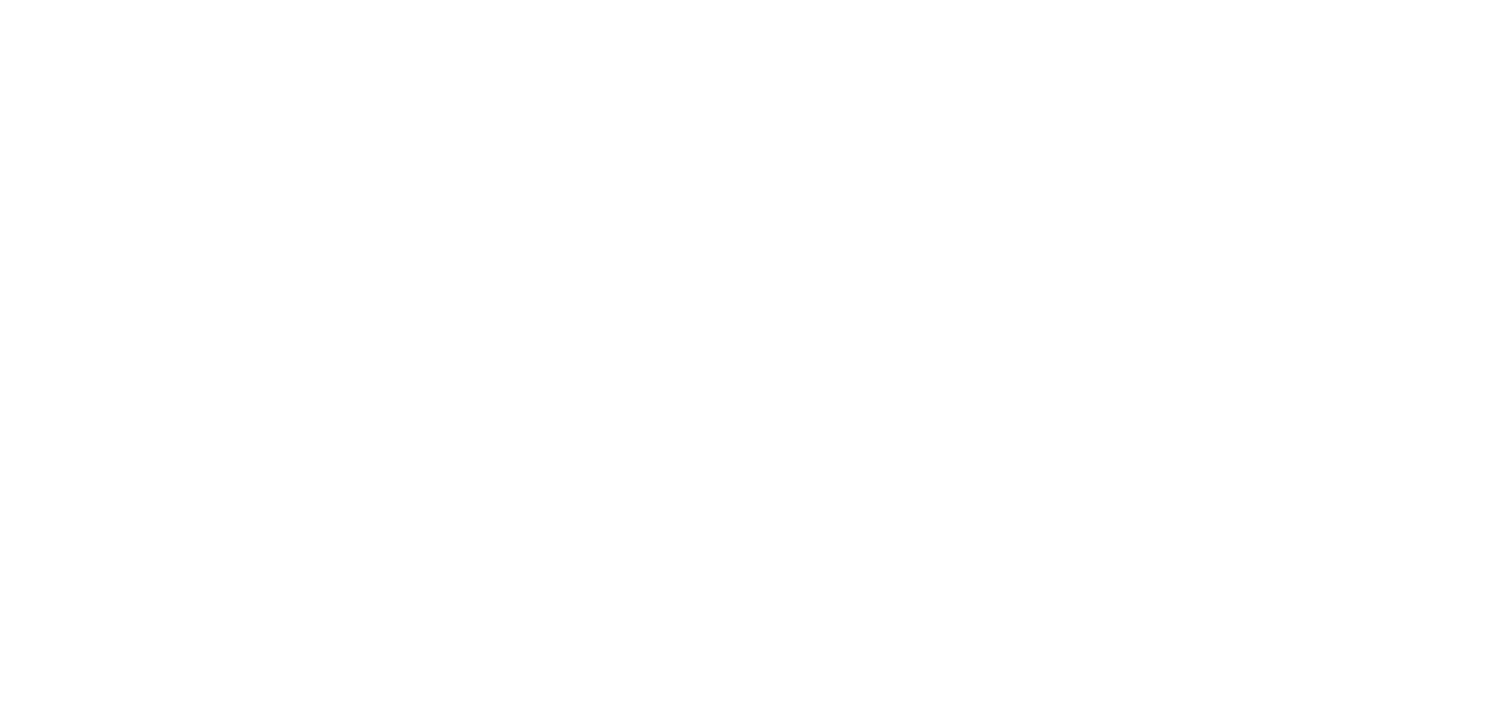 scroll, scrollTop: 0, scrollLeft: 0, axis: both 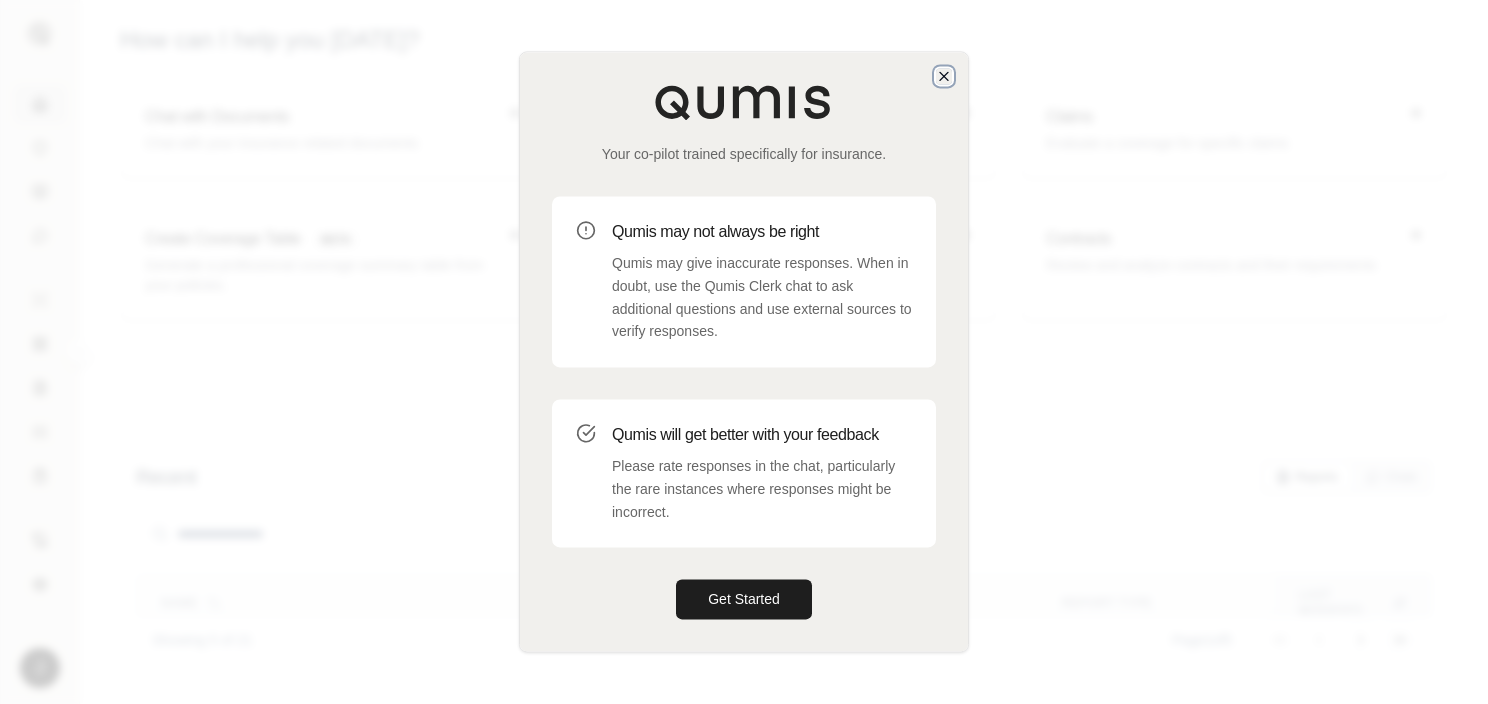 click 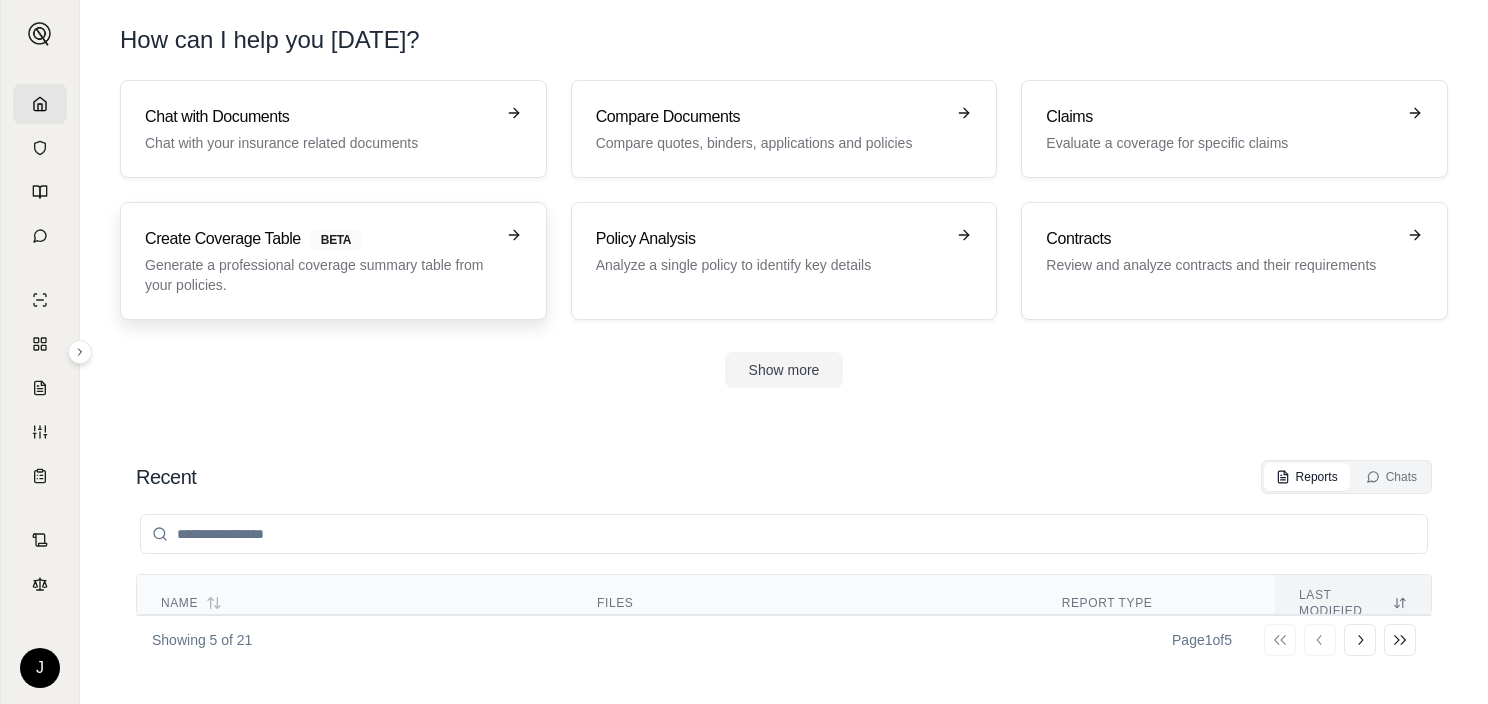 click on "Generate a professional coverage summary table from your policies." at bounding box center (319, 275) 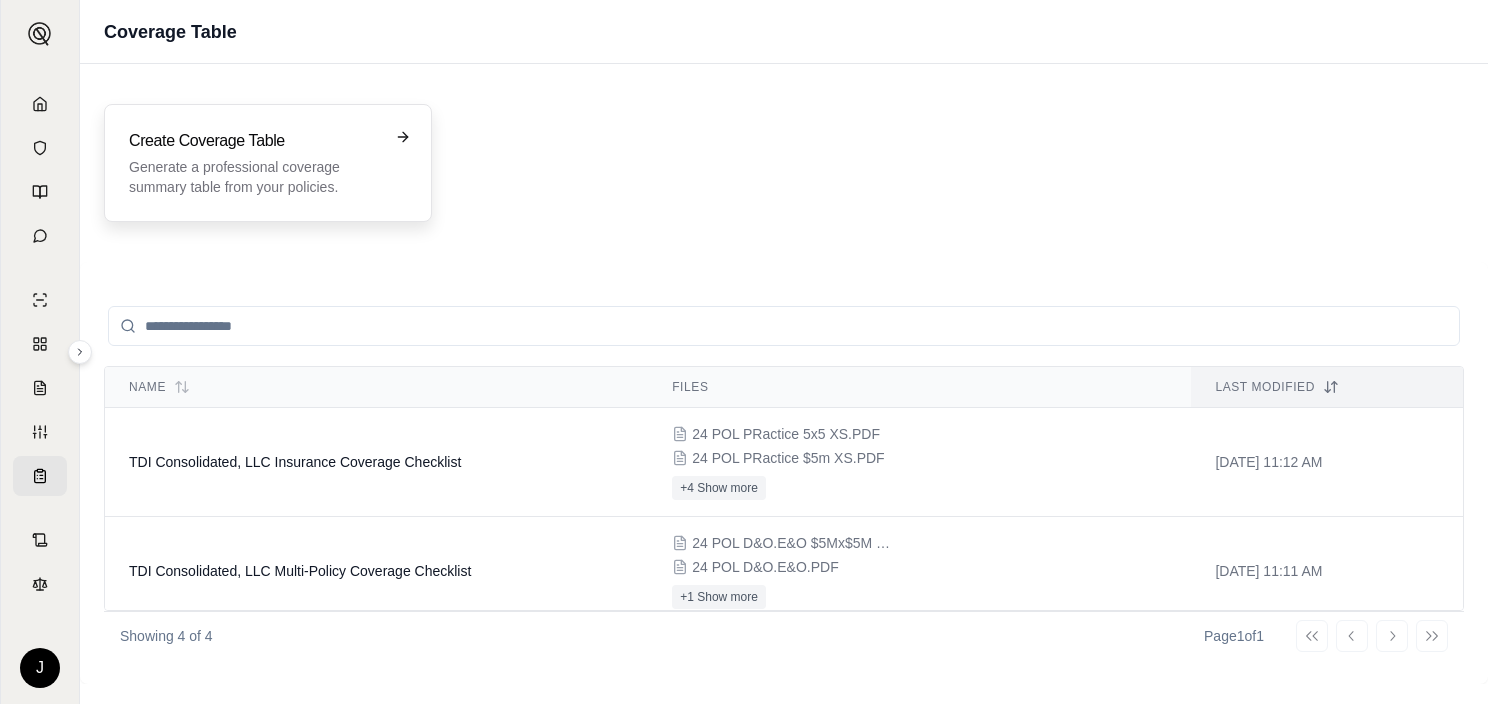 click on "Create Coverage Table Generate a professional coverage summary table from your policies." at bounding box center (254, 163) 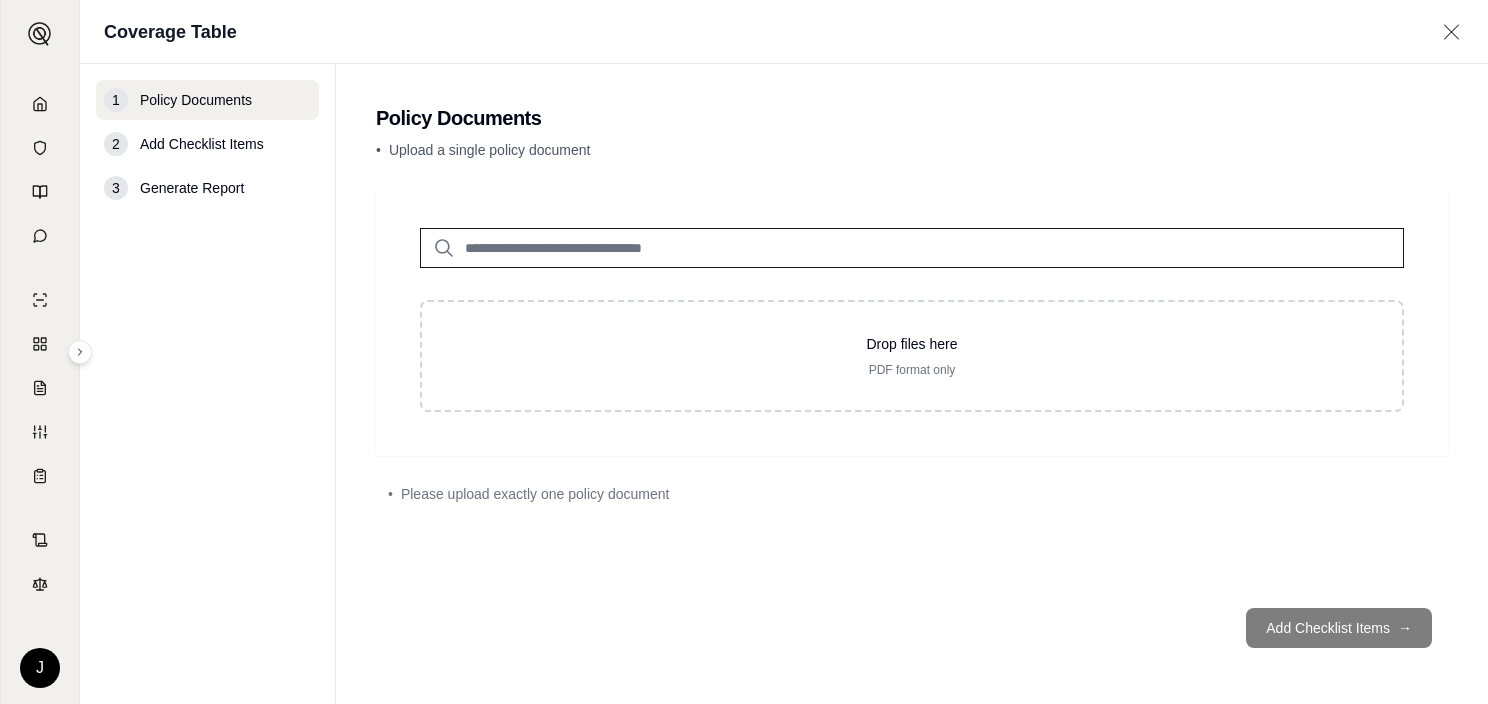 click on "Add Checklist Items" at bounding box center (202, 144) 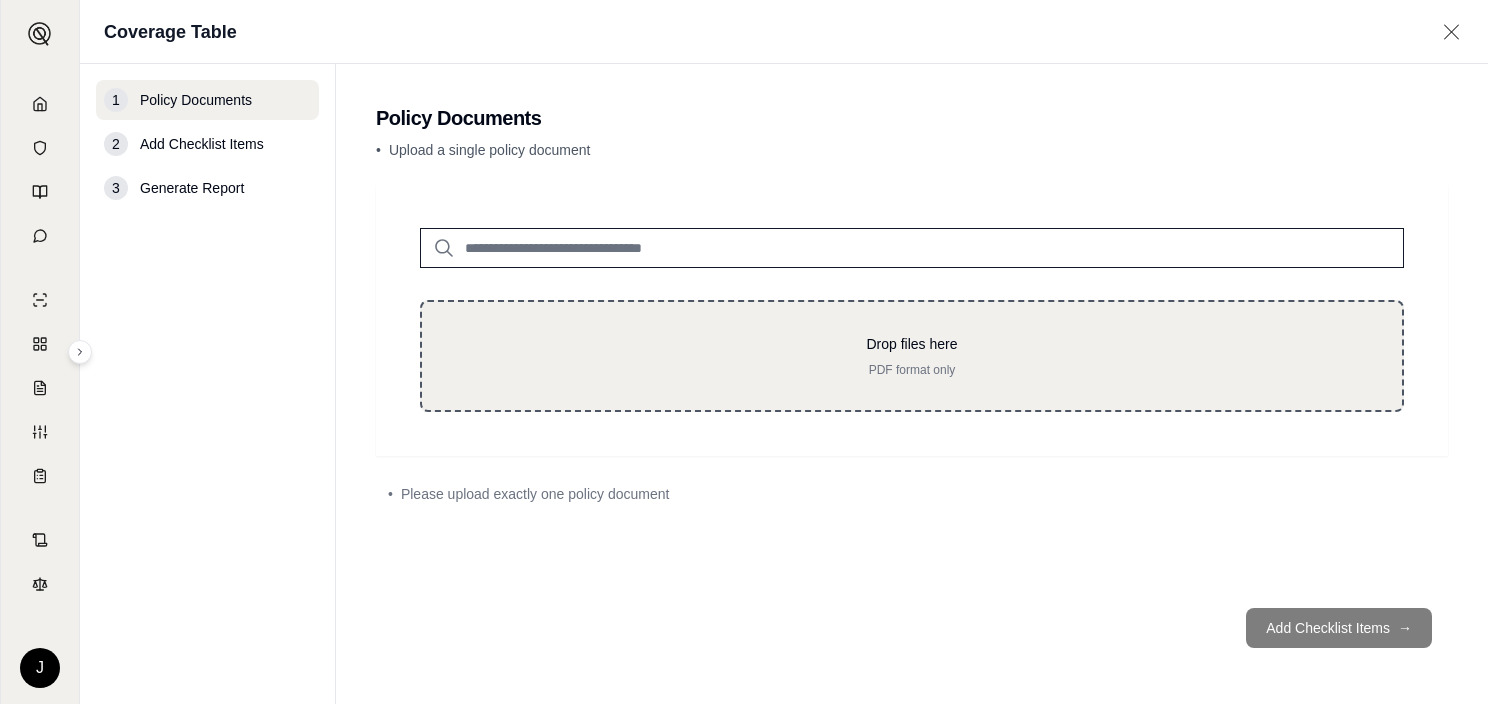 click on "PDF format only" at bounding box center (912, 370) 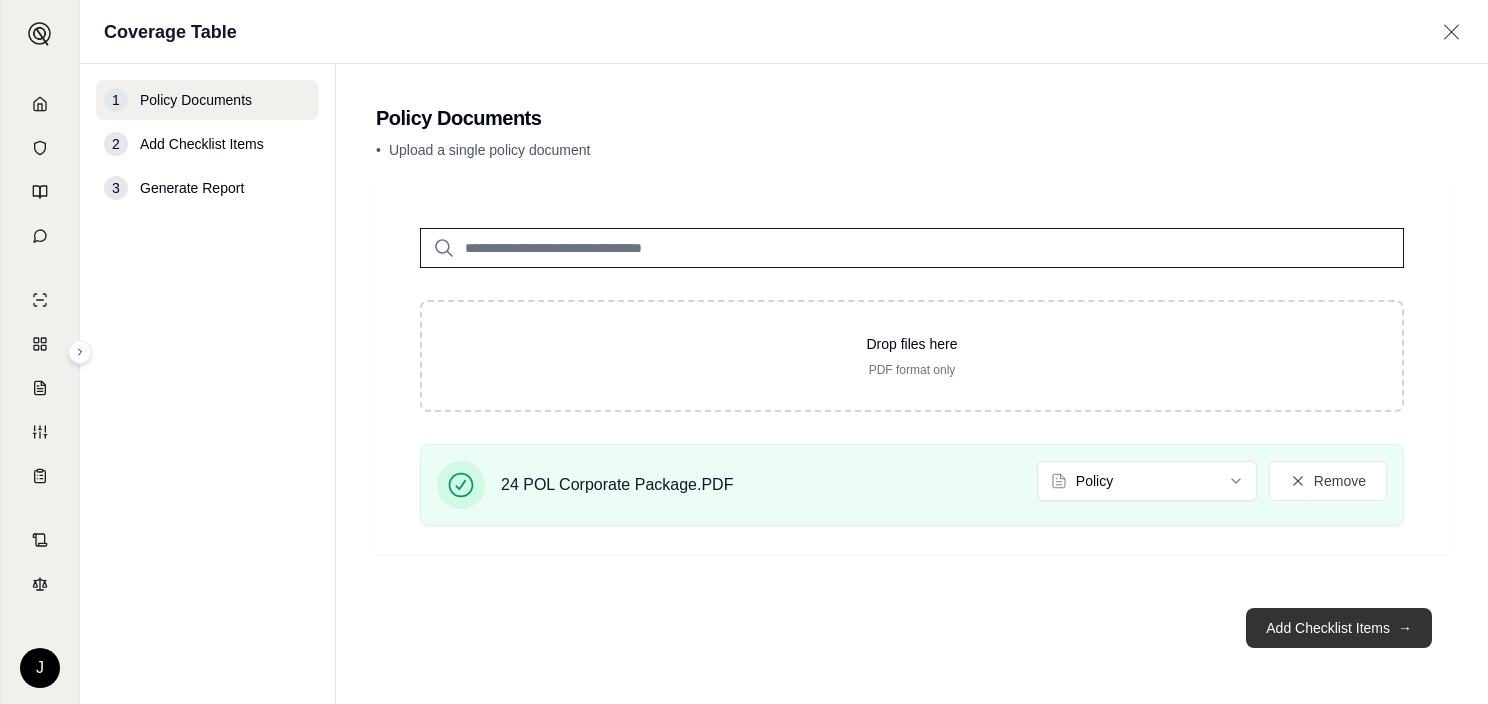 click on "Add Checklist Items →" at bounding box center [1339, 628] 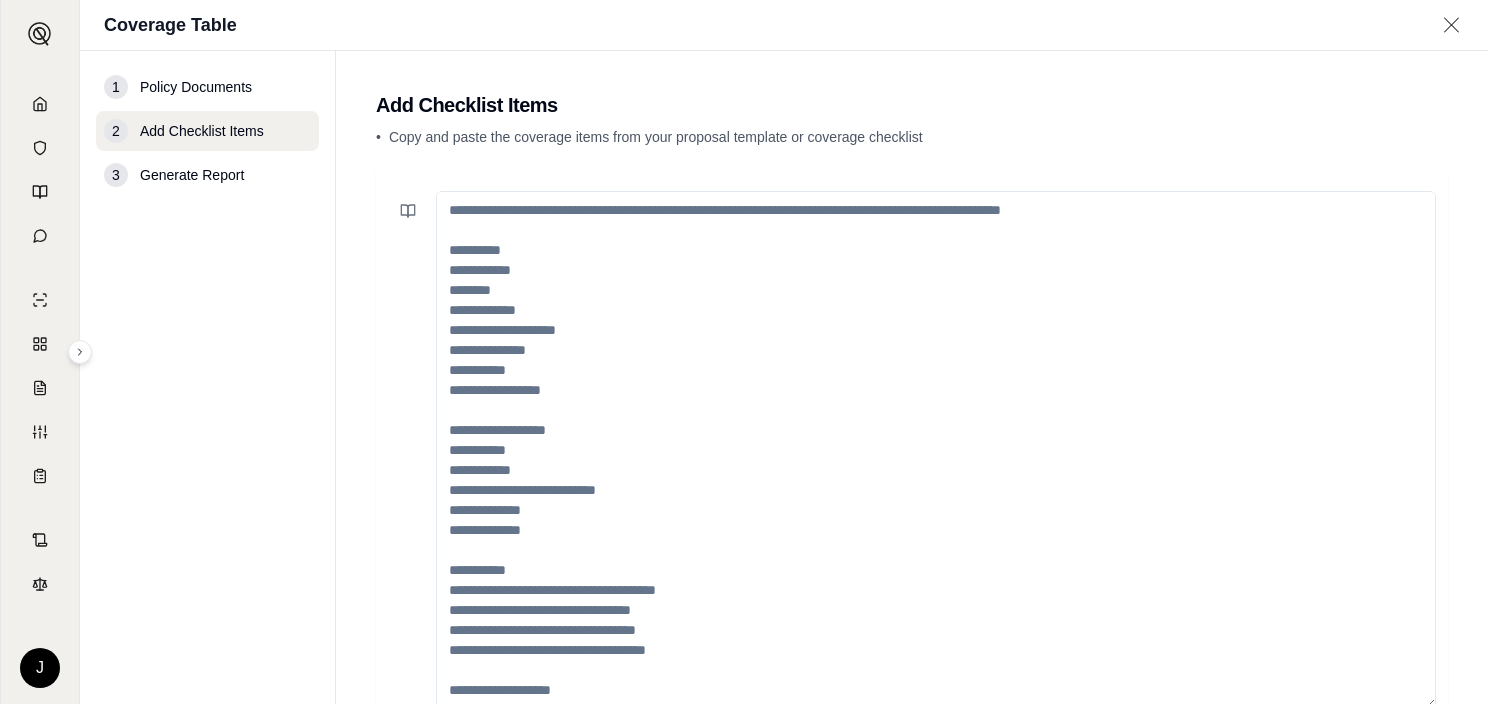 click at bounding box center (936, 450) 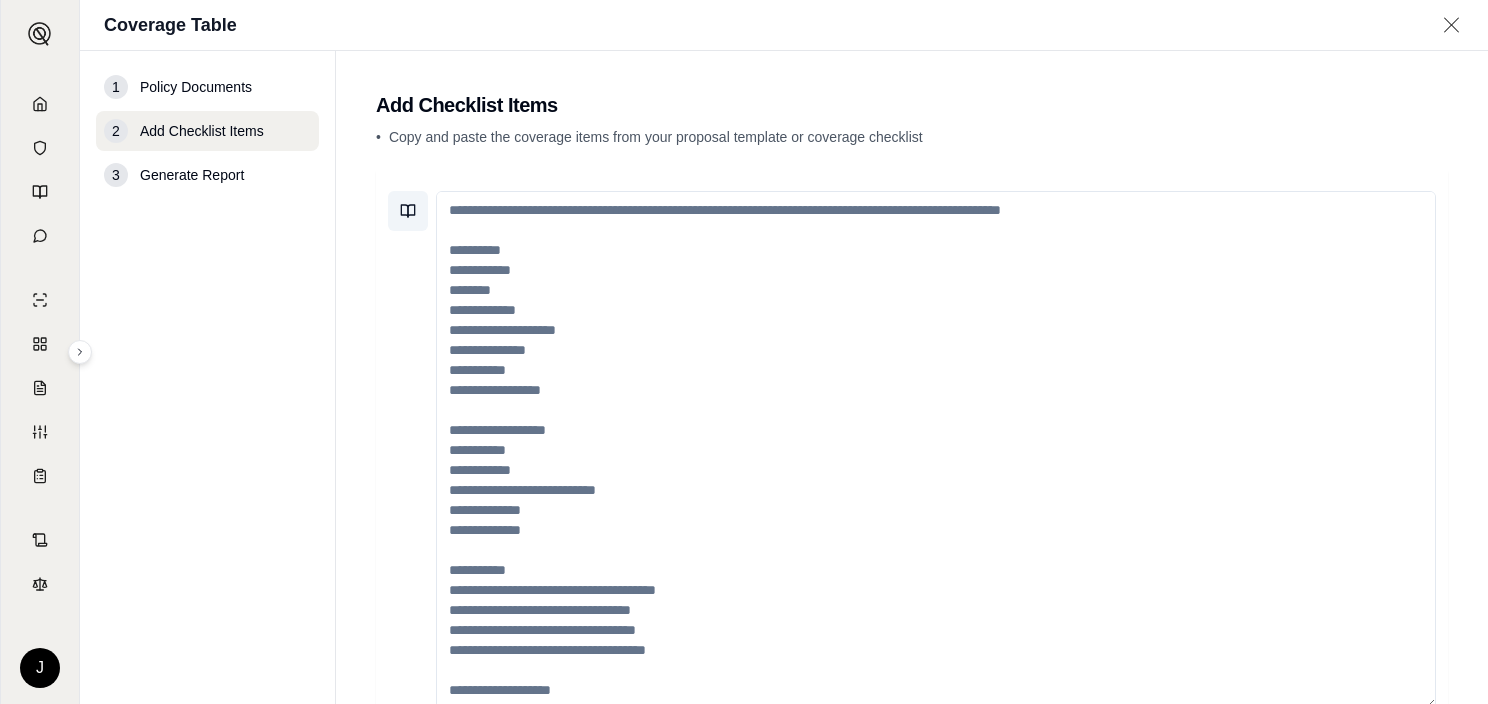 click 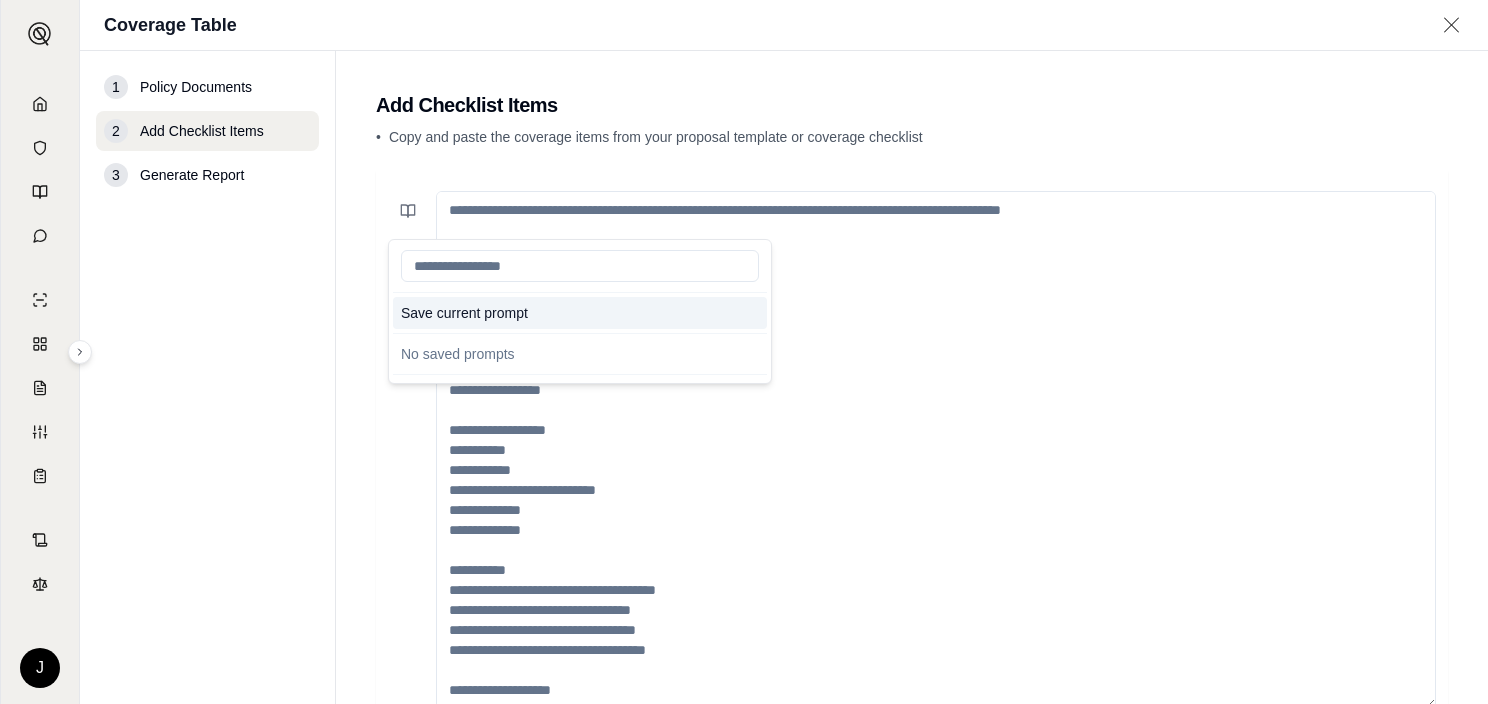 click on "Save current prompt" at bounding box center (580, 313) 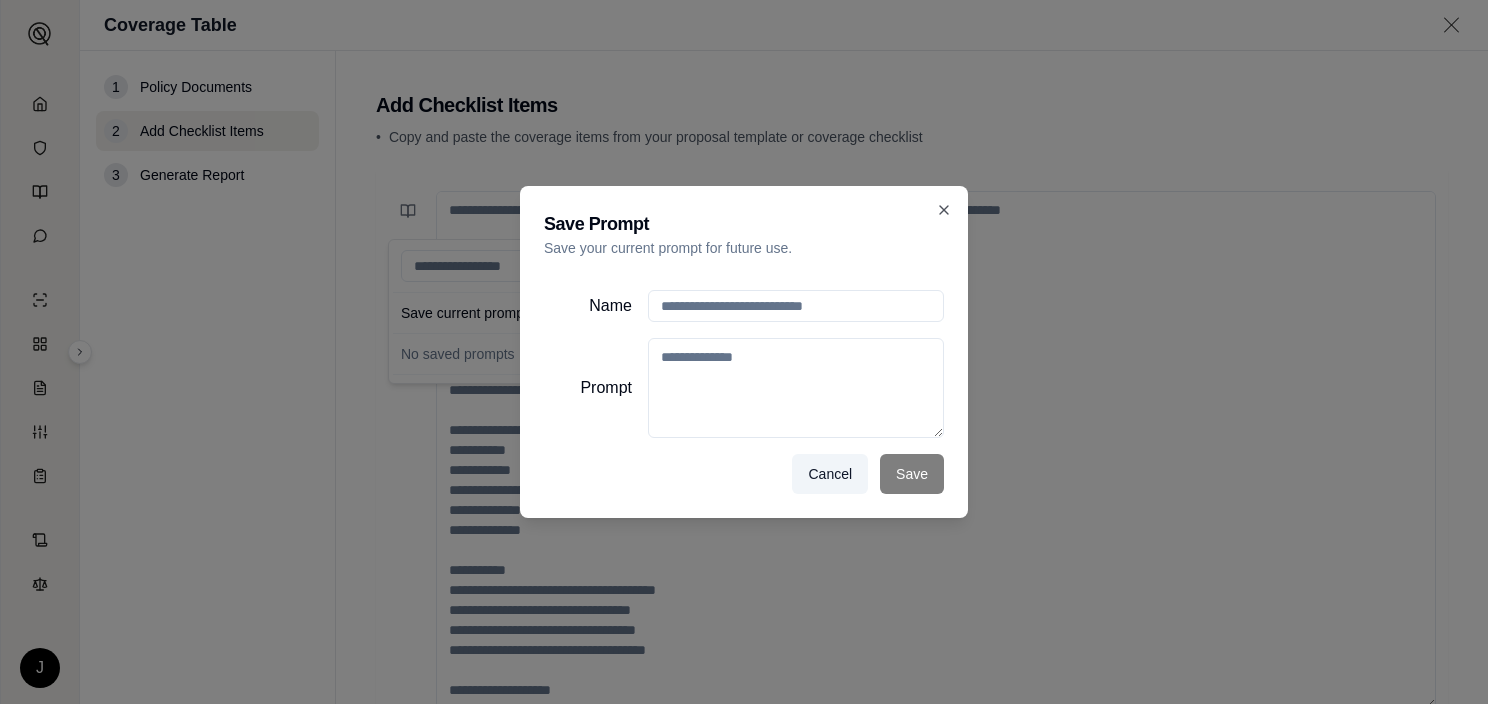 click on "Name" at bounding box center (796, 306) 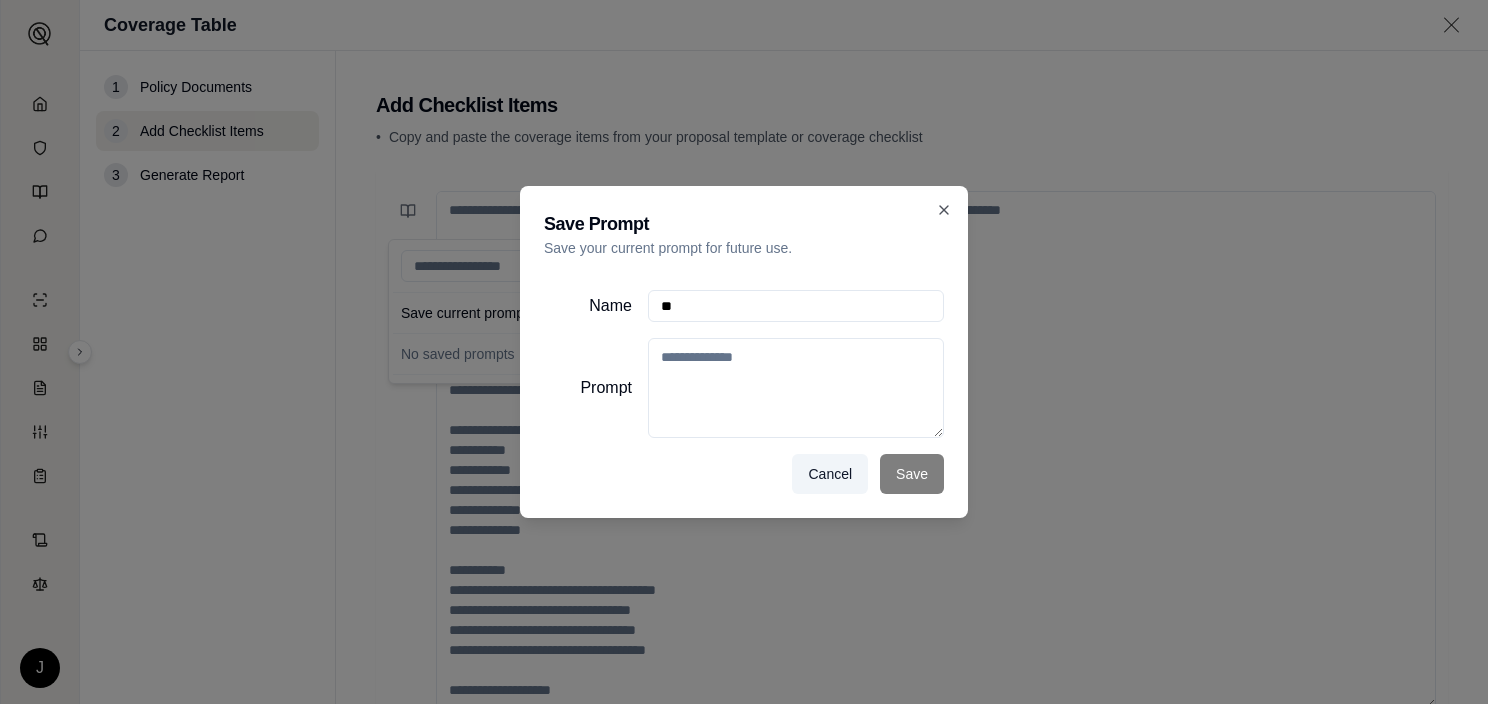 type on "*" 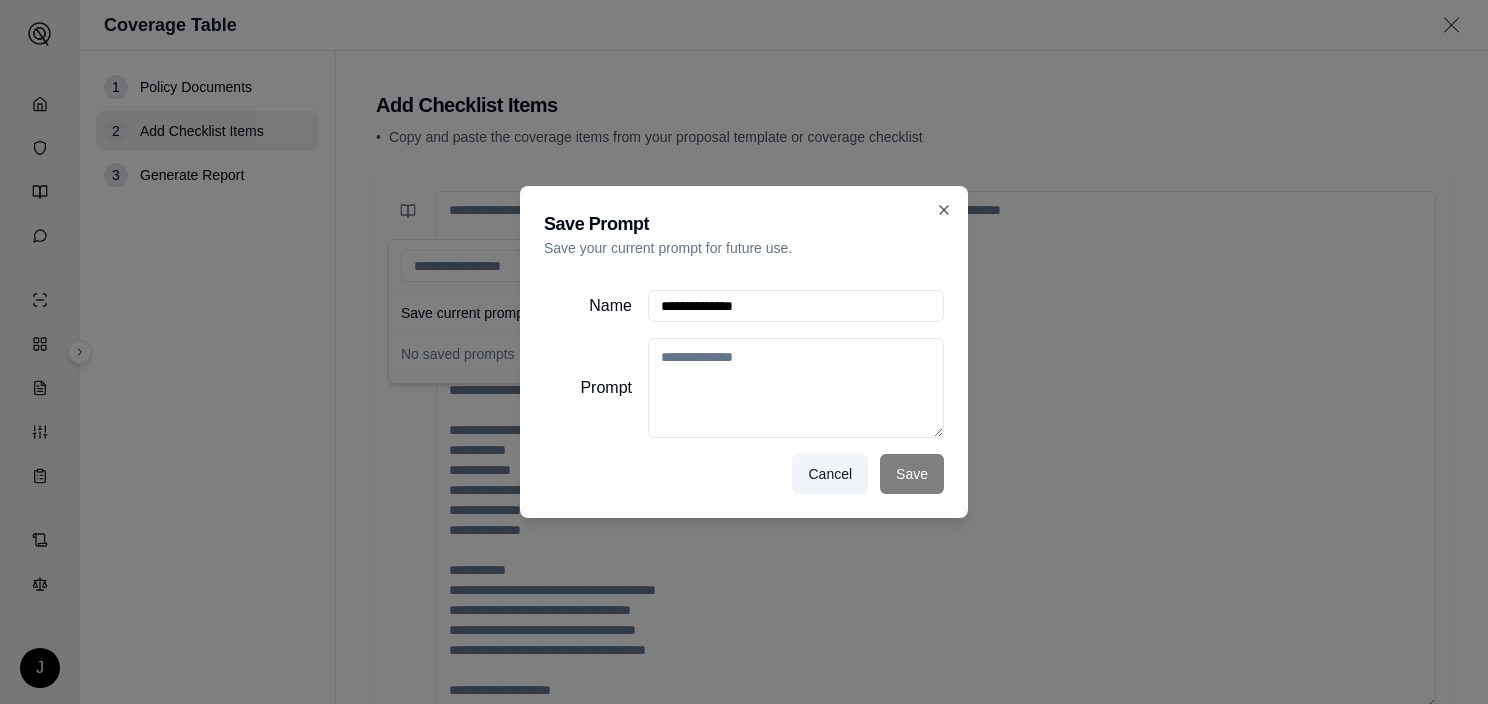 type on "**********" 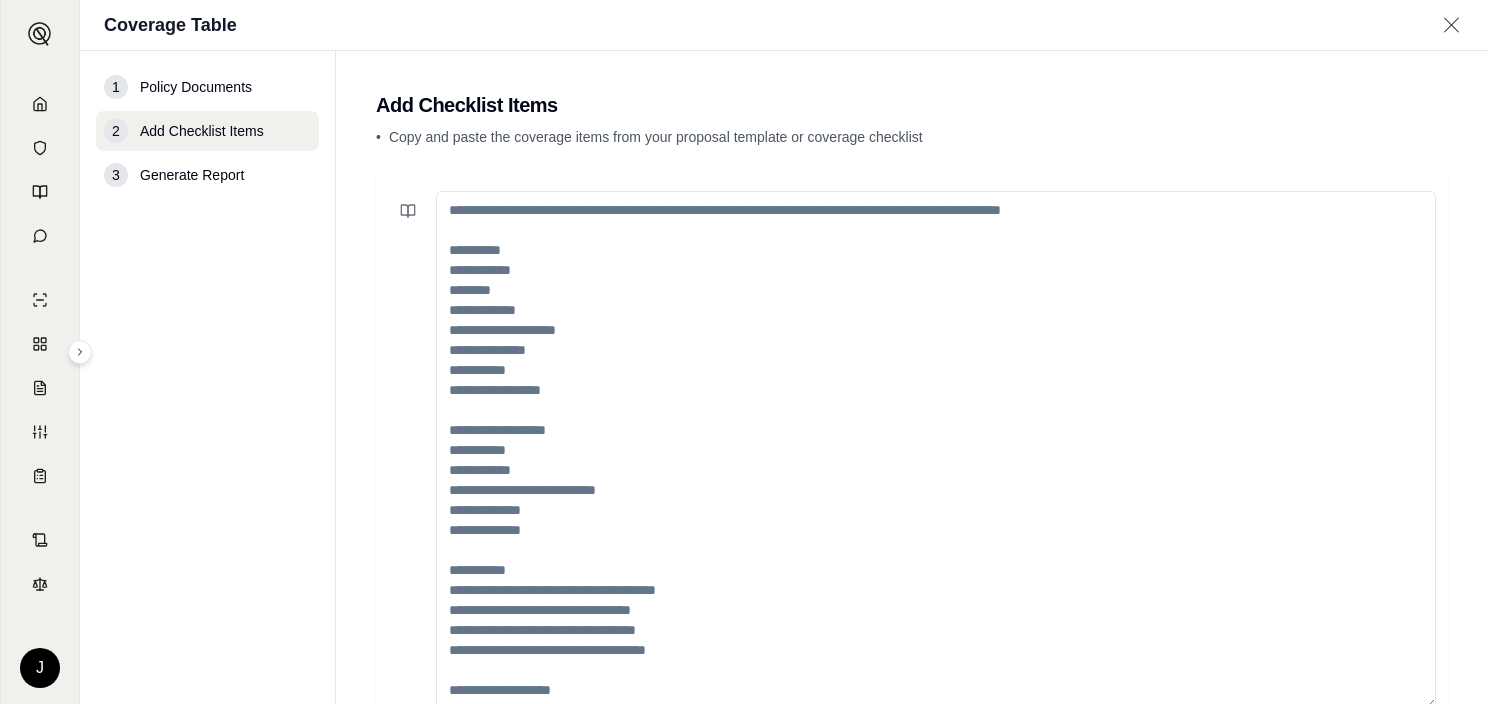 click at bounding box center (936, 450) 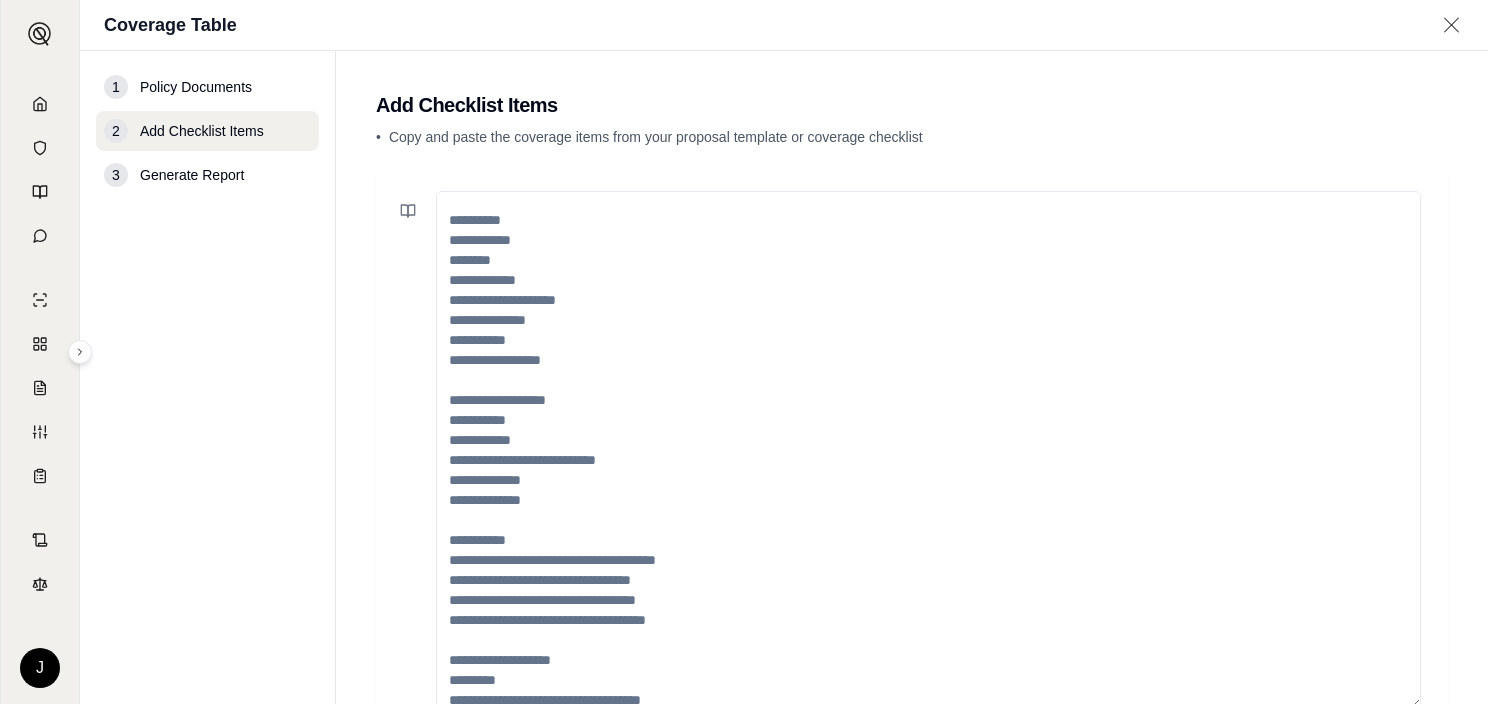 scroll, scrollTop: 0, scrollLeft: 0, axis: both 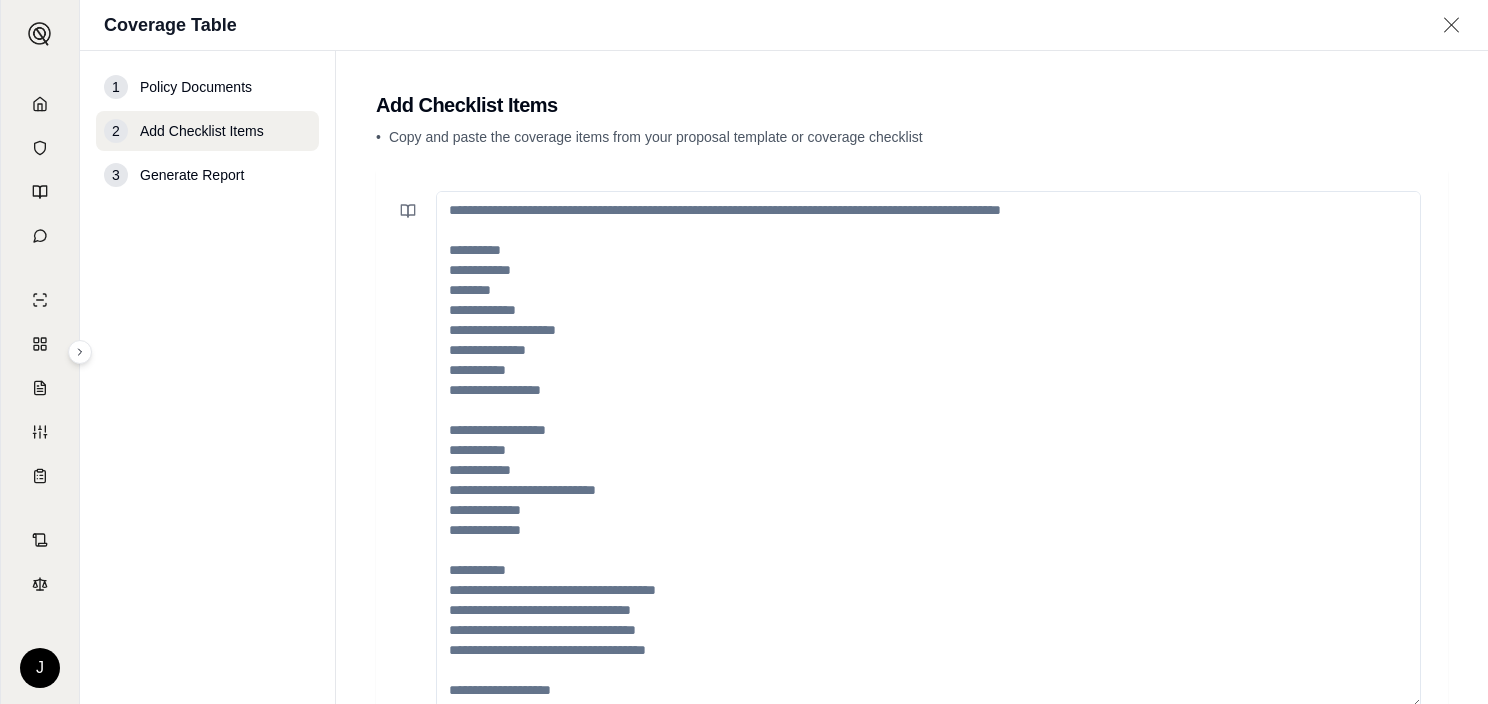 click at bounding box center (928, 450) 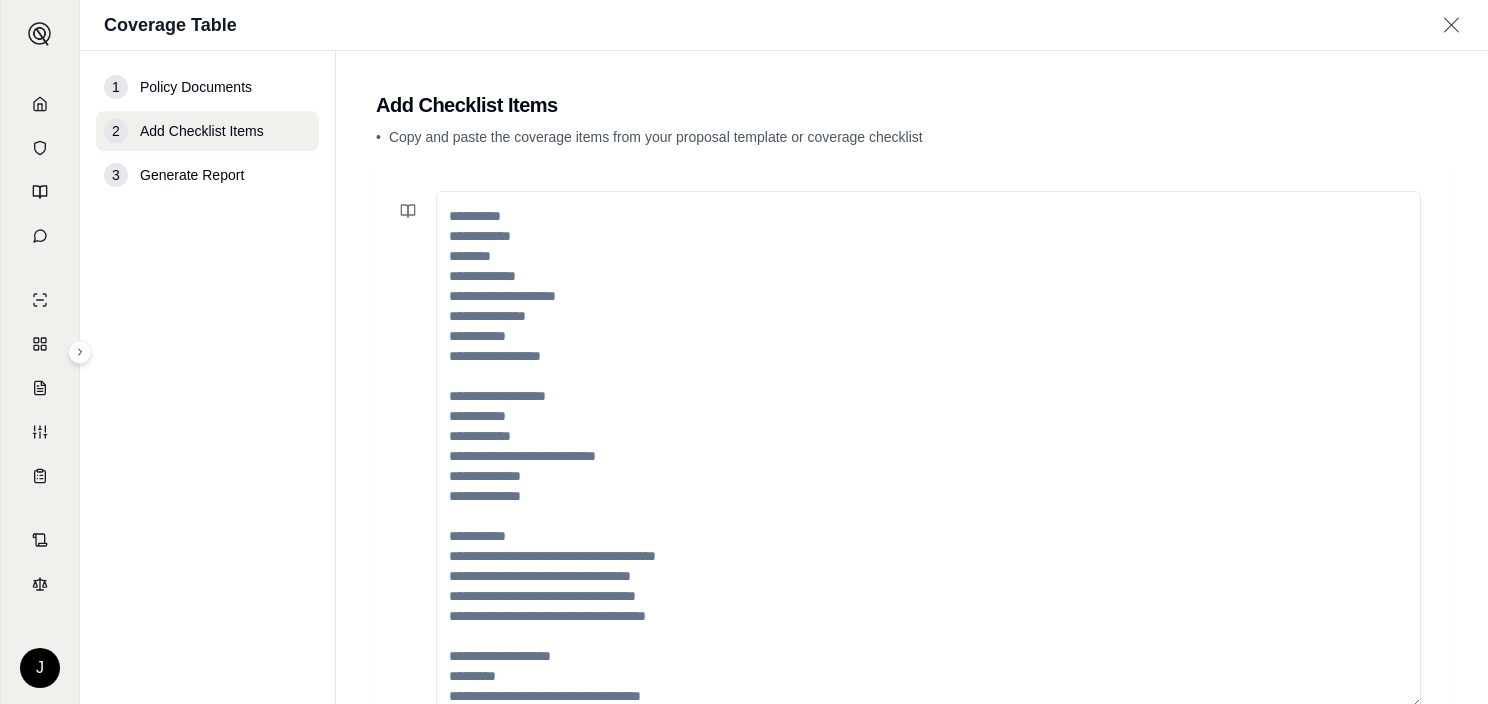 scroll, scrollTop: 0, scrollLeft: 0, axis: both 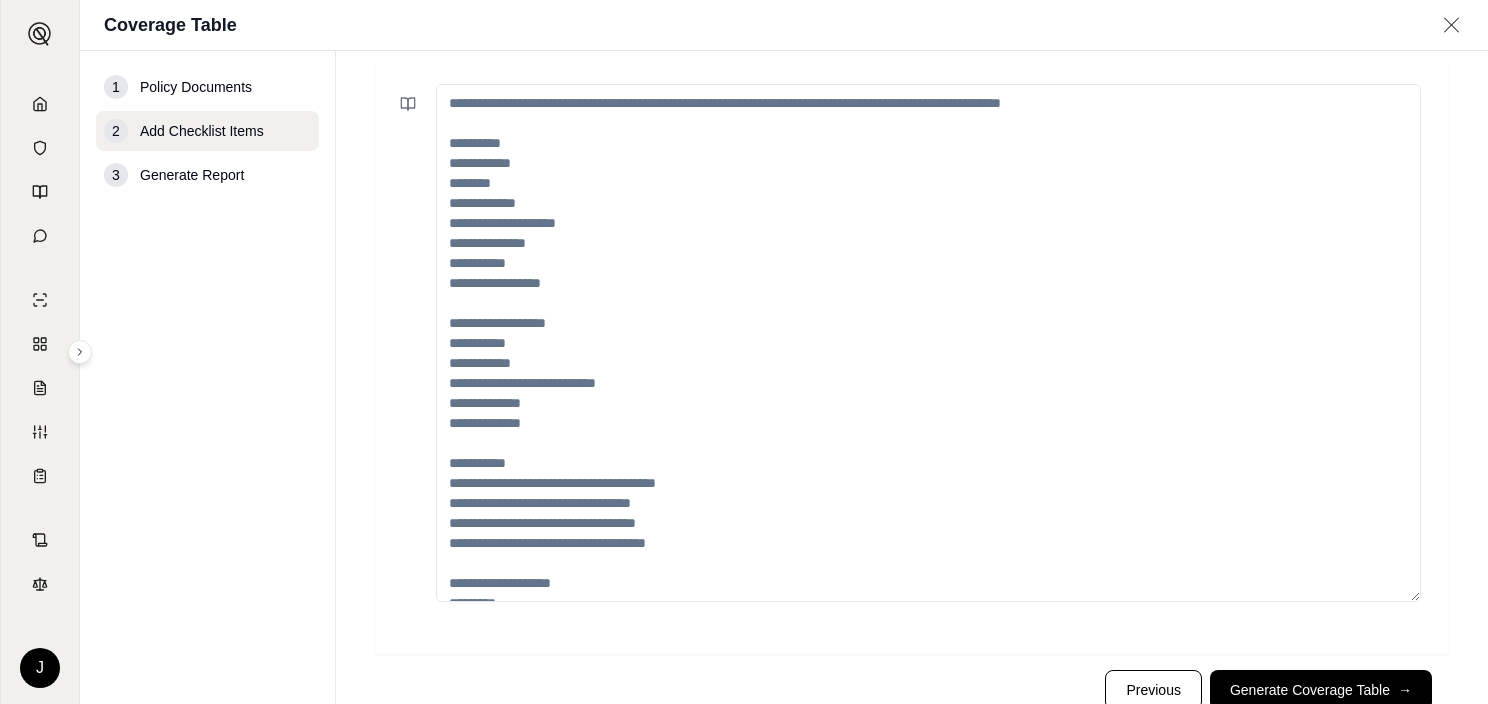 click at bounding box center (912, 359) 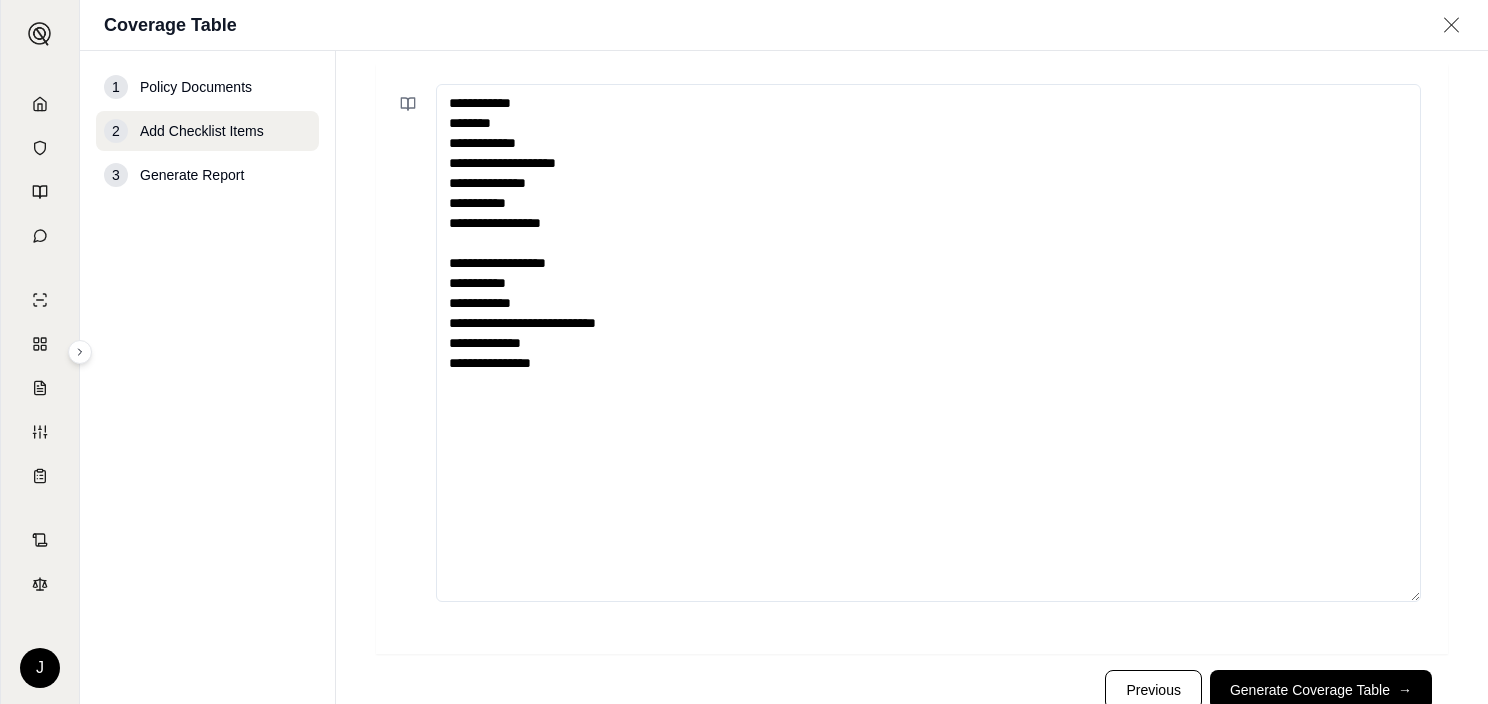 click on "**********" at bounding box center [912, 359] 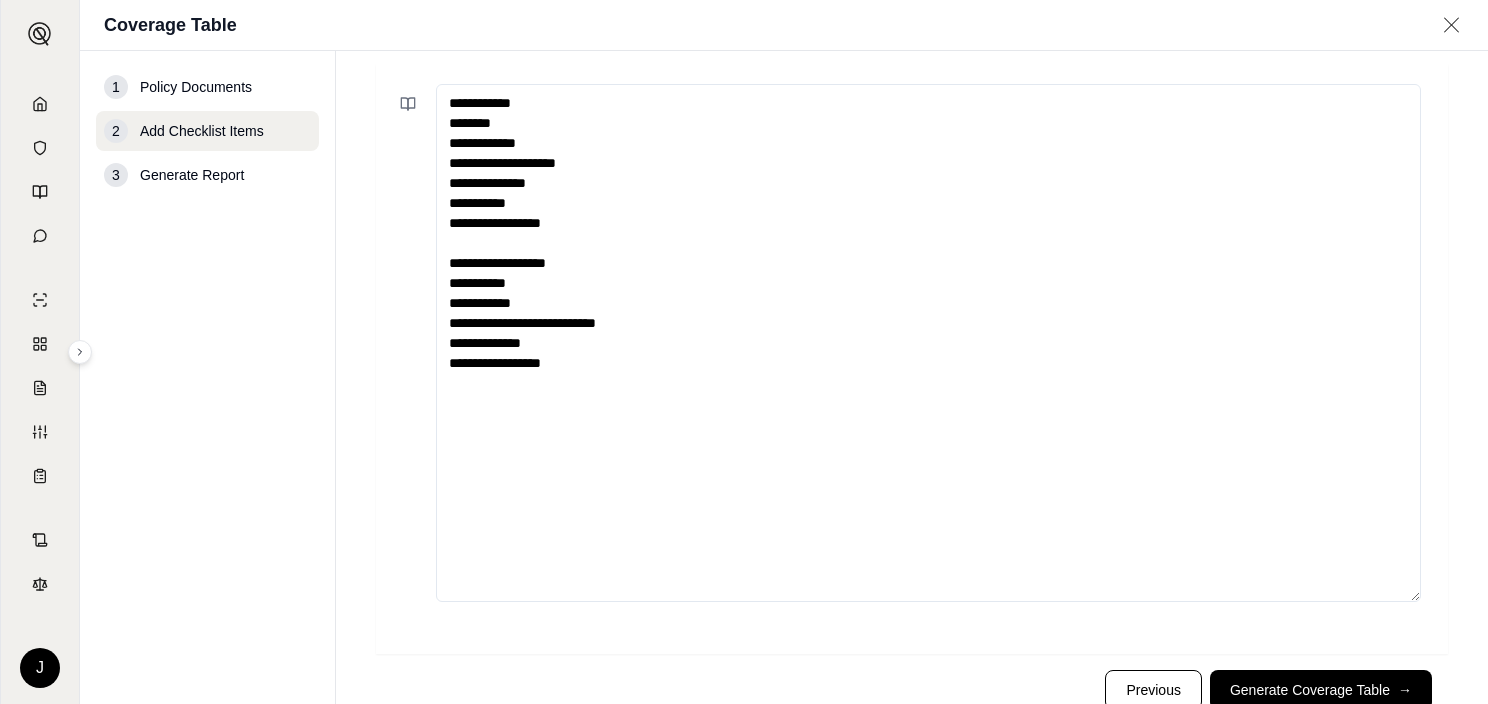 paste on "**********" 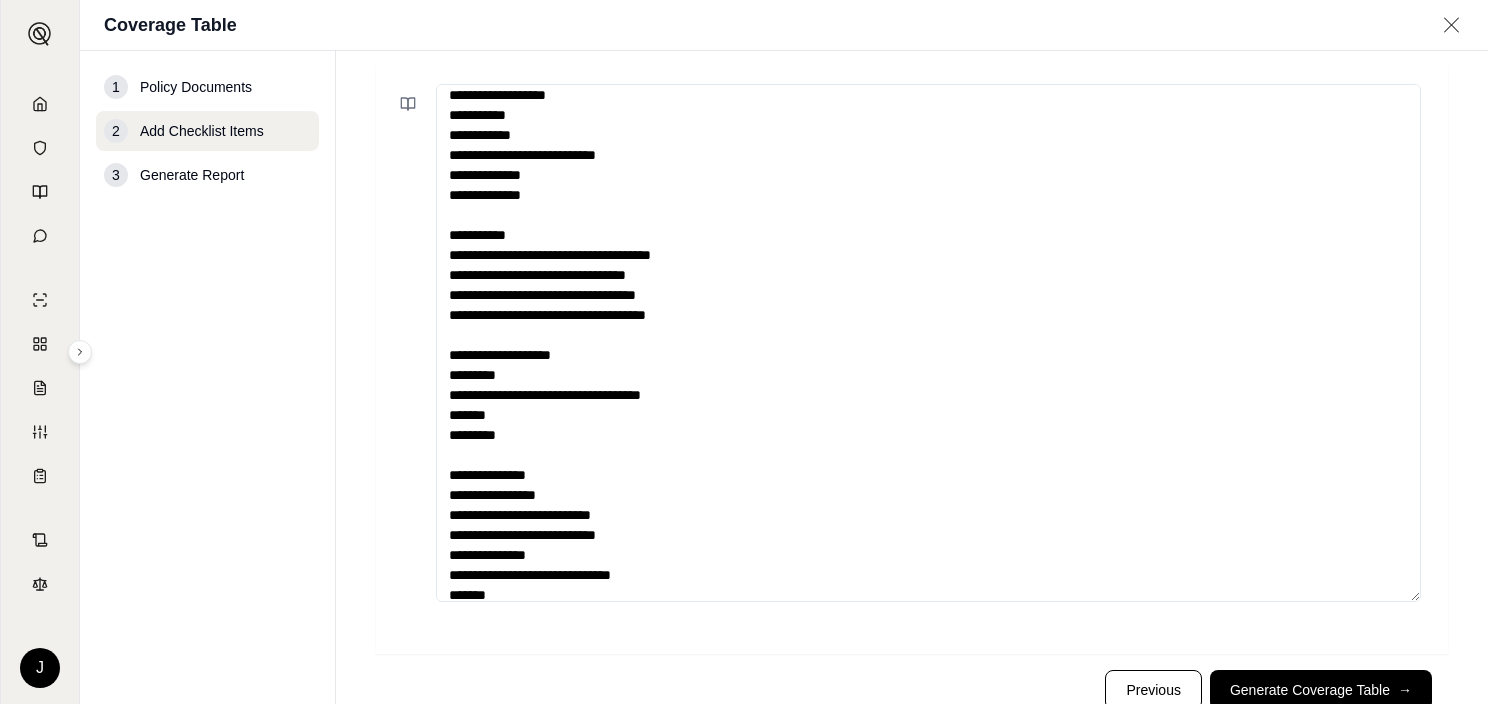 scroll, scrollTop: 0, scrollLeft: 0, axis: both 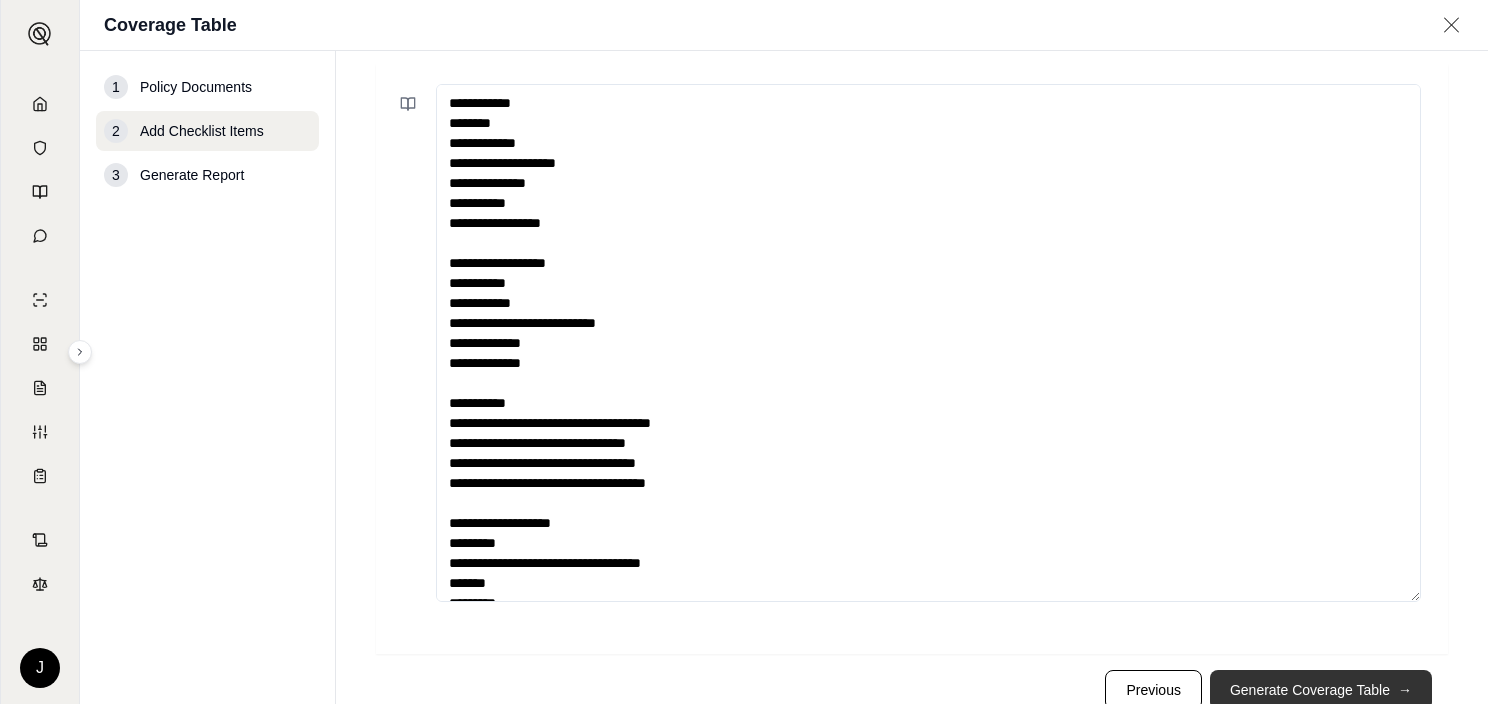 type on "**********" 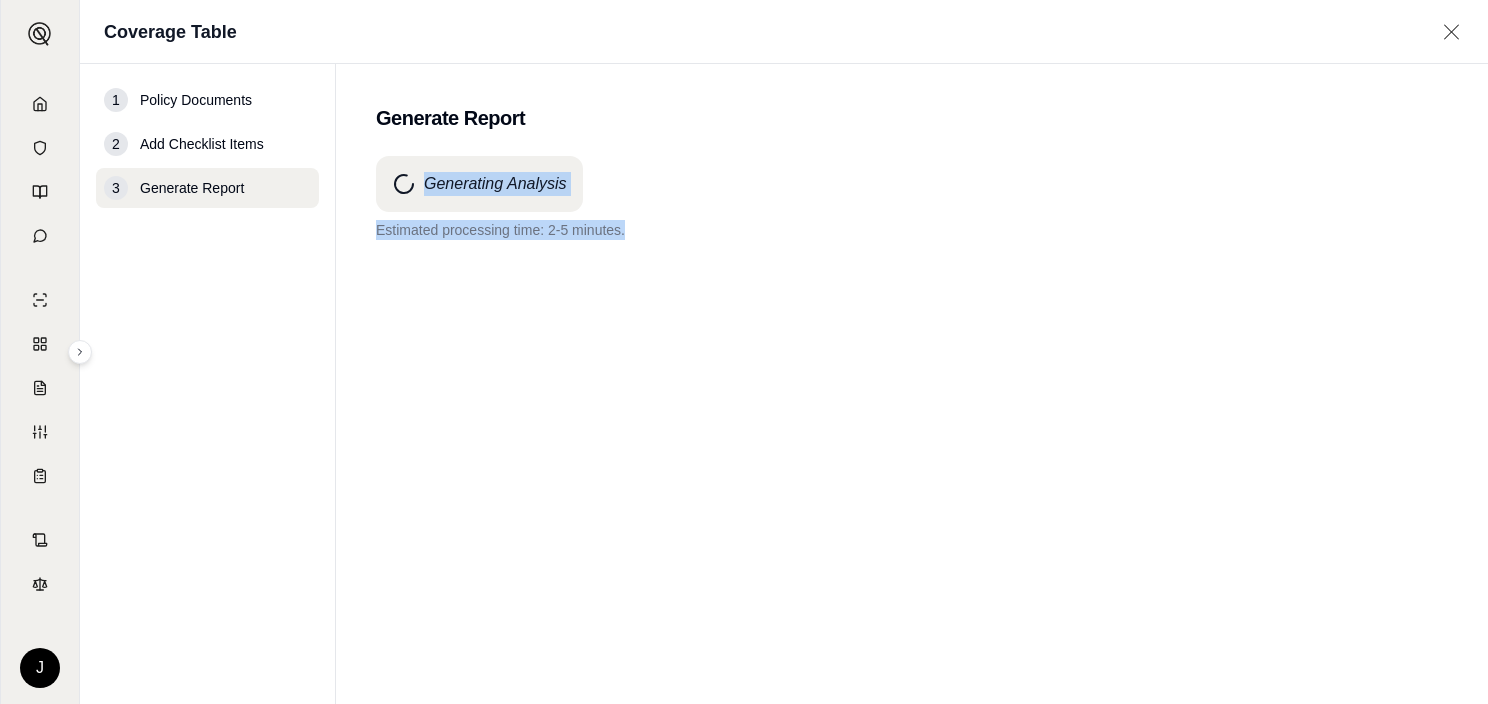 click on "Generate Report Generating Analysis Estimated processing time: 2-5 minutes." at bounding box center [912, 384] 